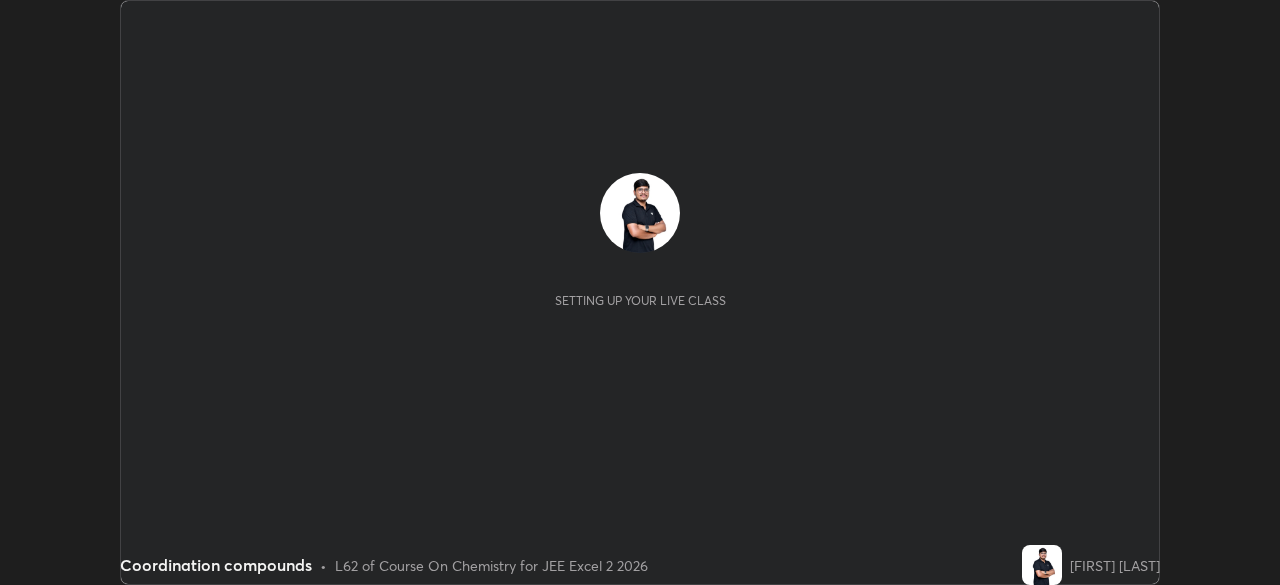 scroll, scrollTop: 0, scrollLeft: 0, axis: both 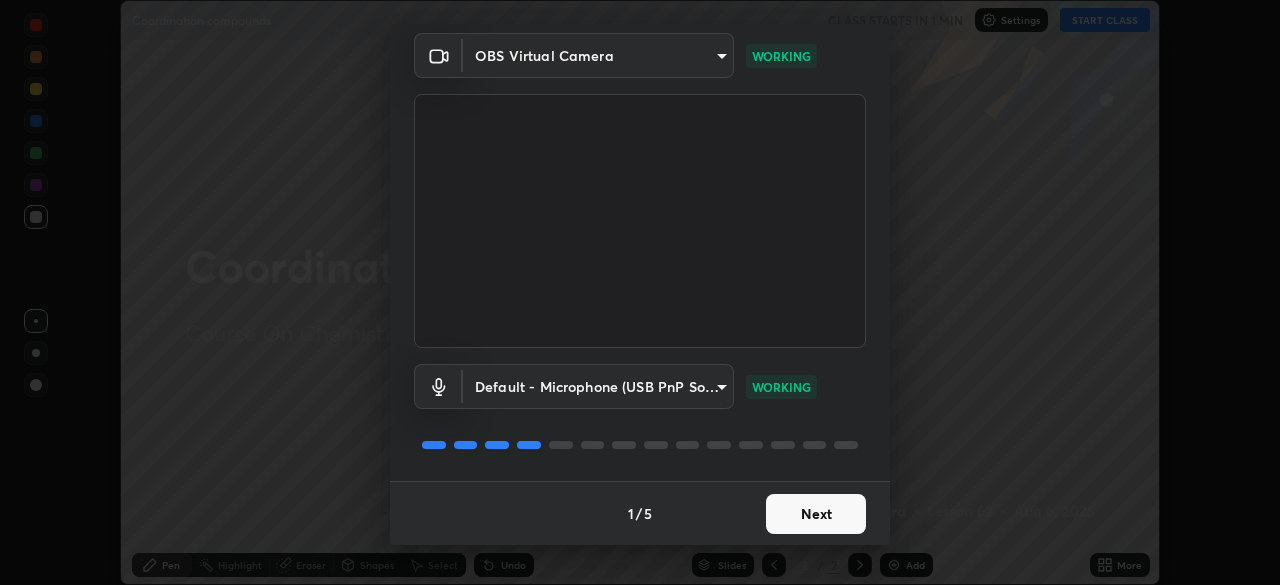 click on "Next" at bounding box center (816, 514) 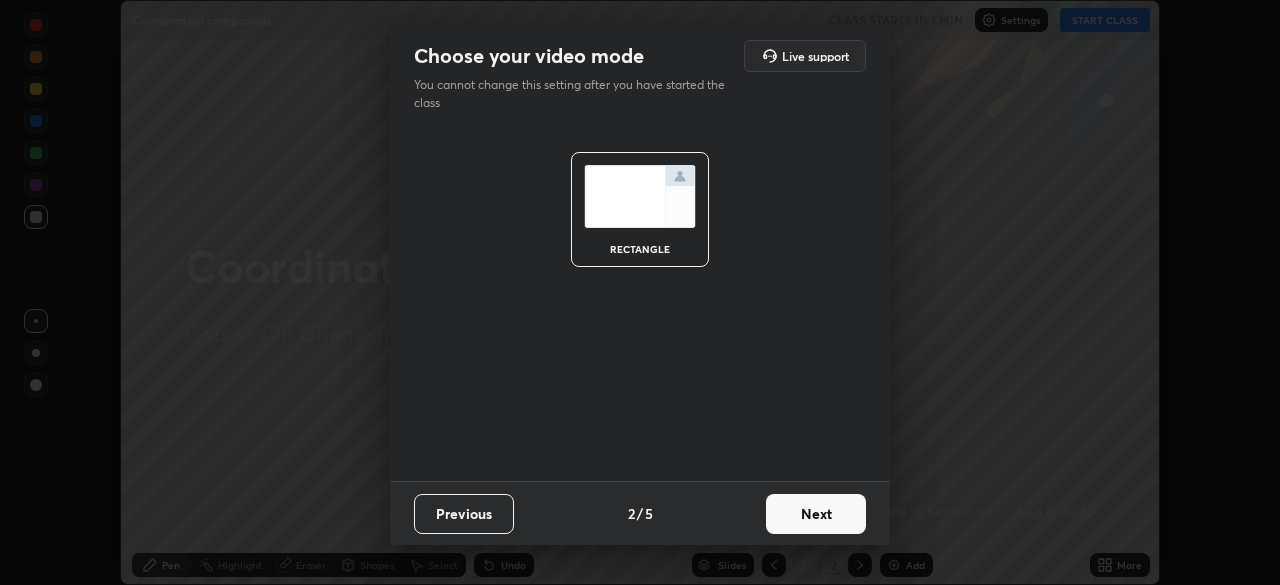 scroll, scrollTop: 0, scrollLeft: 0, axis: both 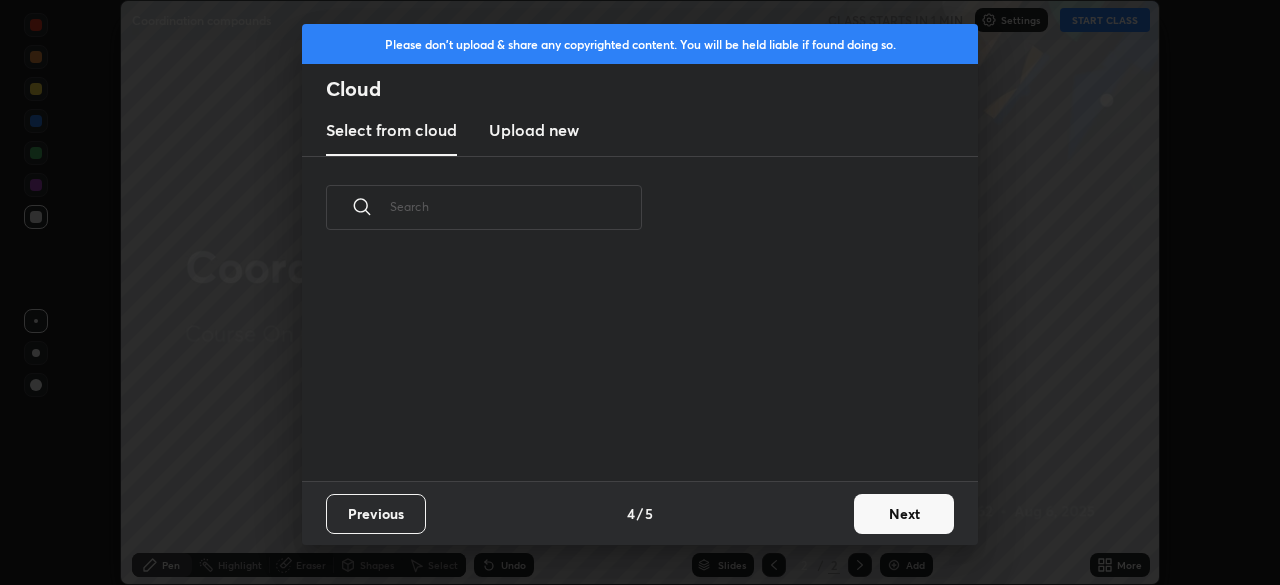 click on "Previous 4 / 5 Next" at bounding box center [640, 513] 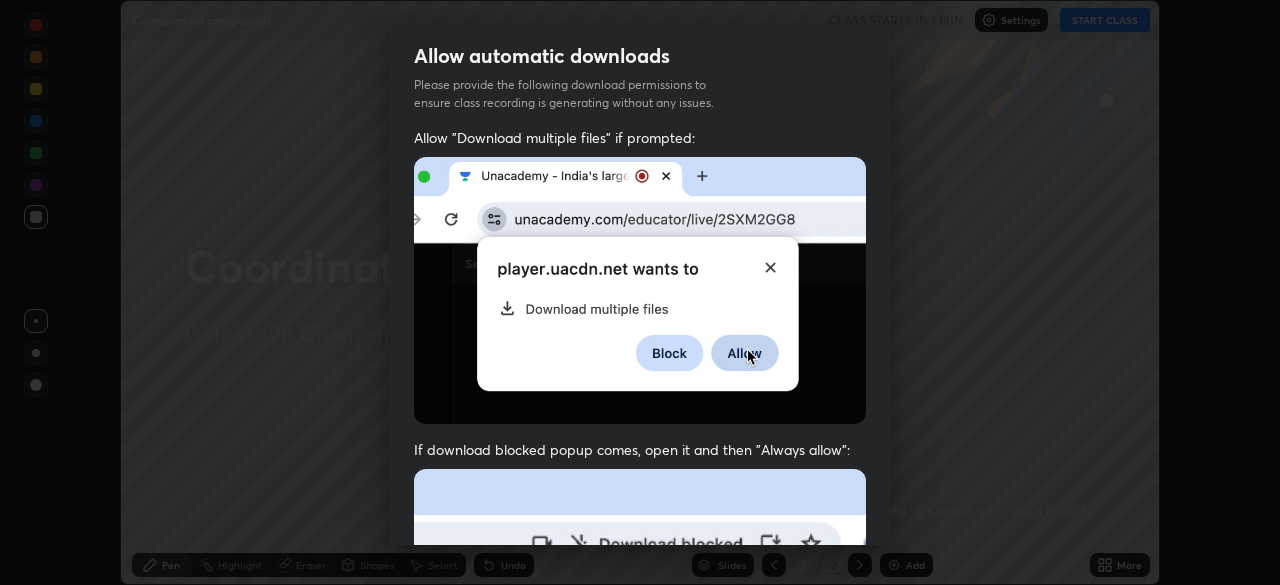 click on "Previous 5 / 5 Done" at bounding box center [640, 1002] 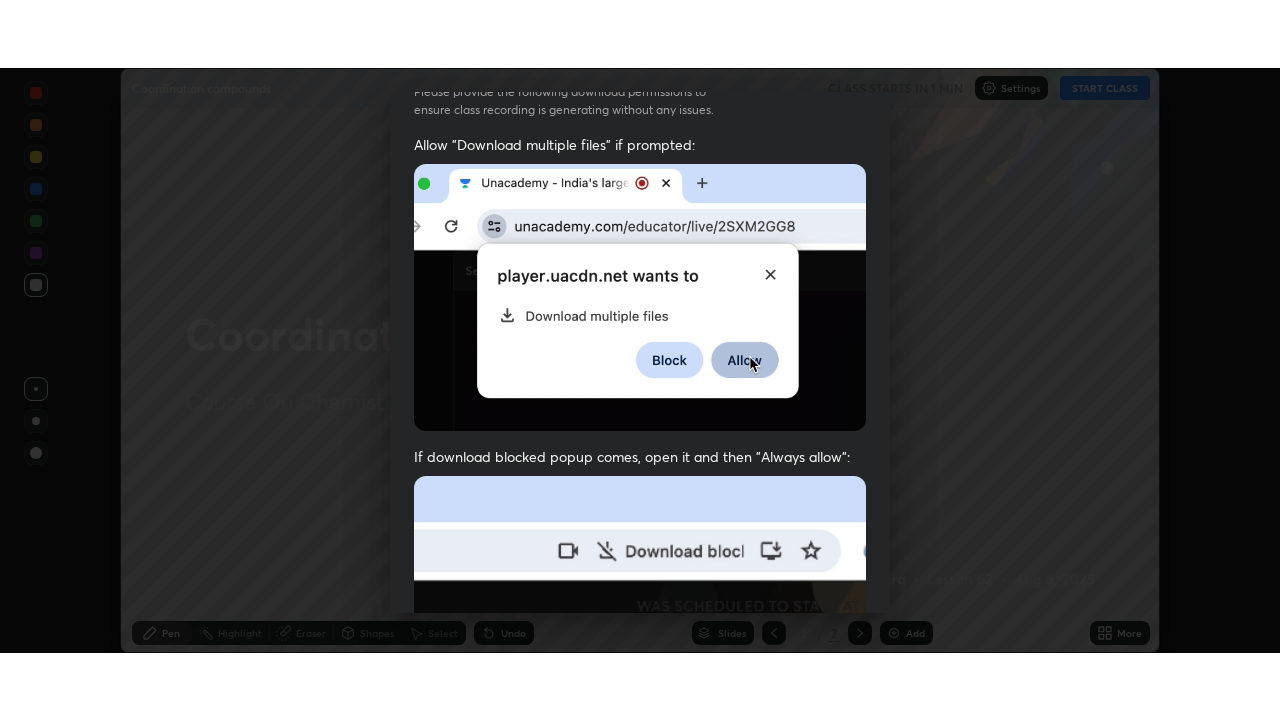 scroll, scrollTop: 479, scrollLeft: 0, axis: vertical 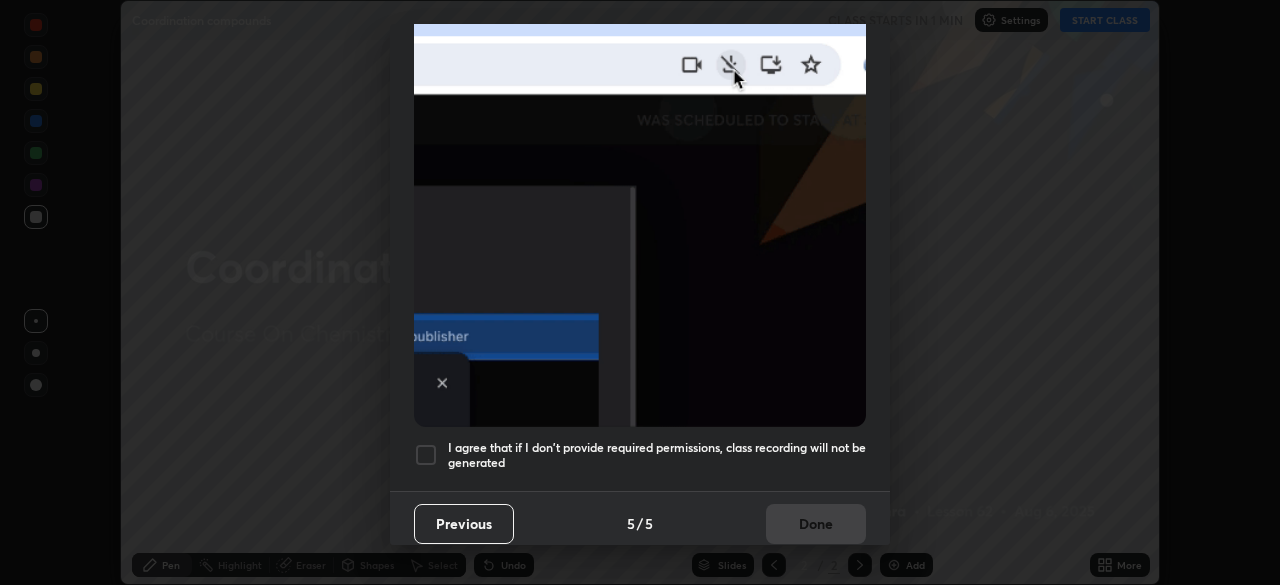 click at bounding box center [426, 455] 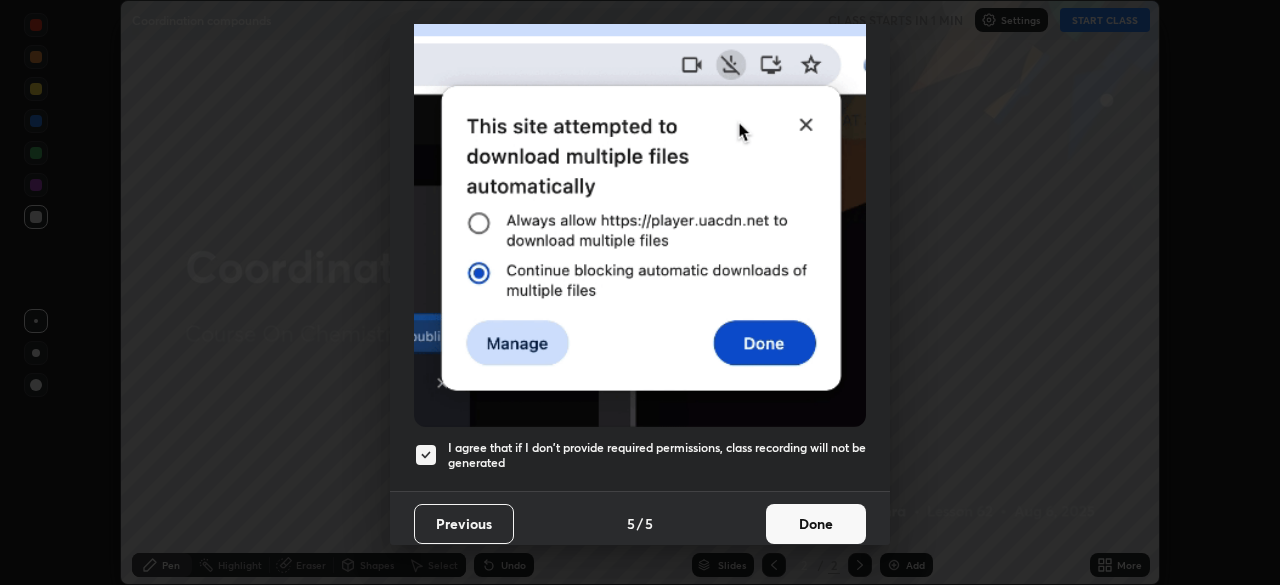 click on "Done" at bounding box center (816, 524) 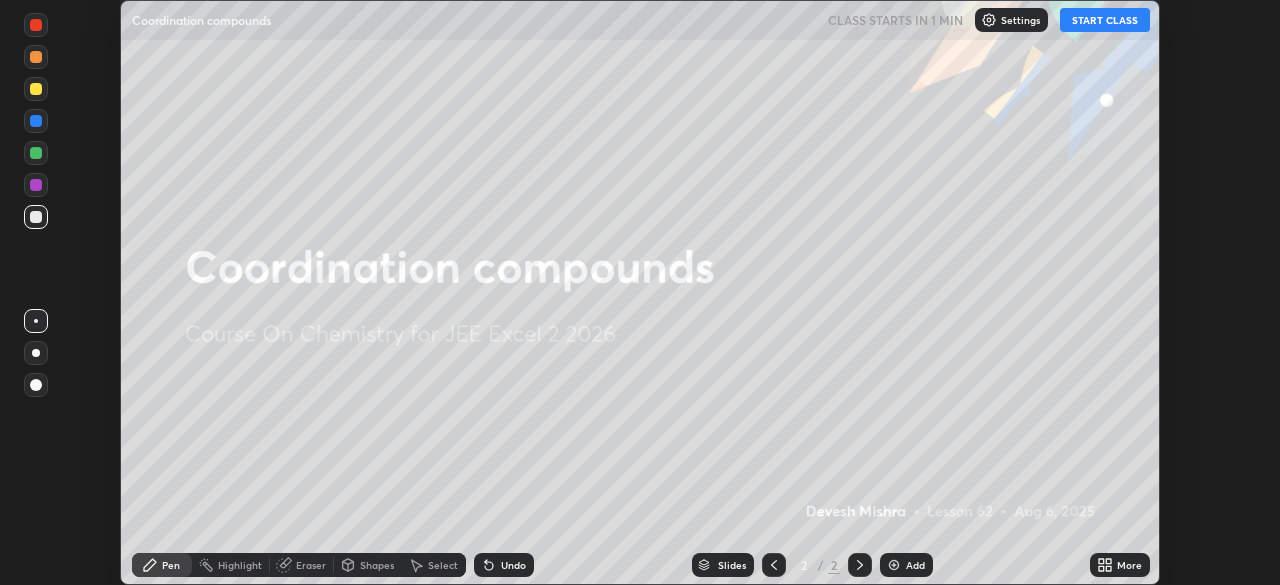 click on "START CLASS" at bounding box center [1105, 20] 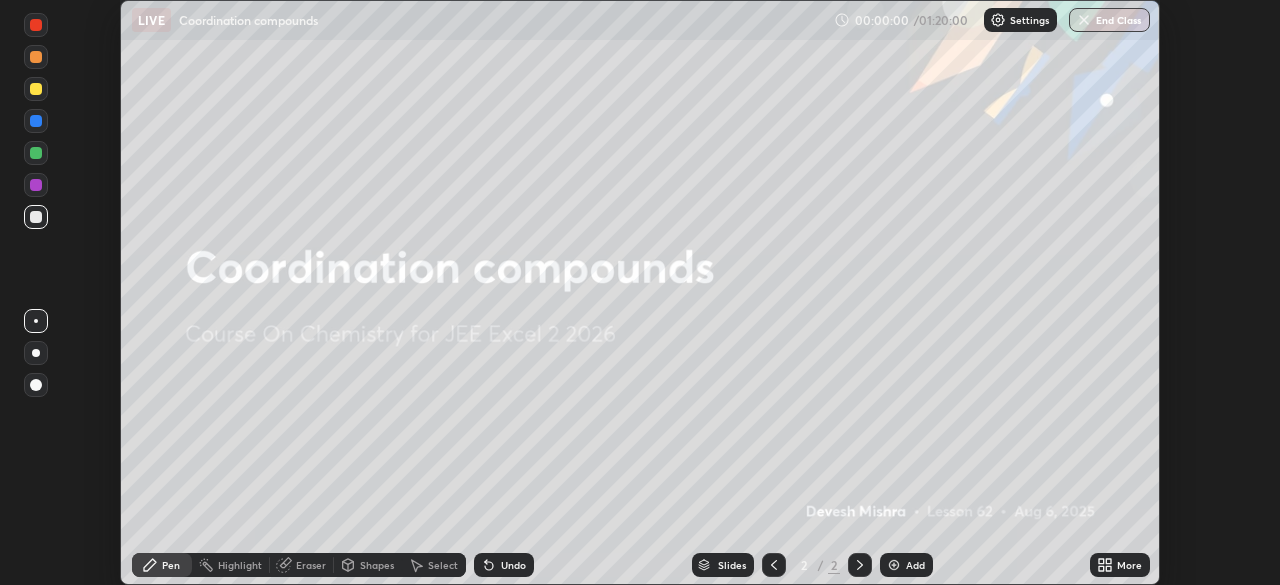click 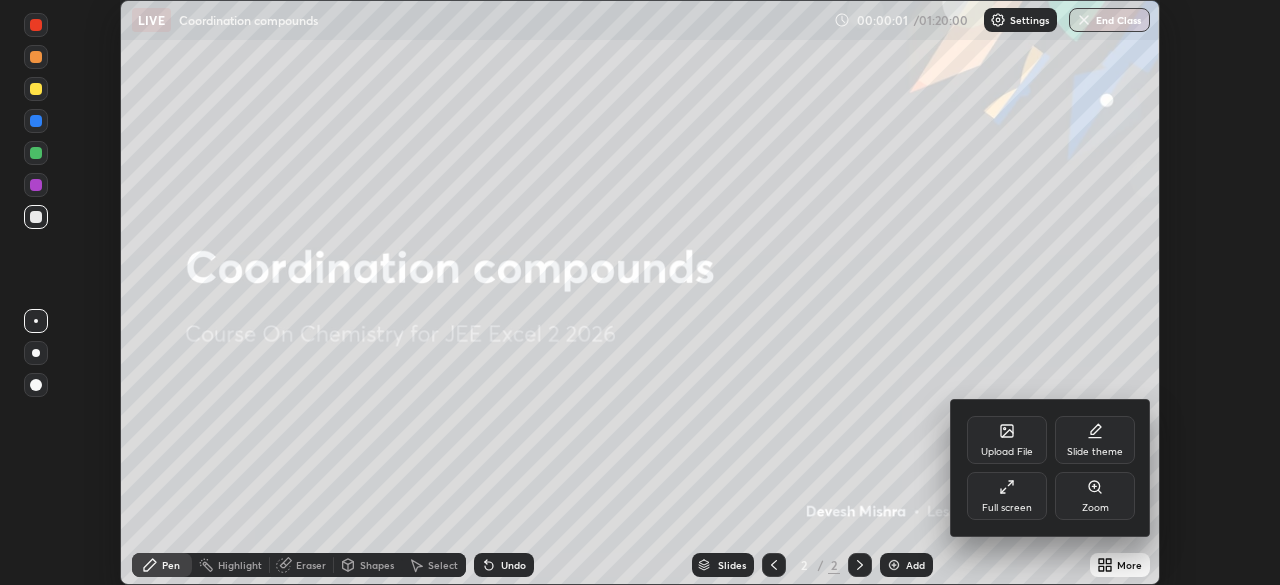 click on "Full screen" at bounding box center [1007, 508] 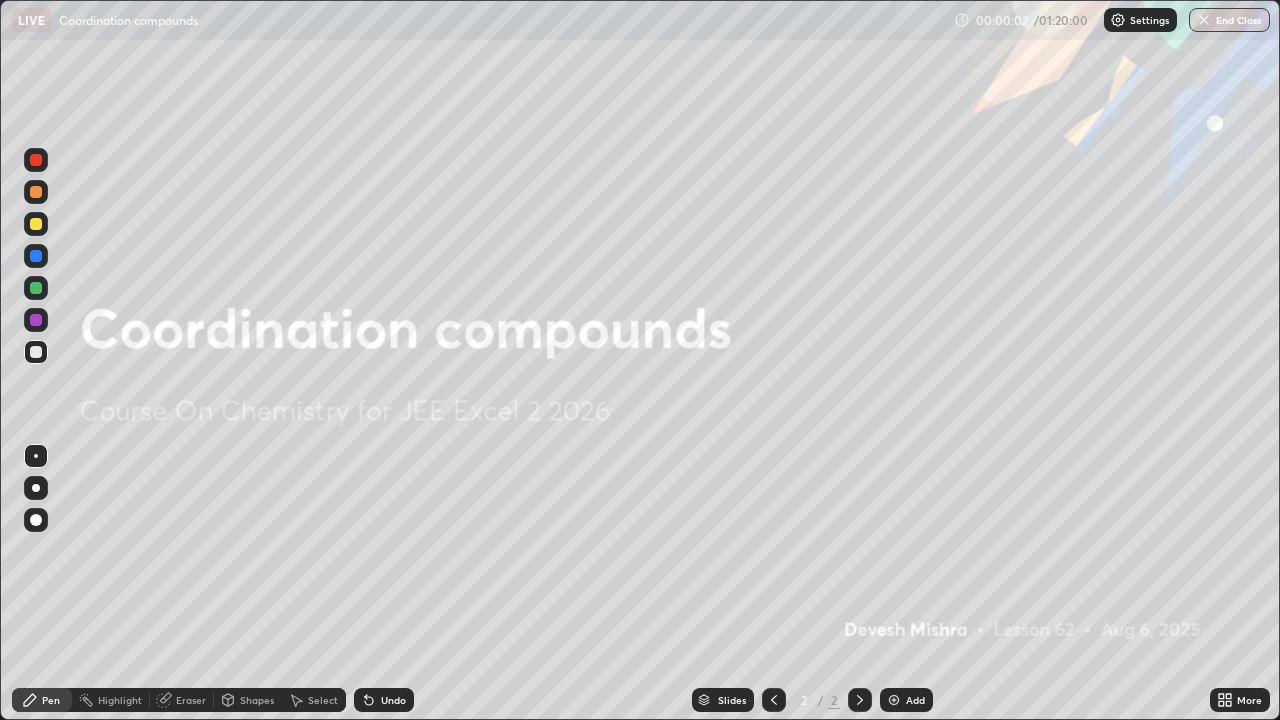 scroll, scrollTop: 99280, scrollLeft: 98720, axis: both 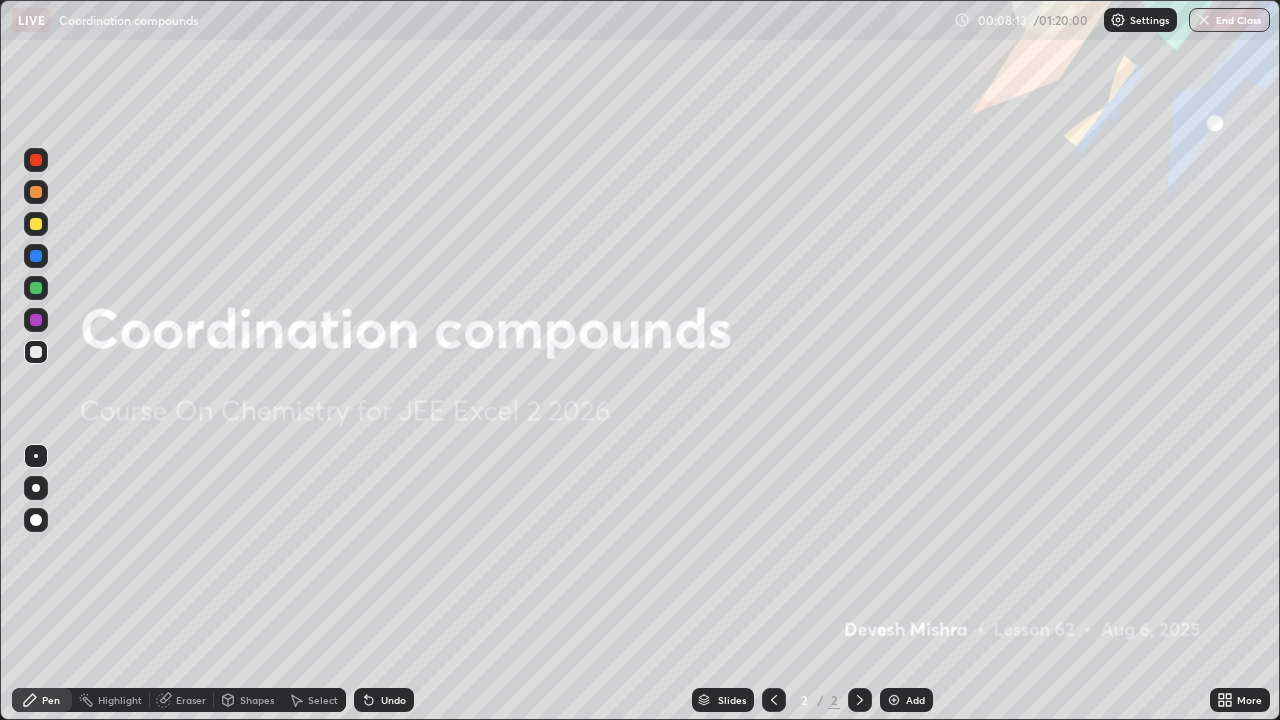 click 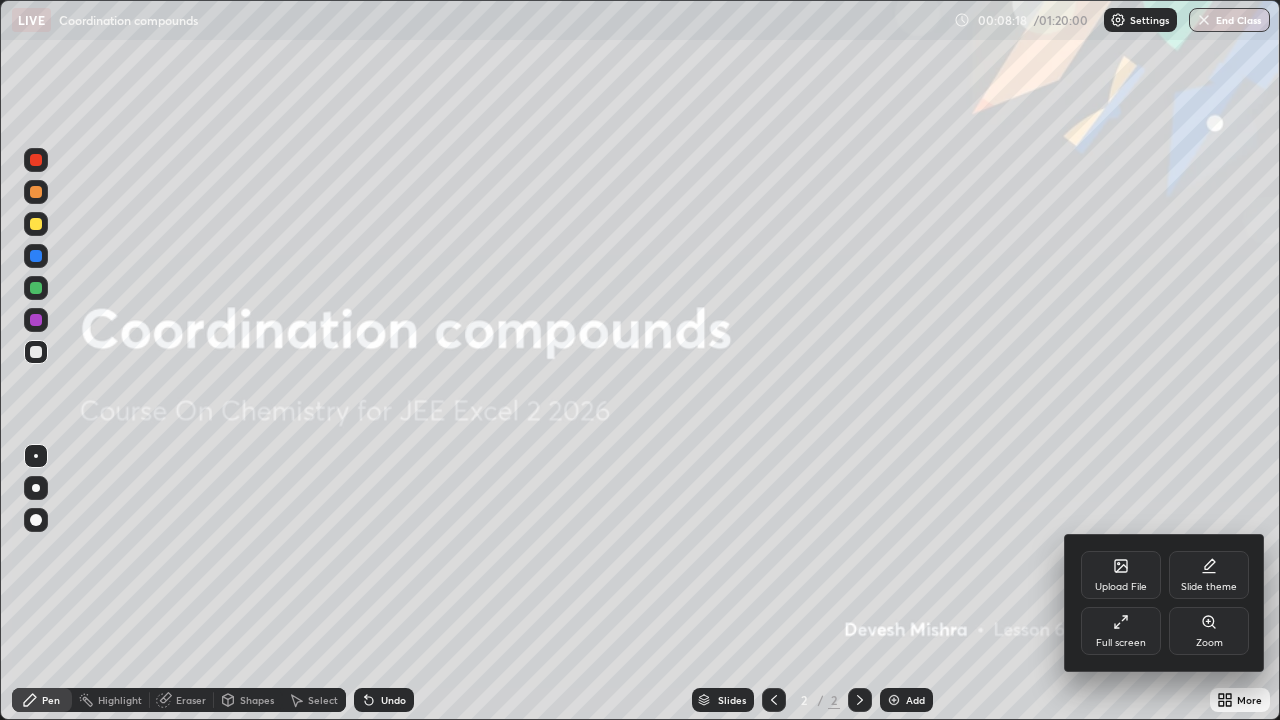 click on "Upload File" at bounding box center (1121, 587) 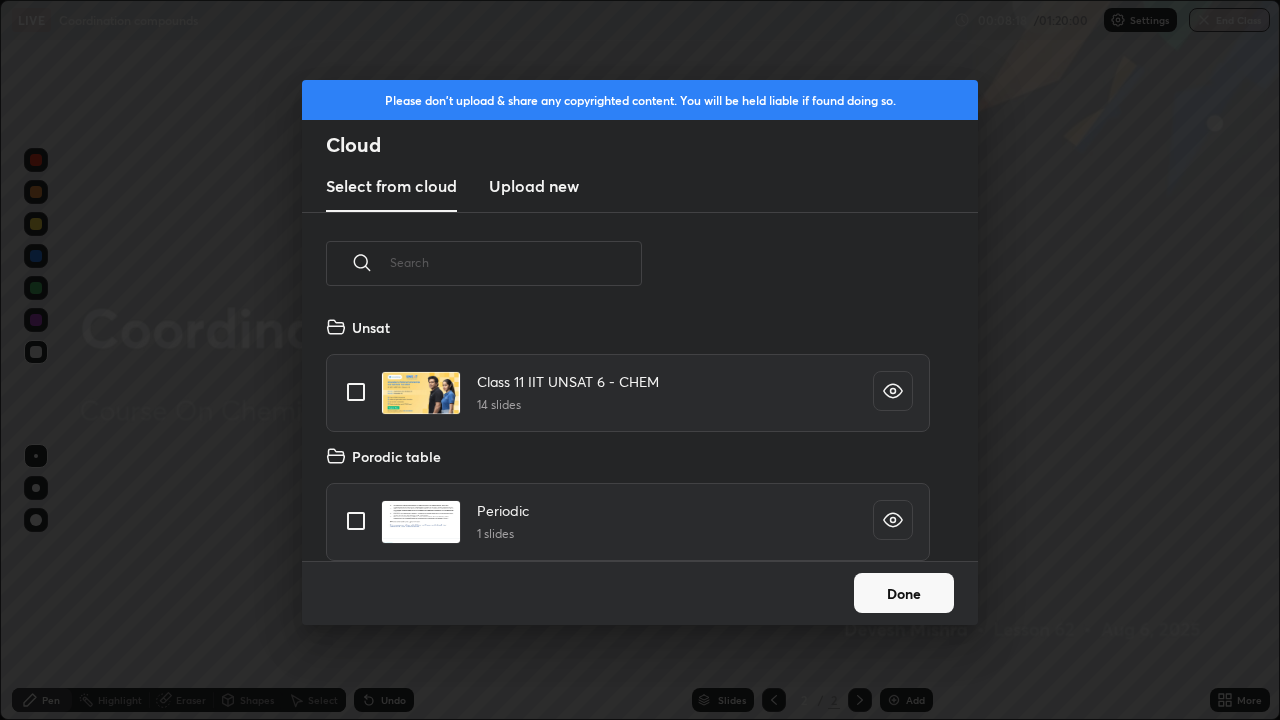 scroll, scrollTop: 7, scrollLeft: 11, axis: both 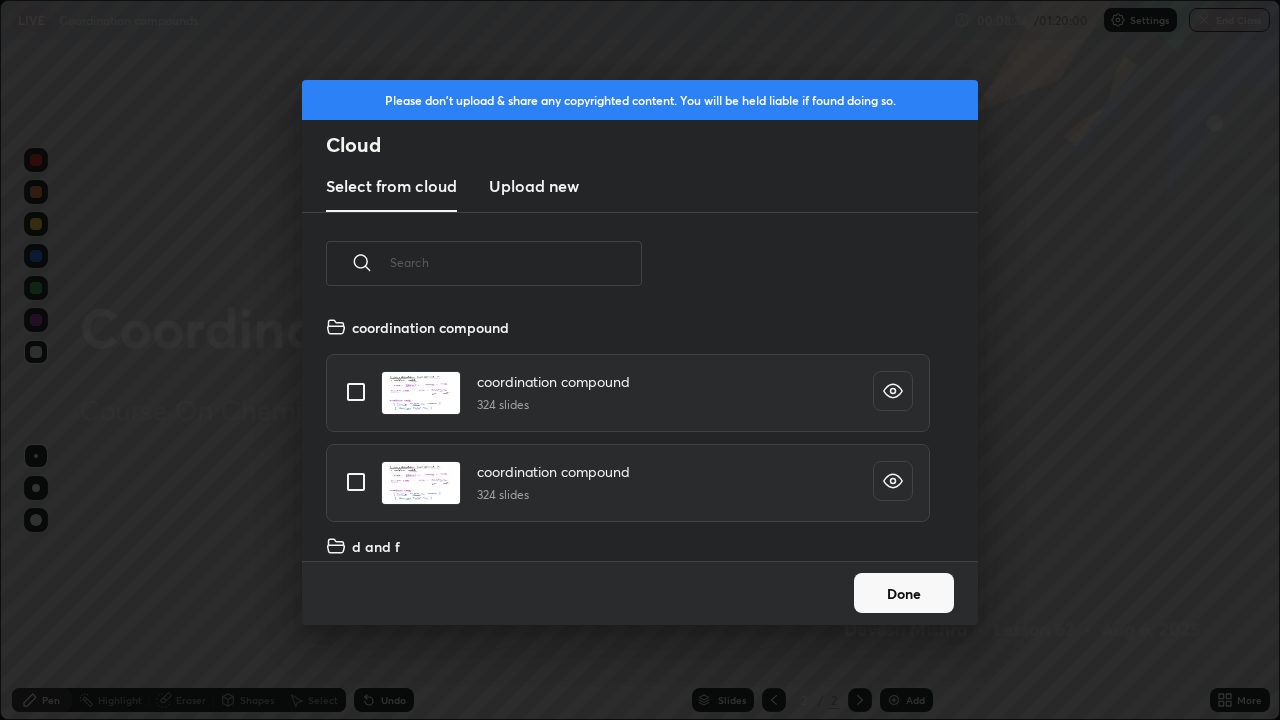 click at bounding box center (356, 392) 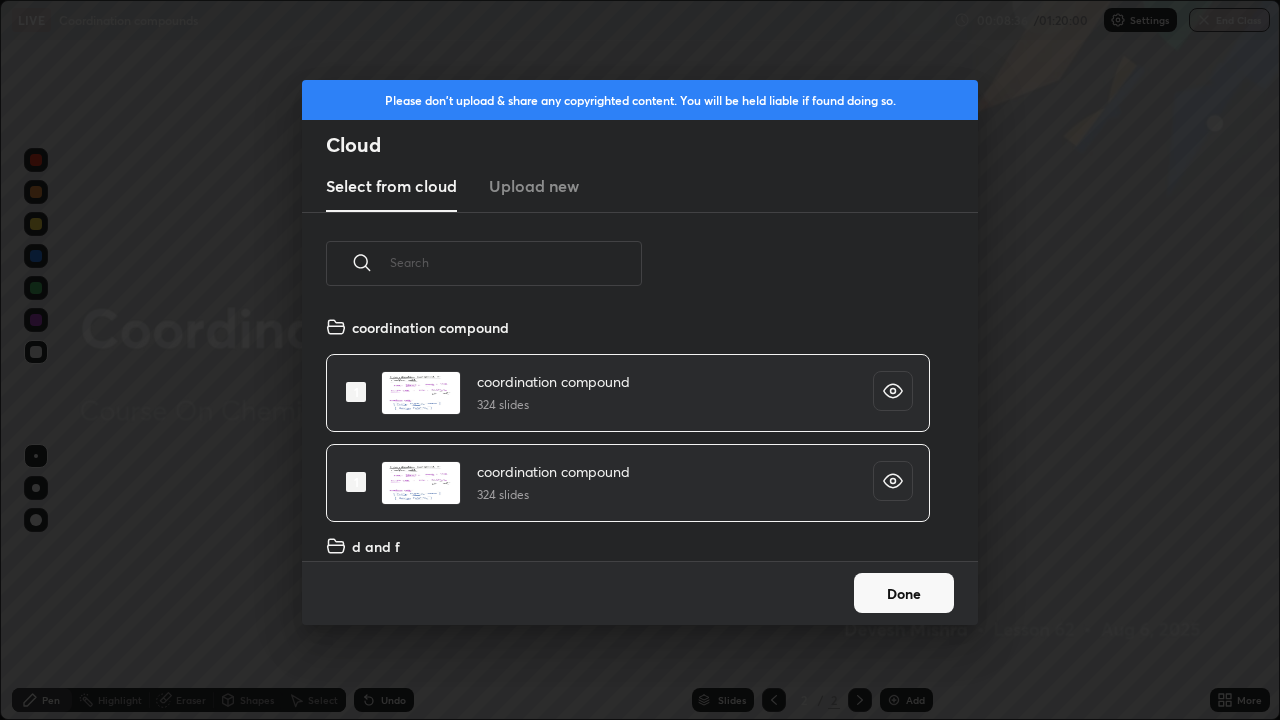 click on "Done" at bounding box center [904, 593] 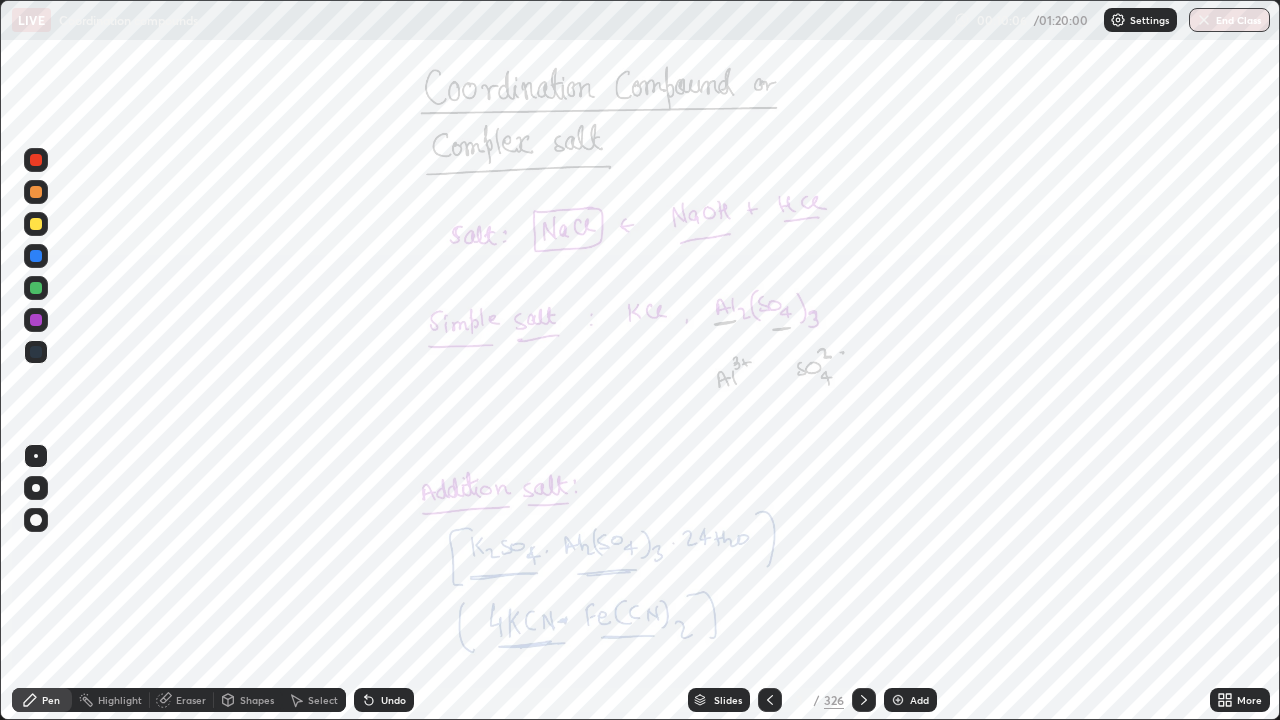 click on "Slides" at bounding box center (719, 700) 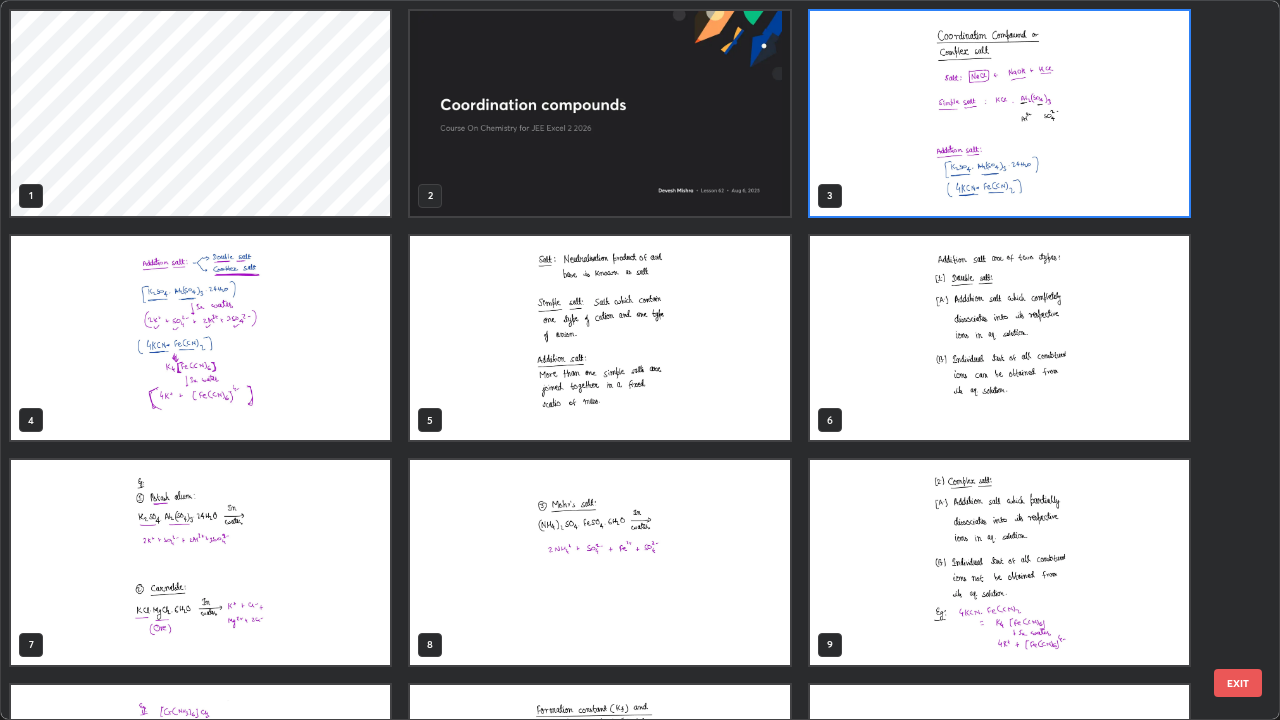scroll, scrollTop: 7, scrollLeft: 11, axis: both 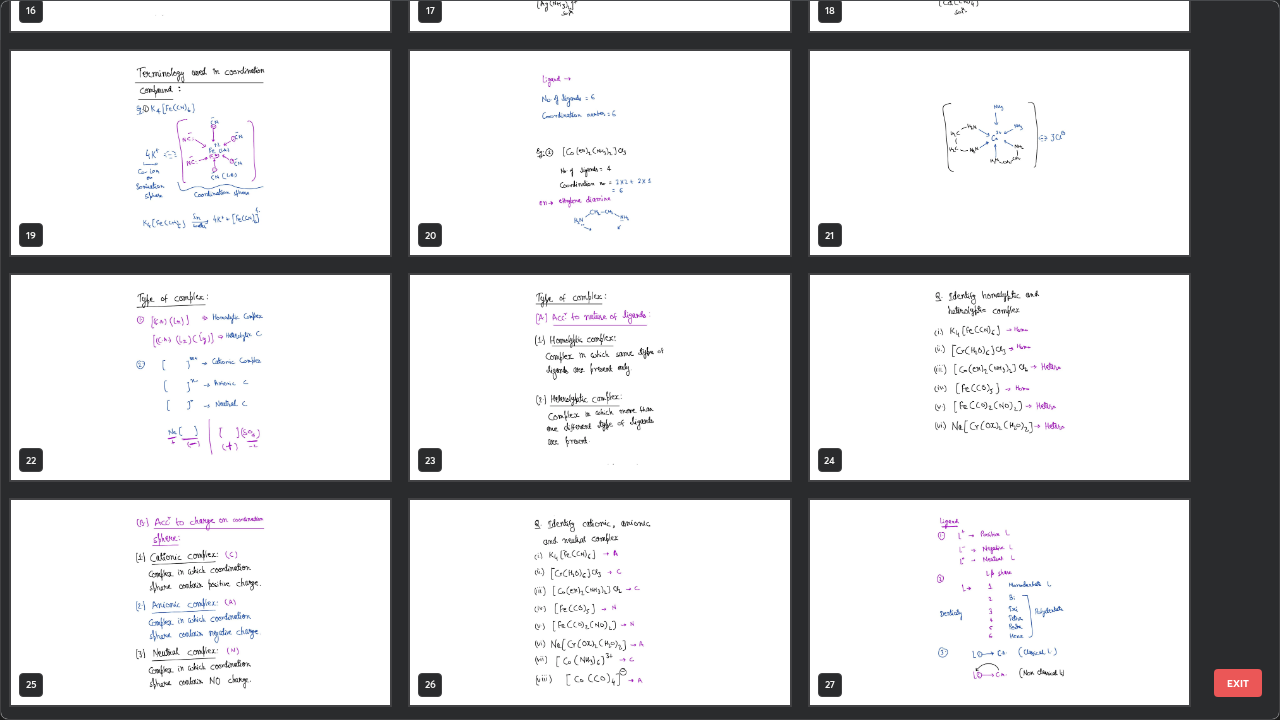 click at bounding box center [599, 377] 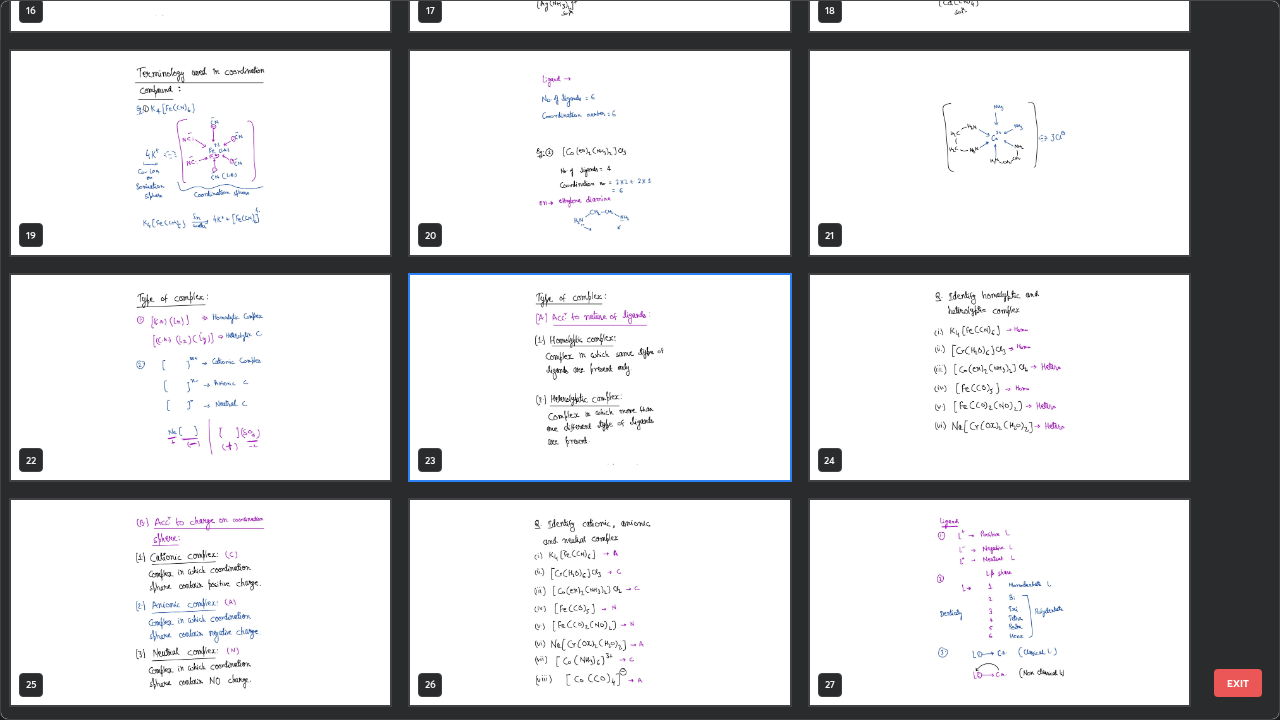 click at bounding box center (599, 377) 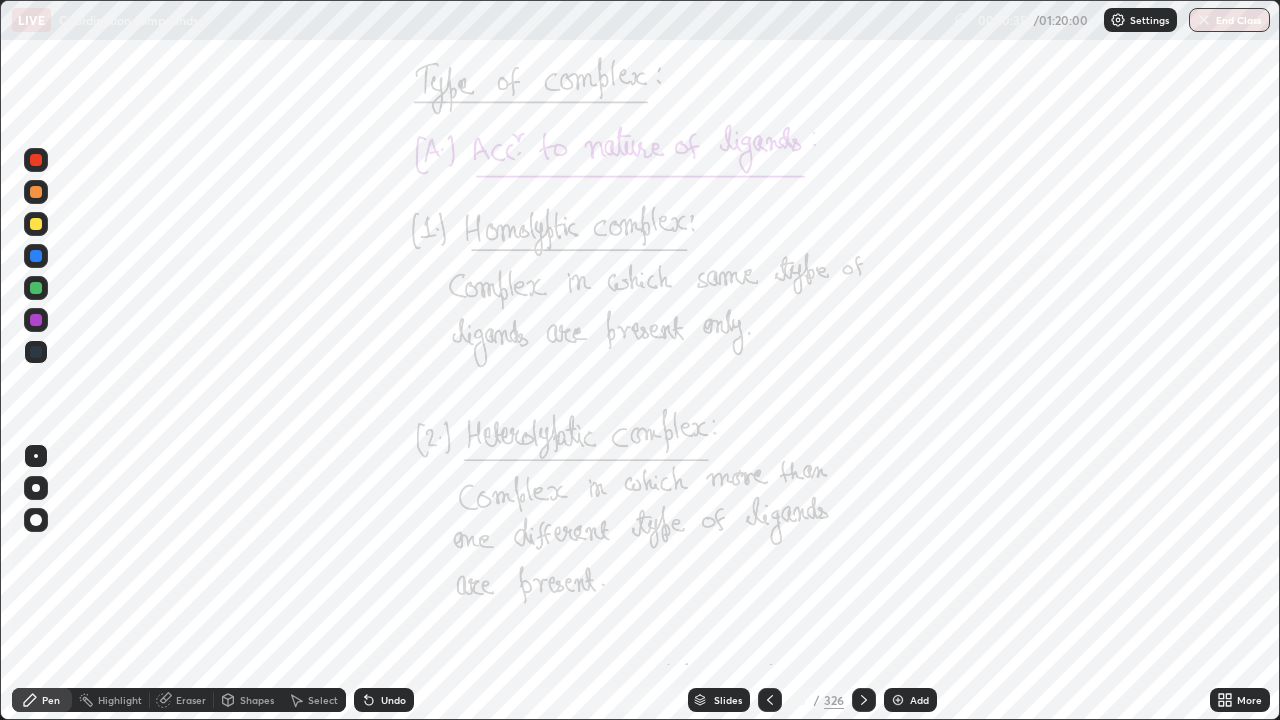 click 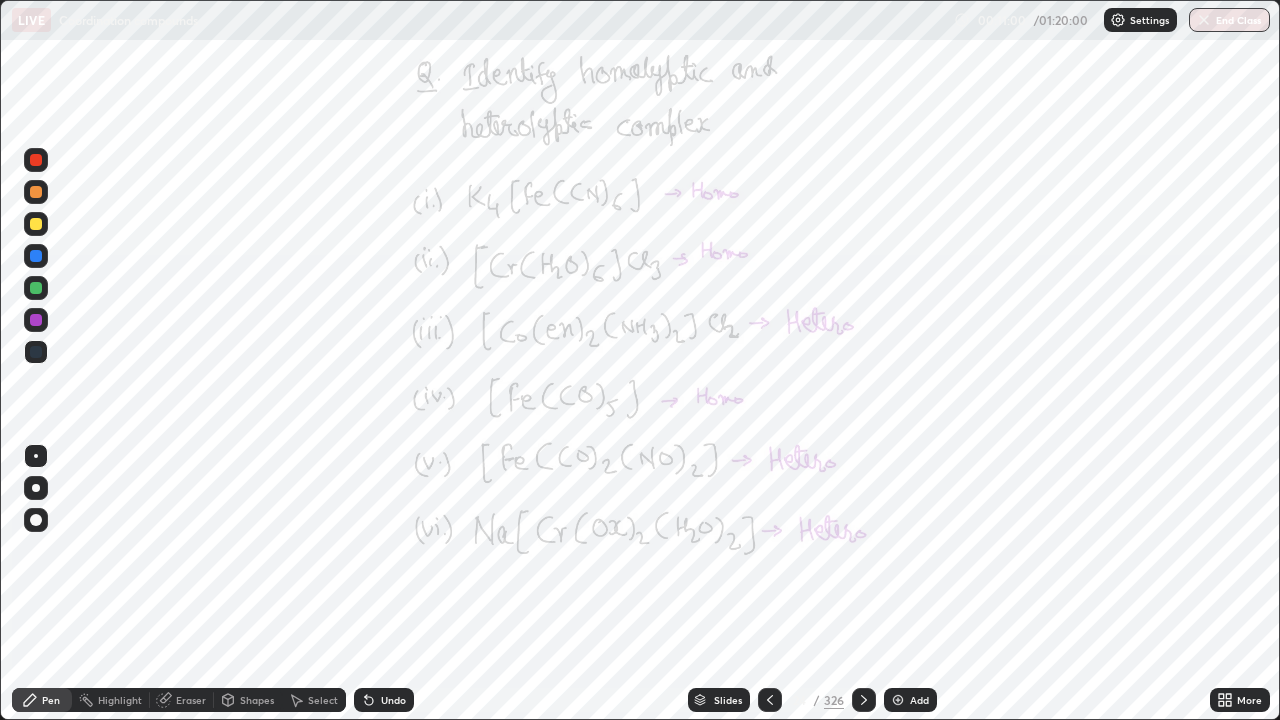 click on "Slides" at bounding box center (728, 700) 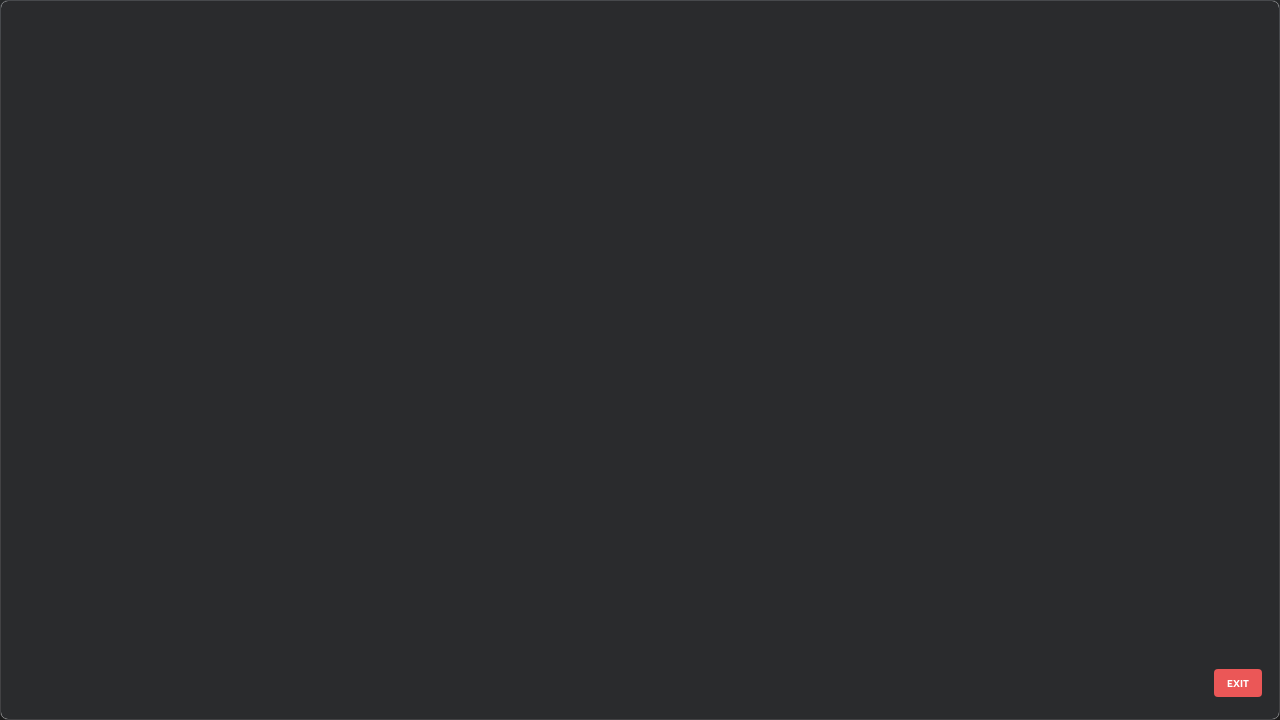 scroll, scrollTop: 1079, scrollLeft: 0, axis: vertical 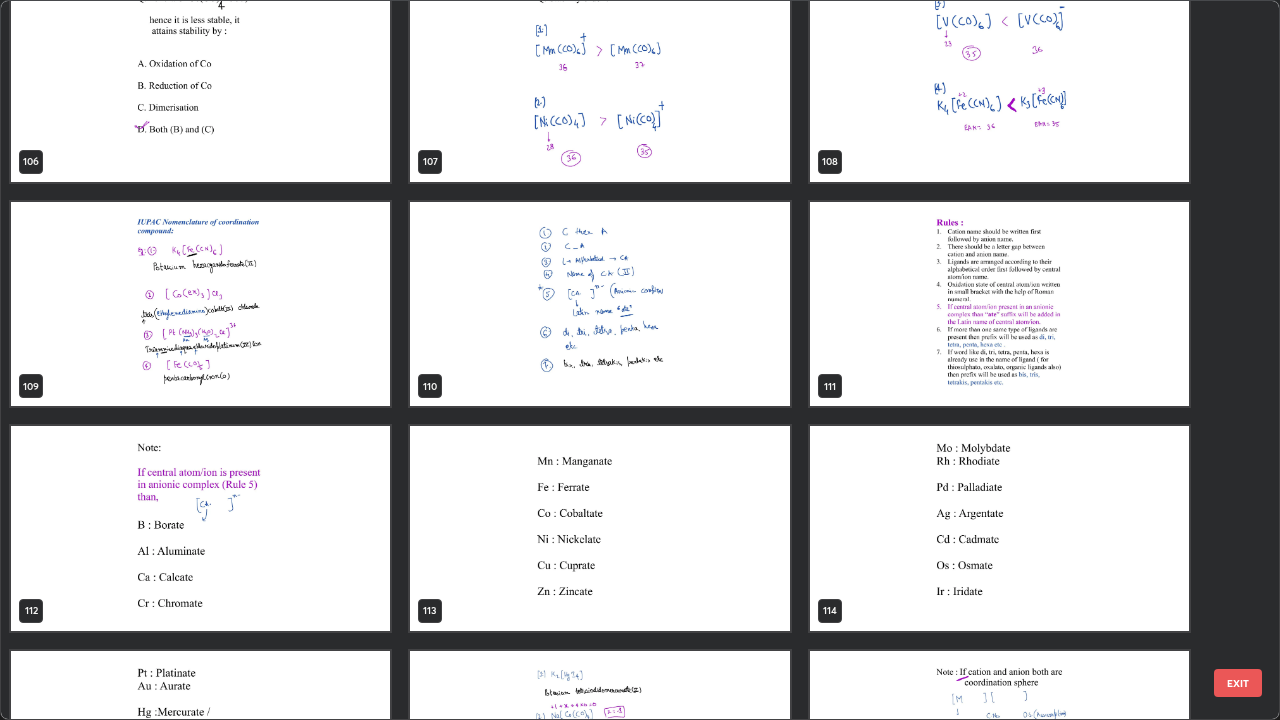 click at bounding box center (999, 304) 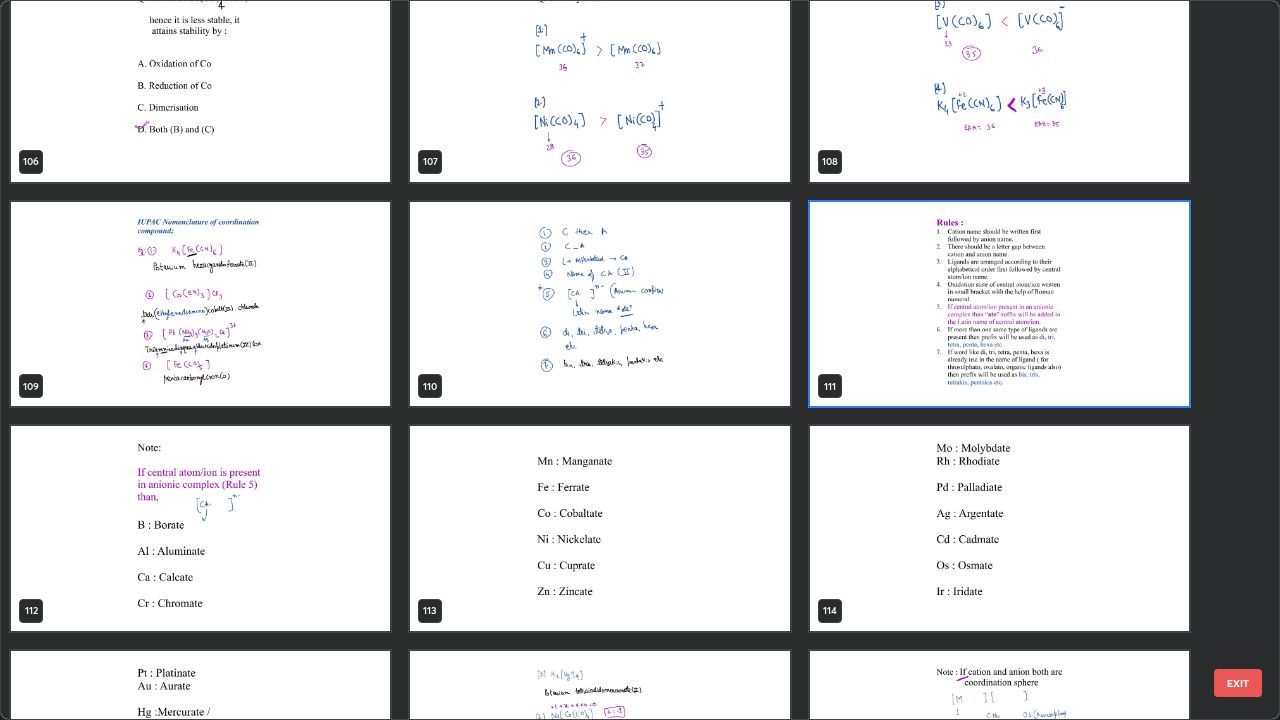 click at bounding box center (999, 304) 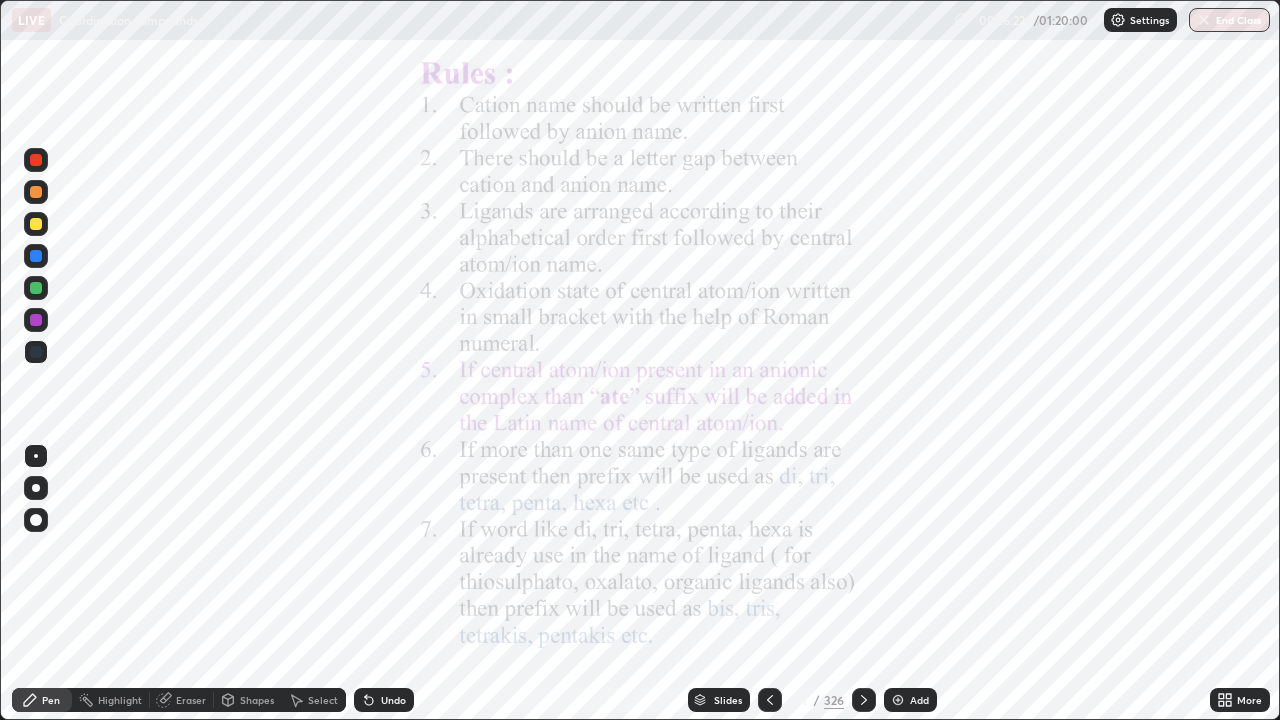 click 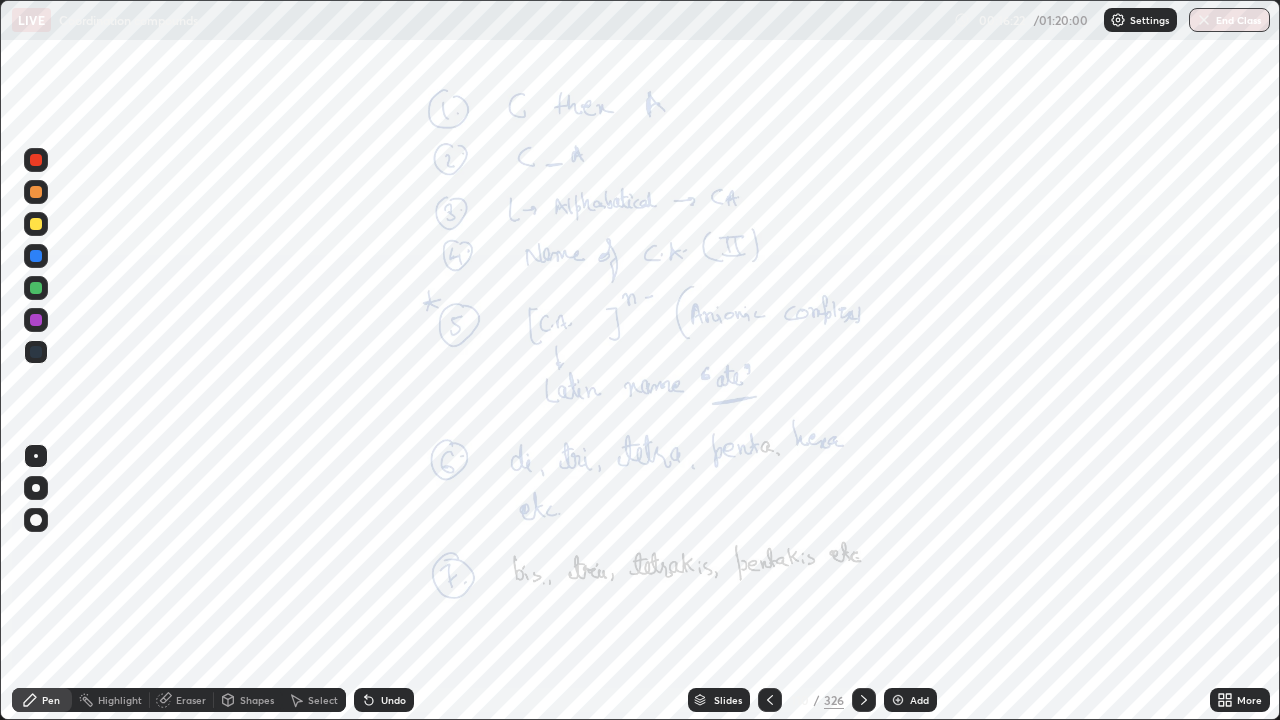 click 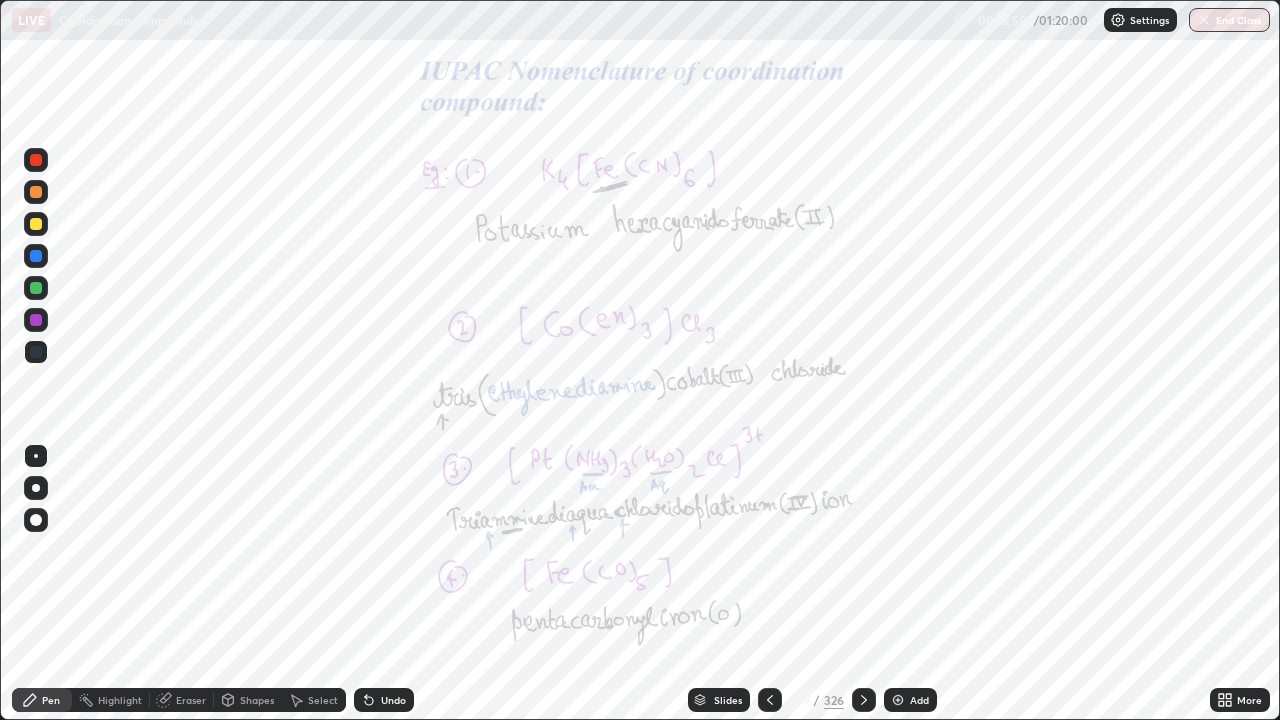 click at bounding box center [36, 256] 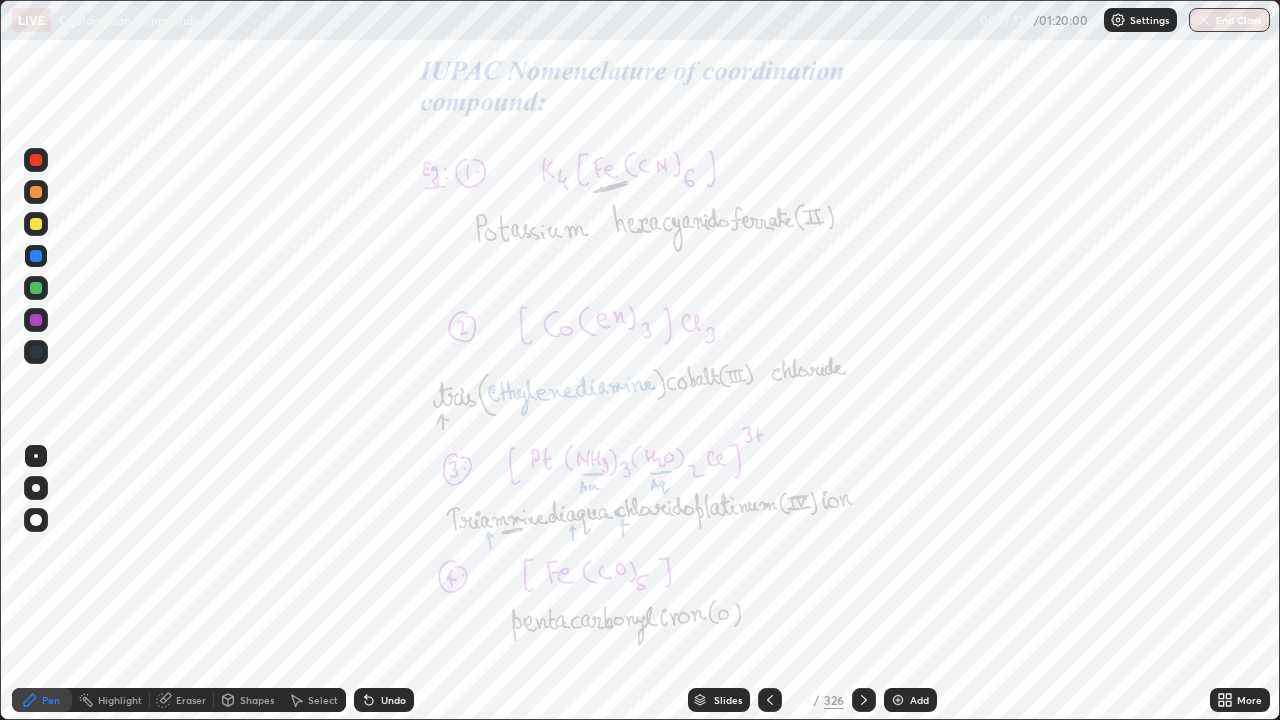 click 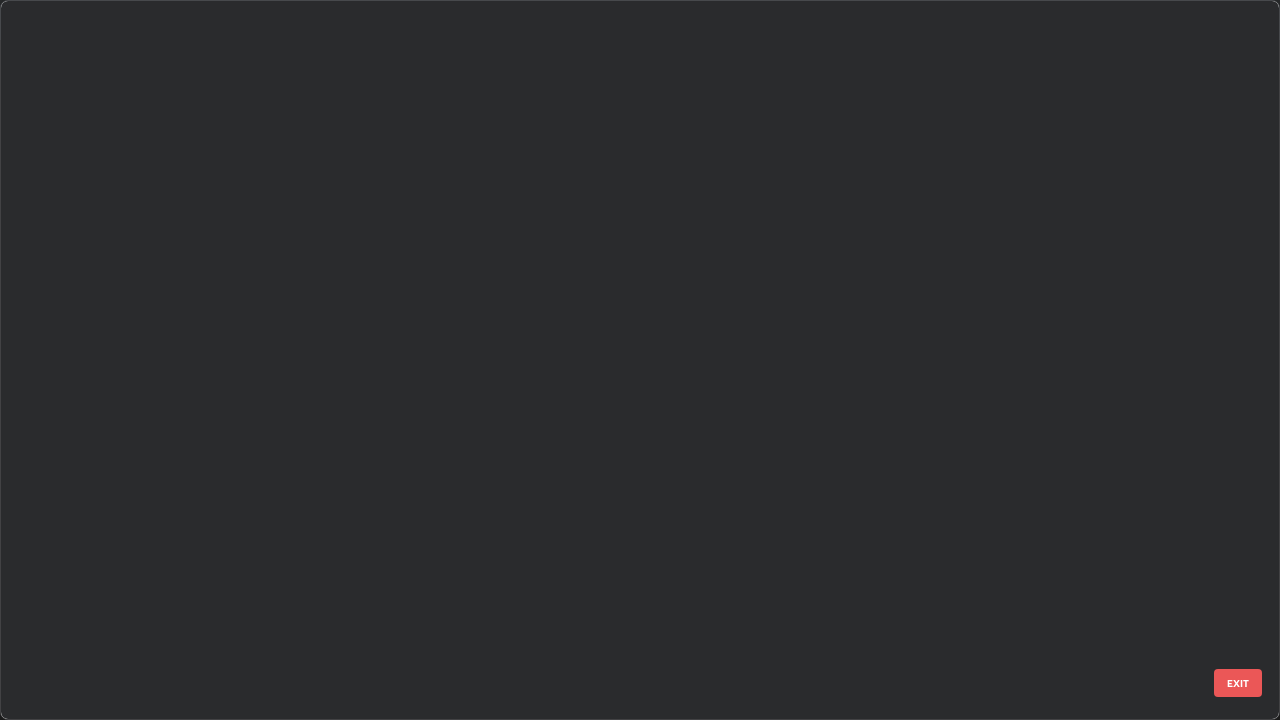 scroll, scrollTop: 7593, scrollLeft: 0, axis: vertical 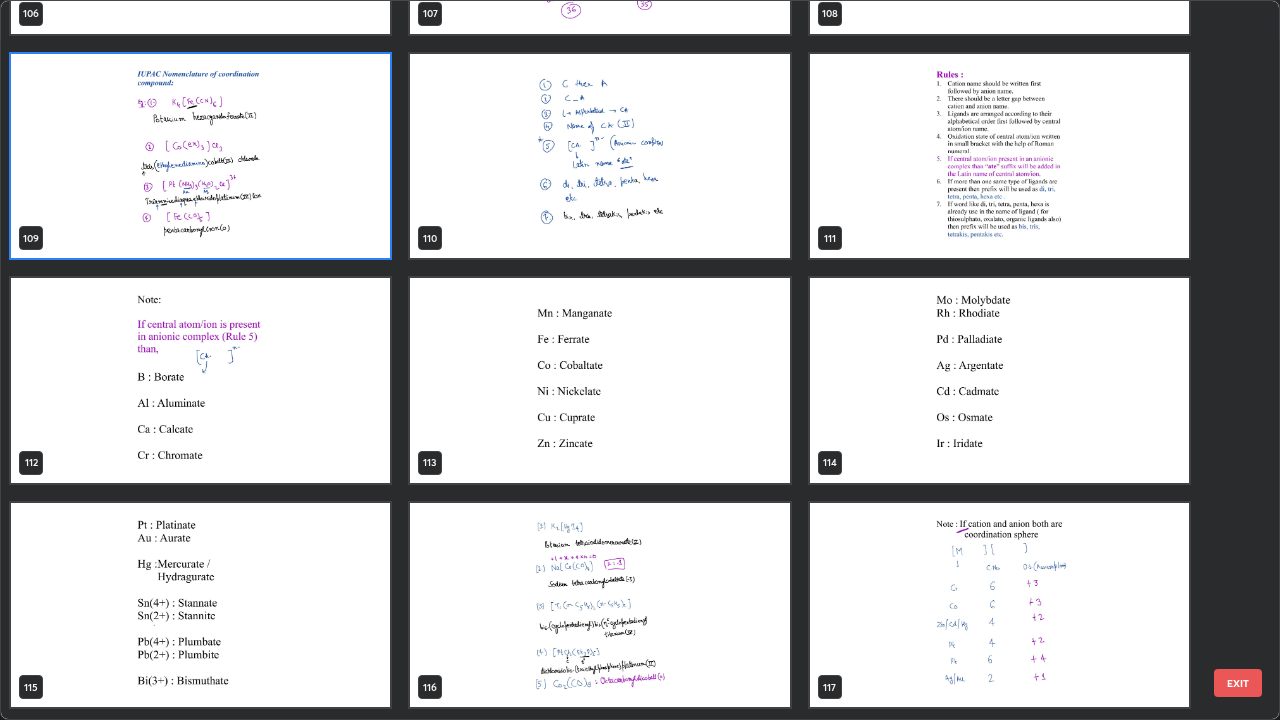 click at bounding box center (200, 380) 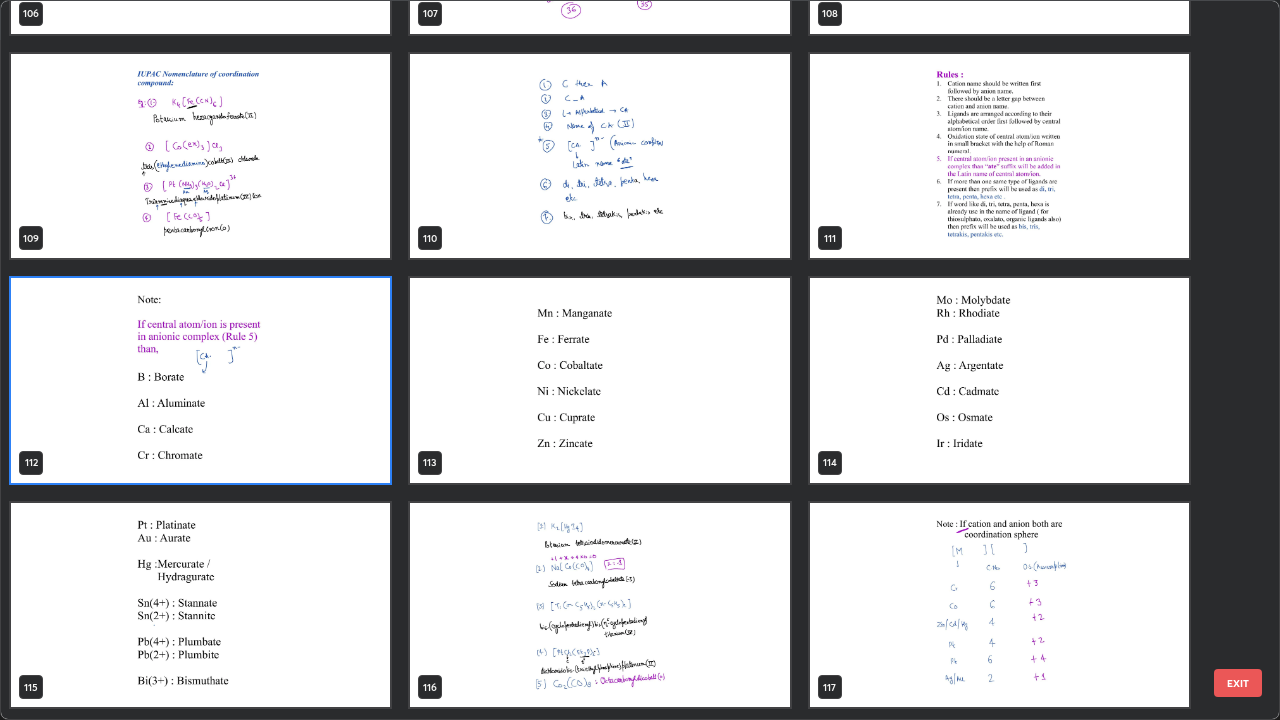 click at bounding box center [200, 380] 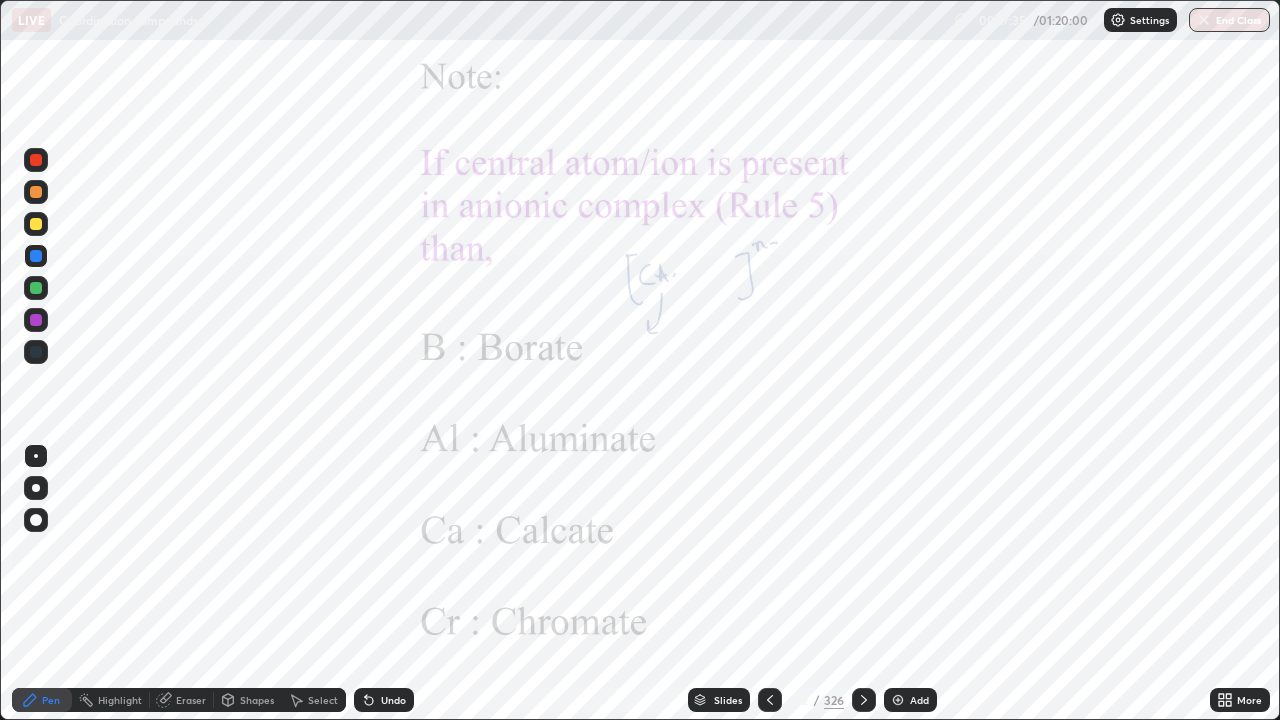 click 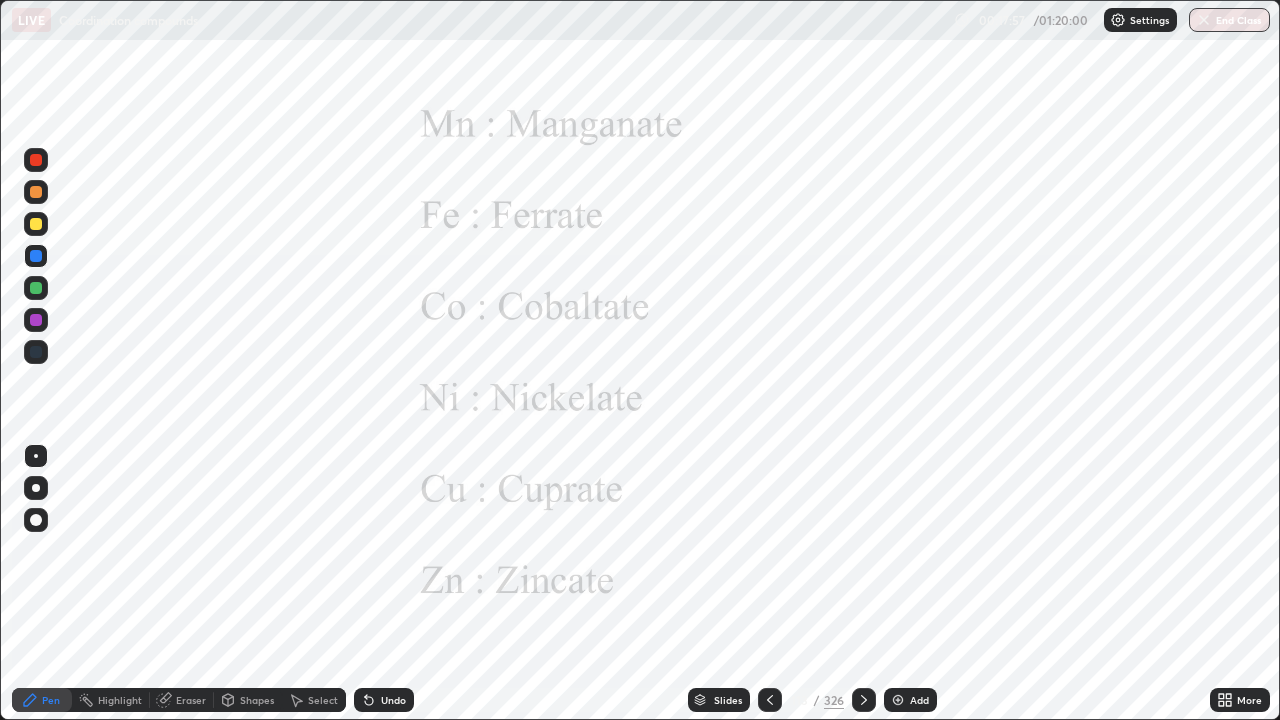 click 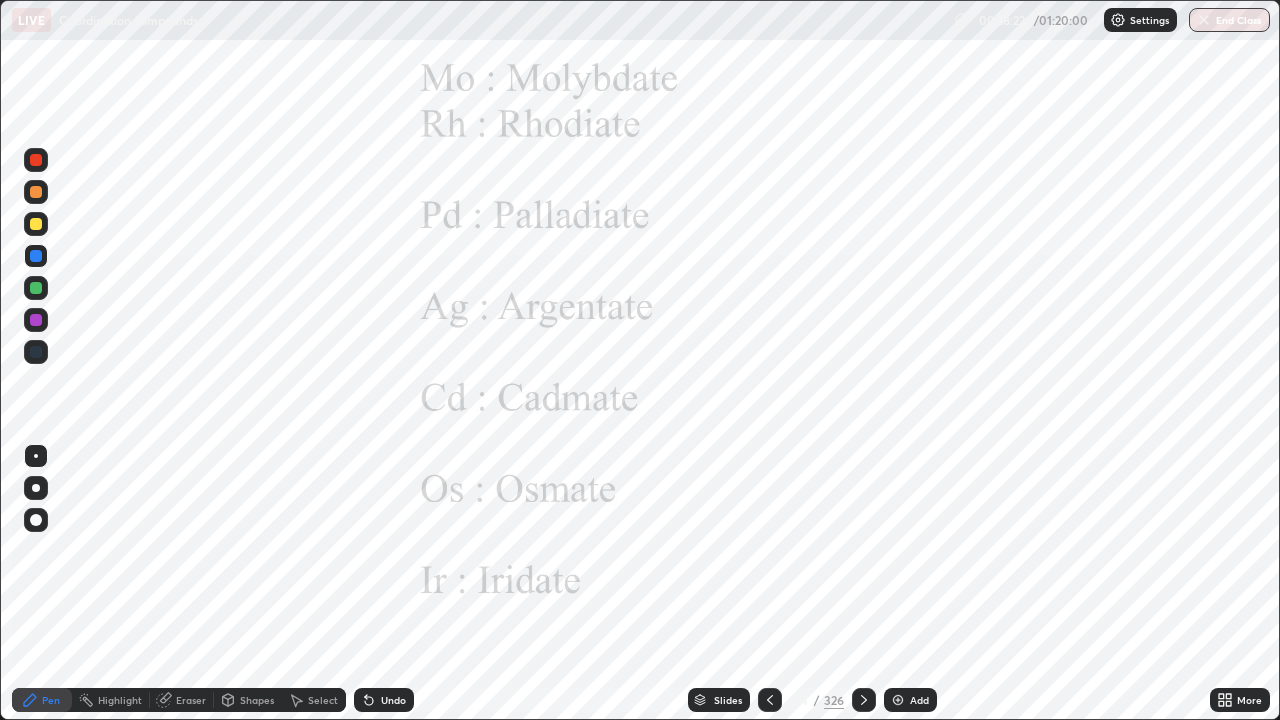 click 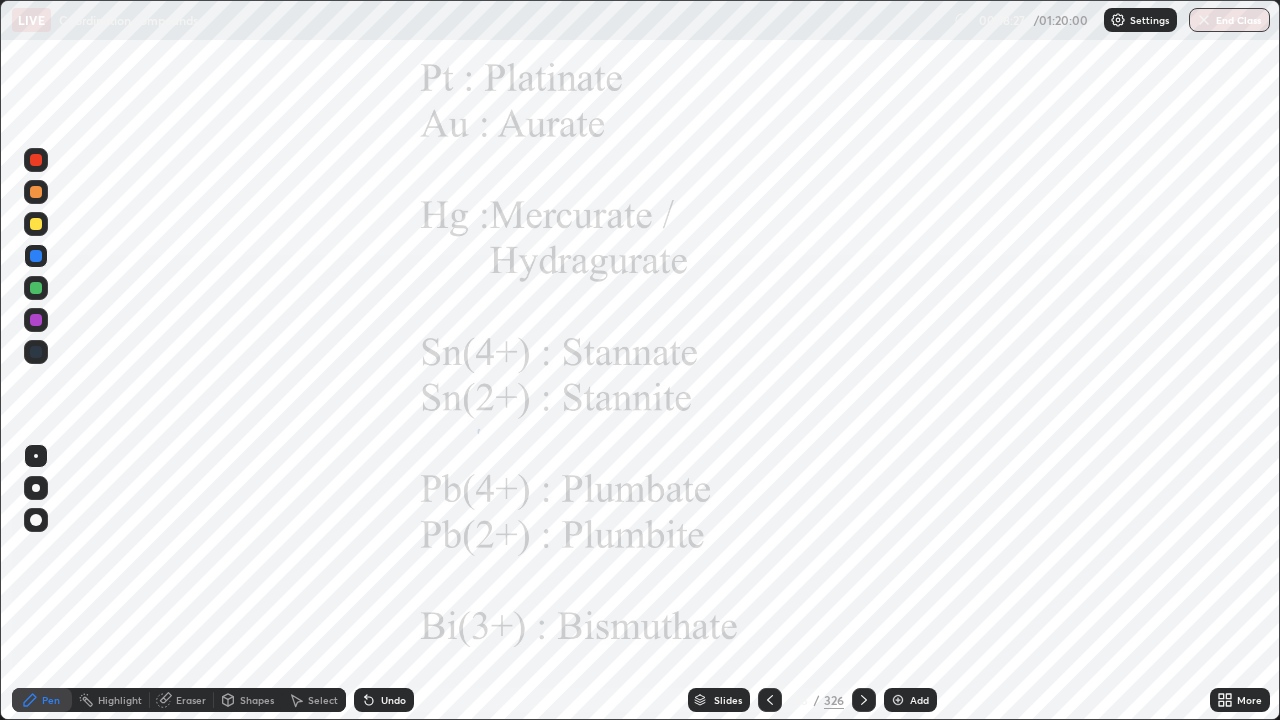 click at bounding box center [36, 320] 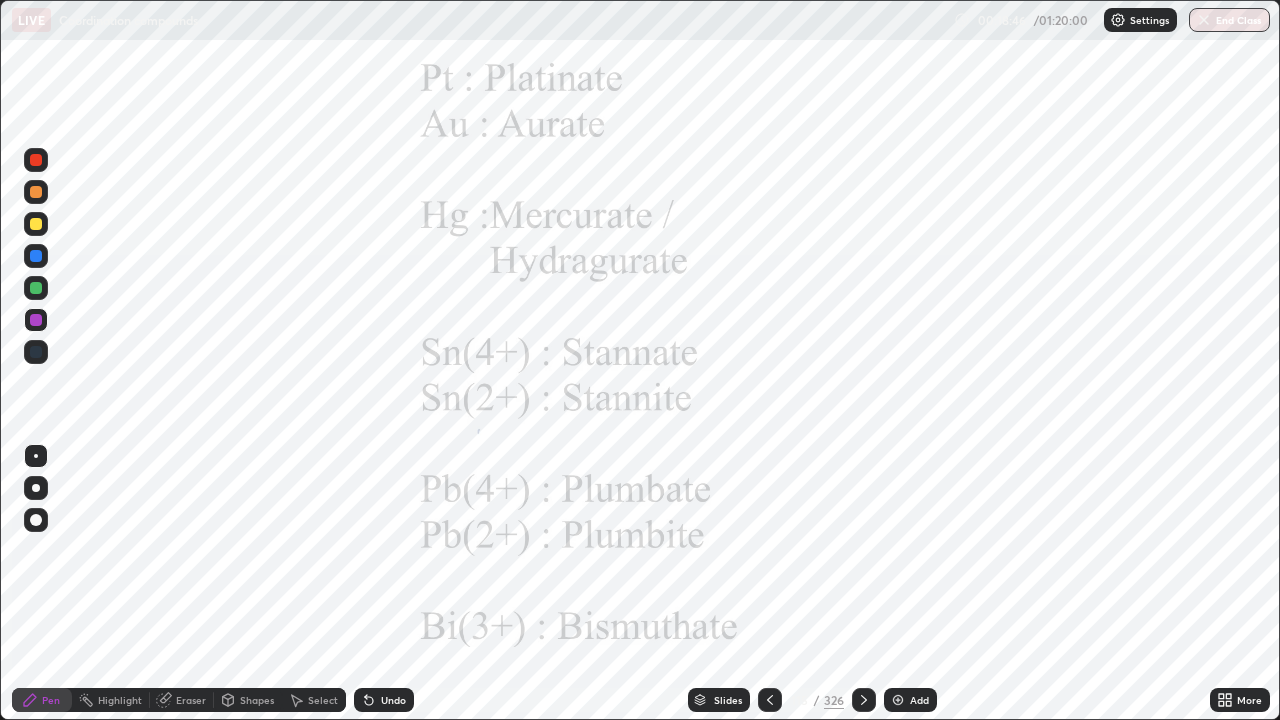 click at bounding box center [864, 700] 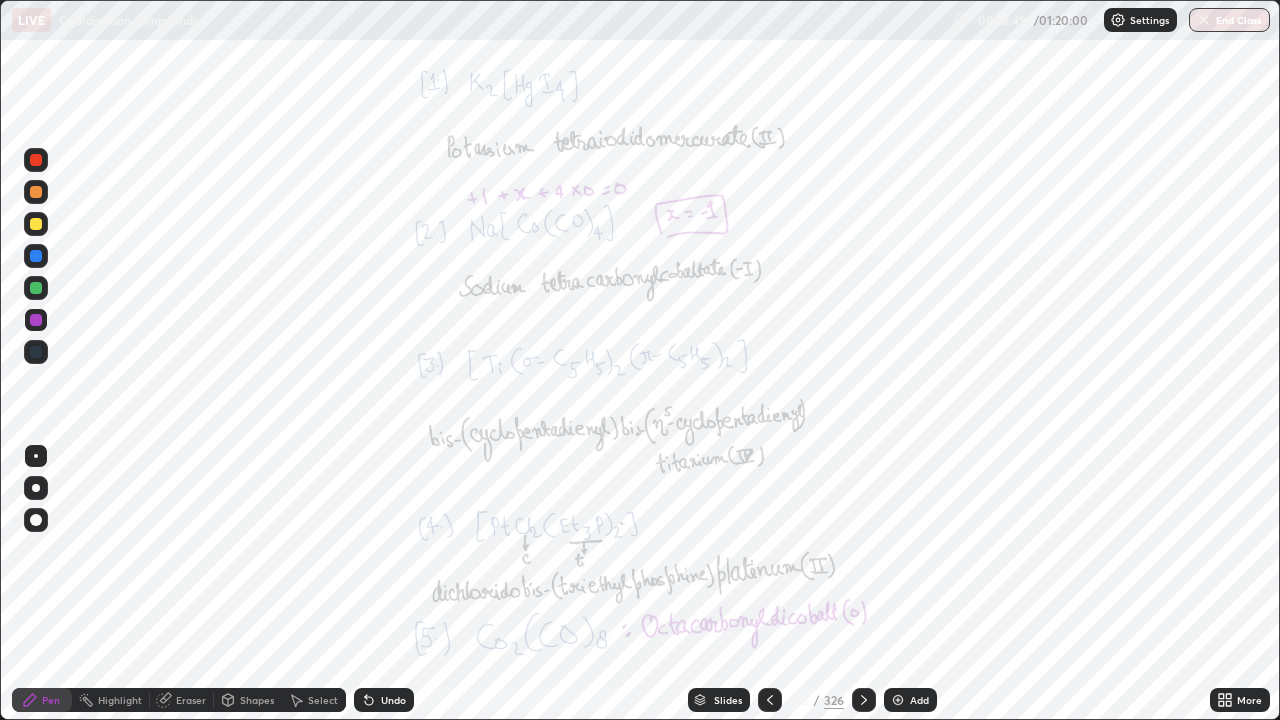 click 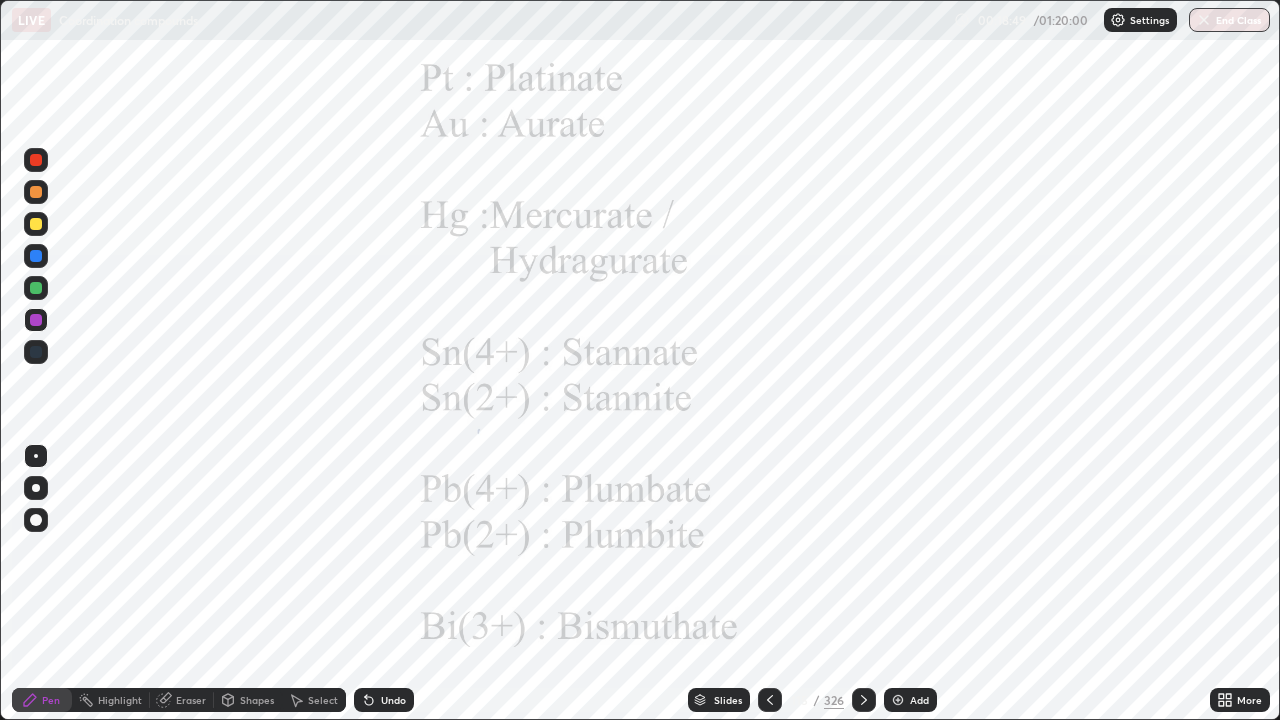 click 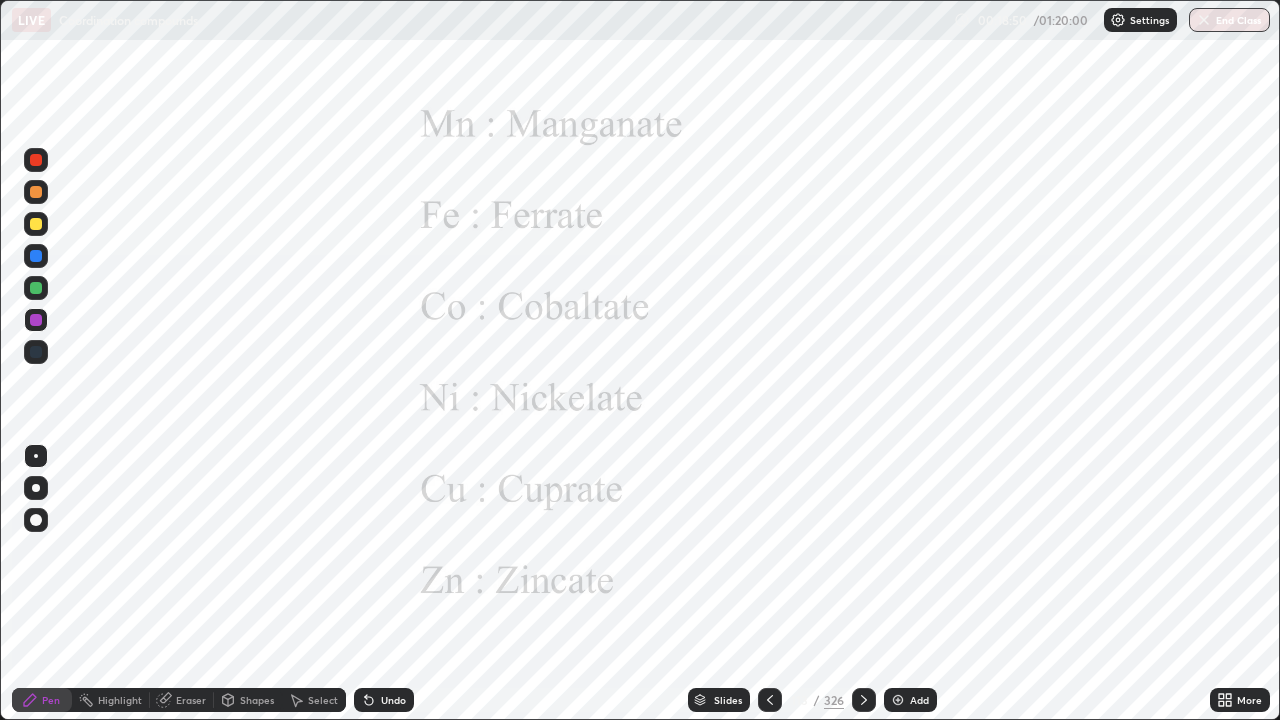 click 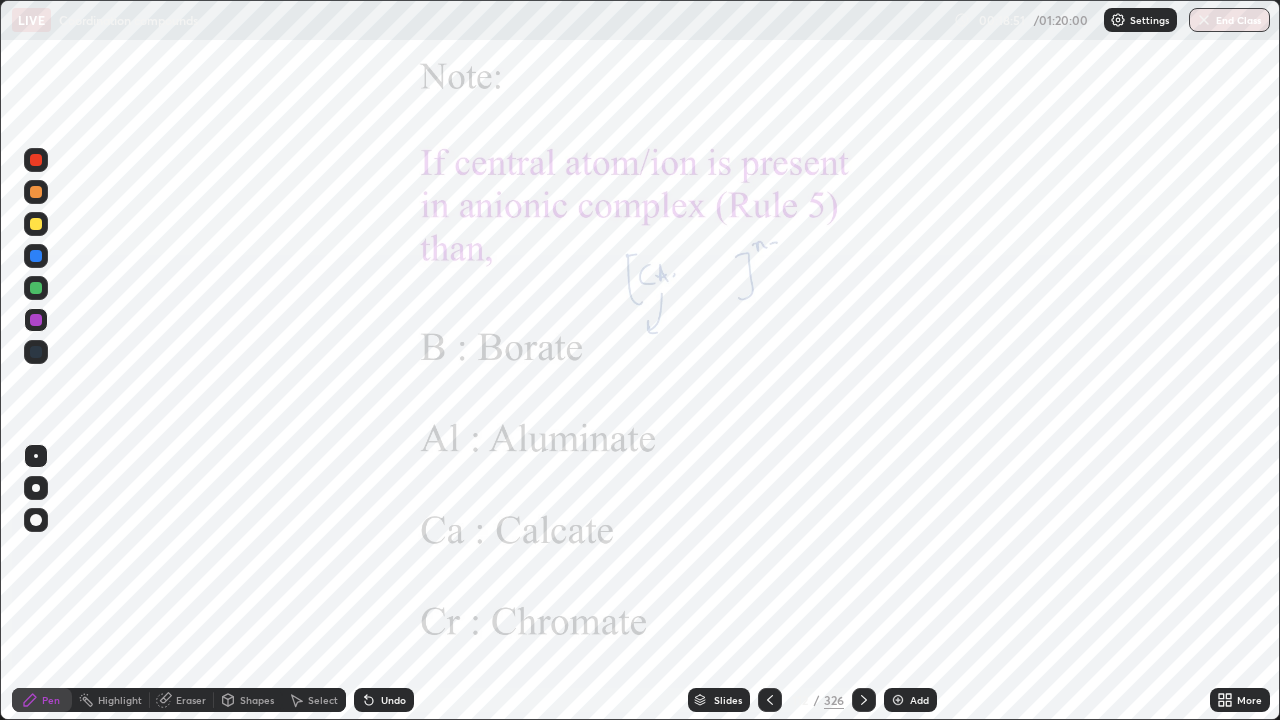 click 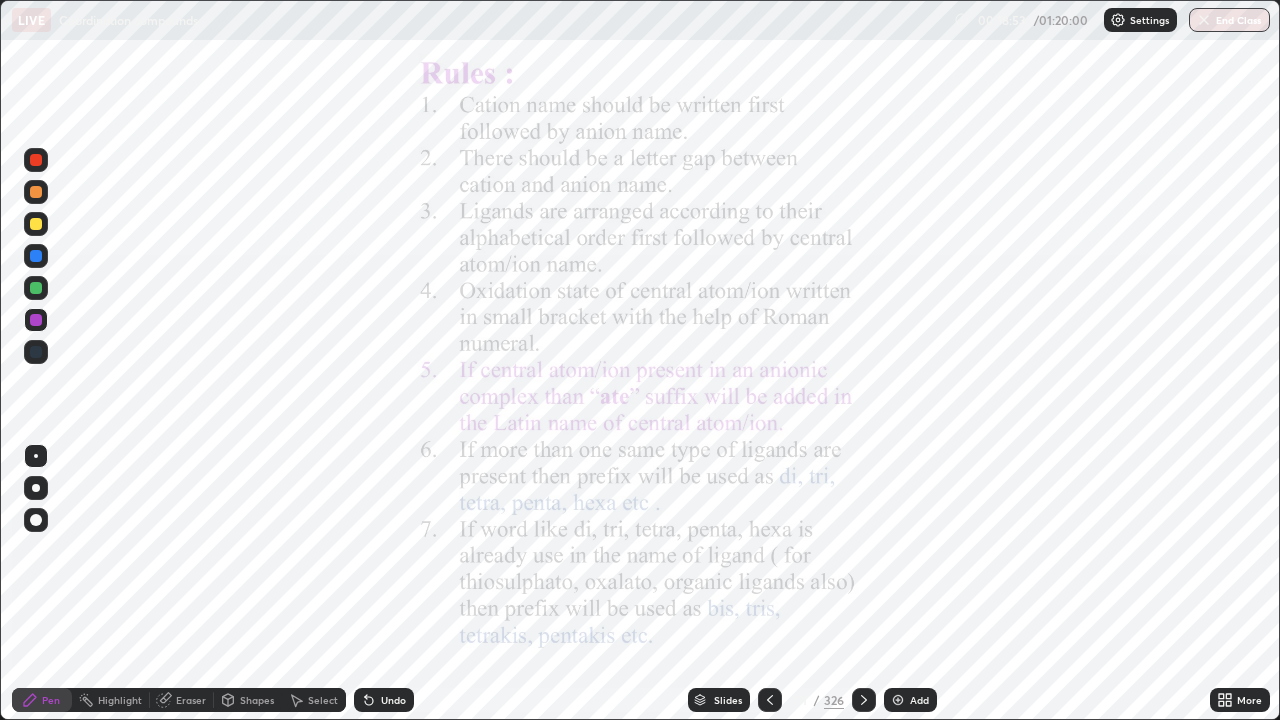 click 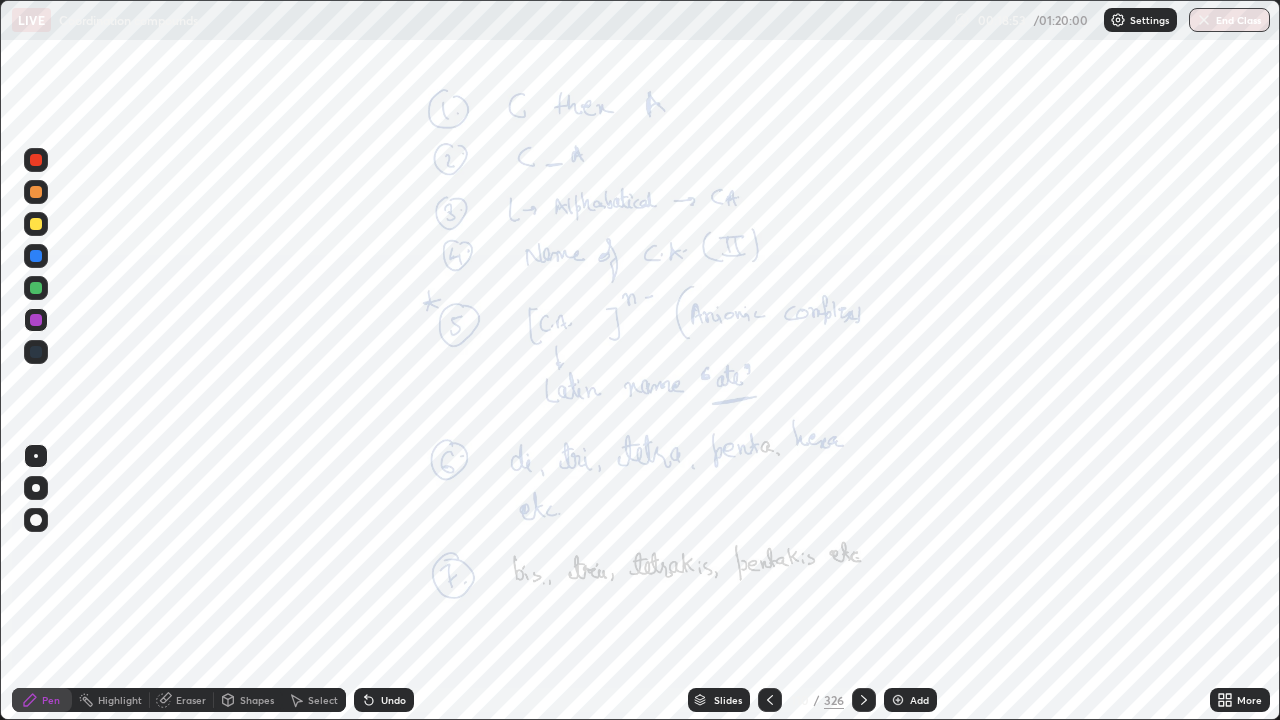click 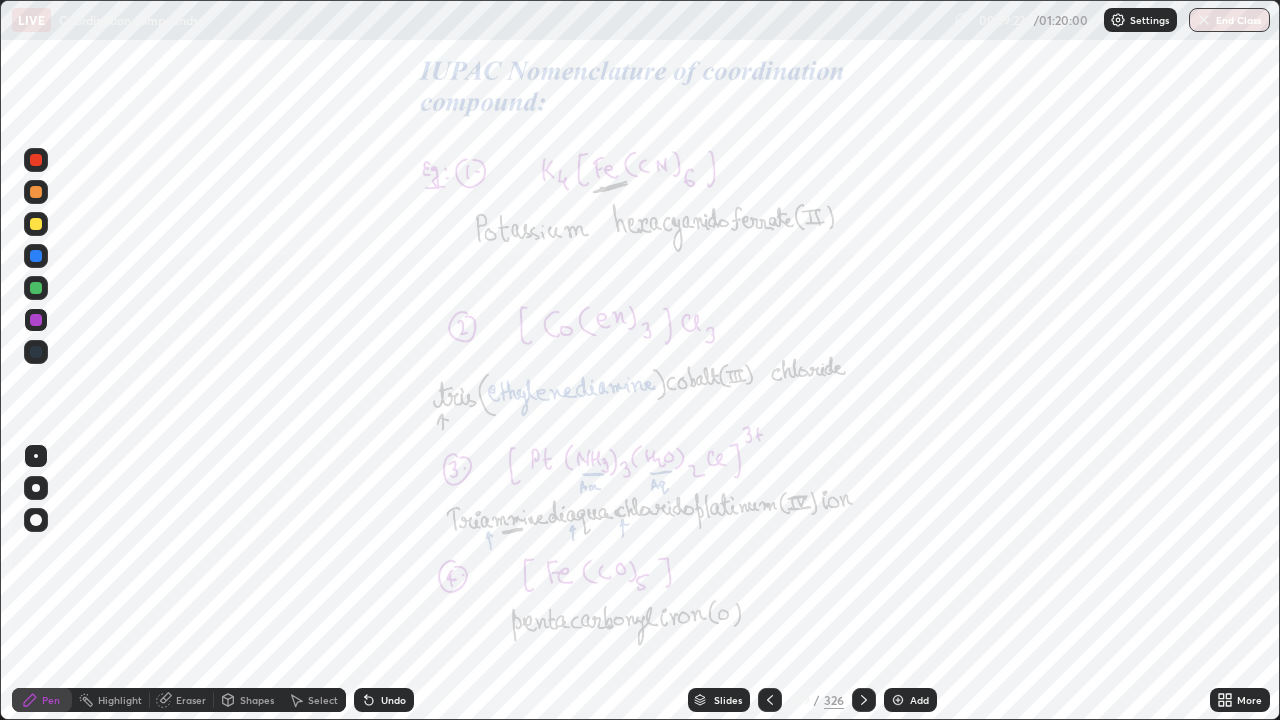 click at bounding box center [36, 288] 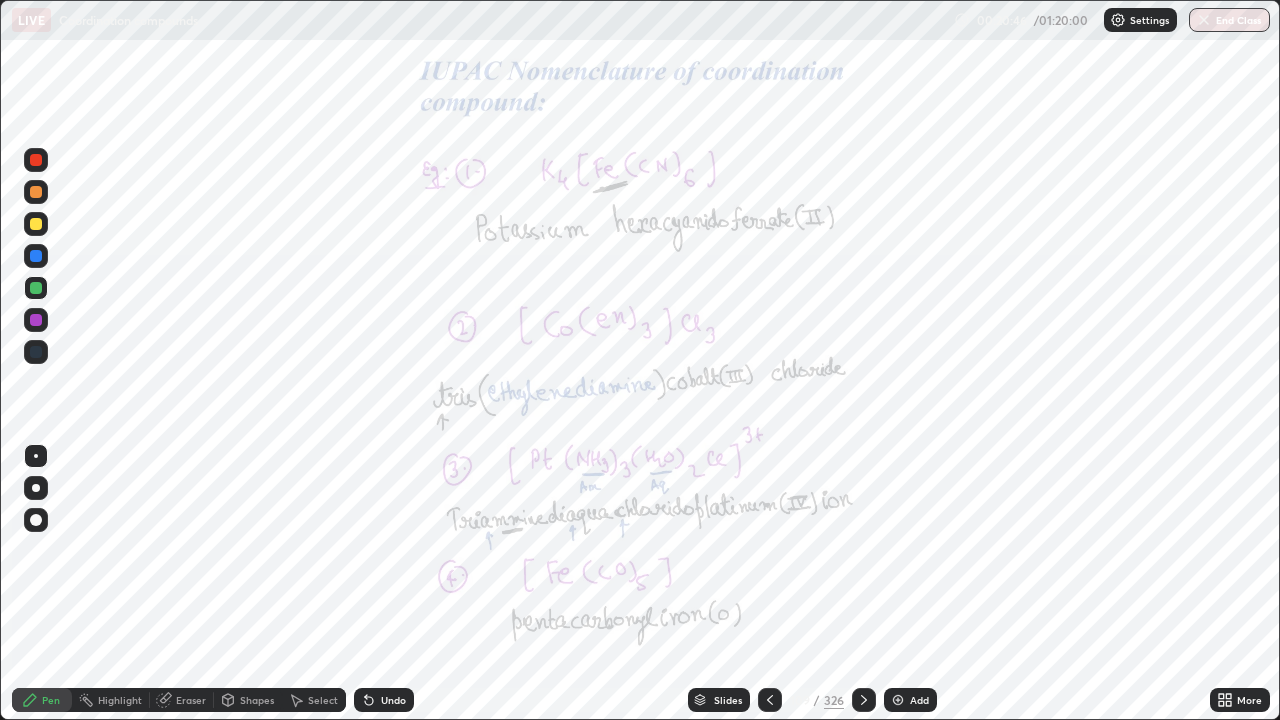 click at bounding box center (864, 700) 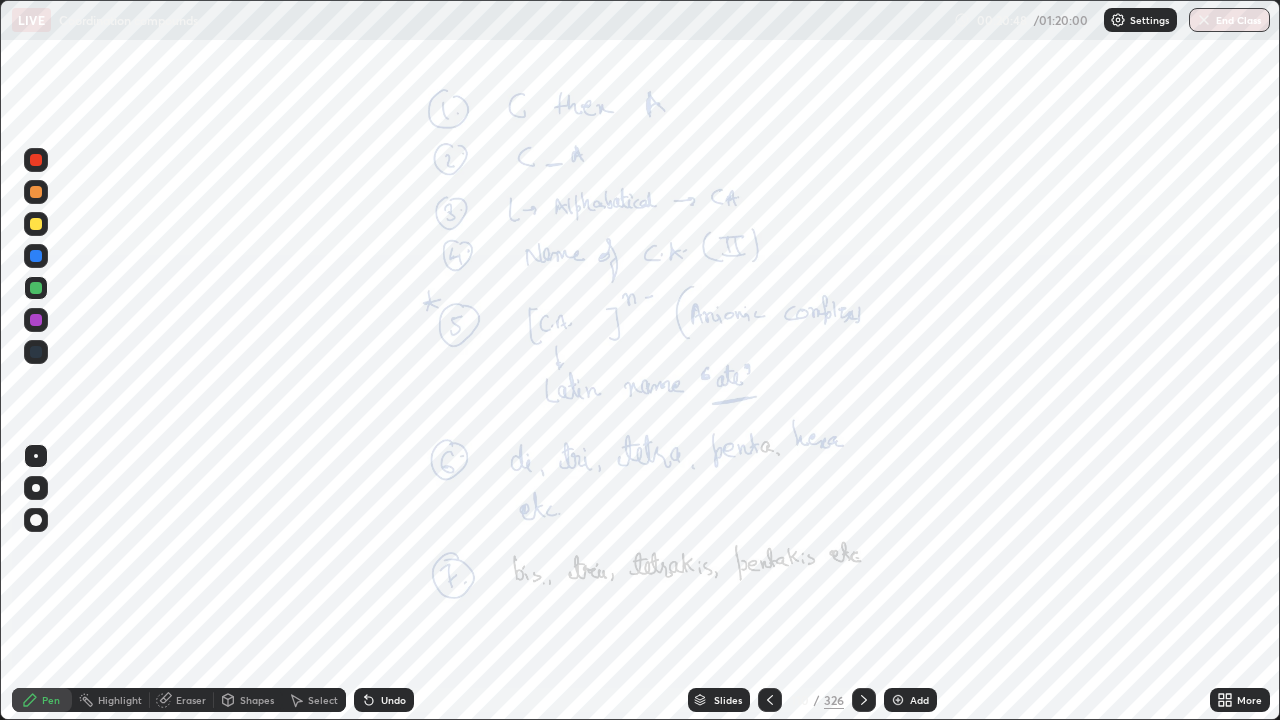 click 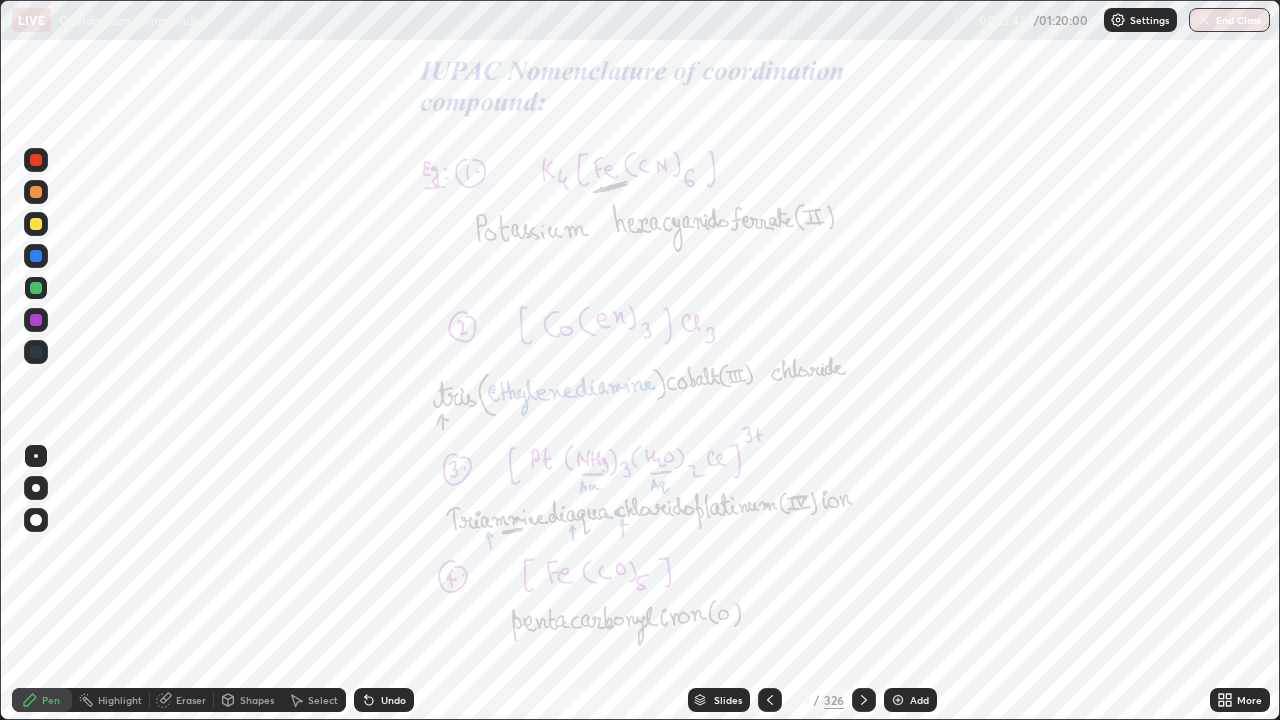 click 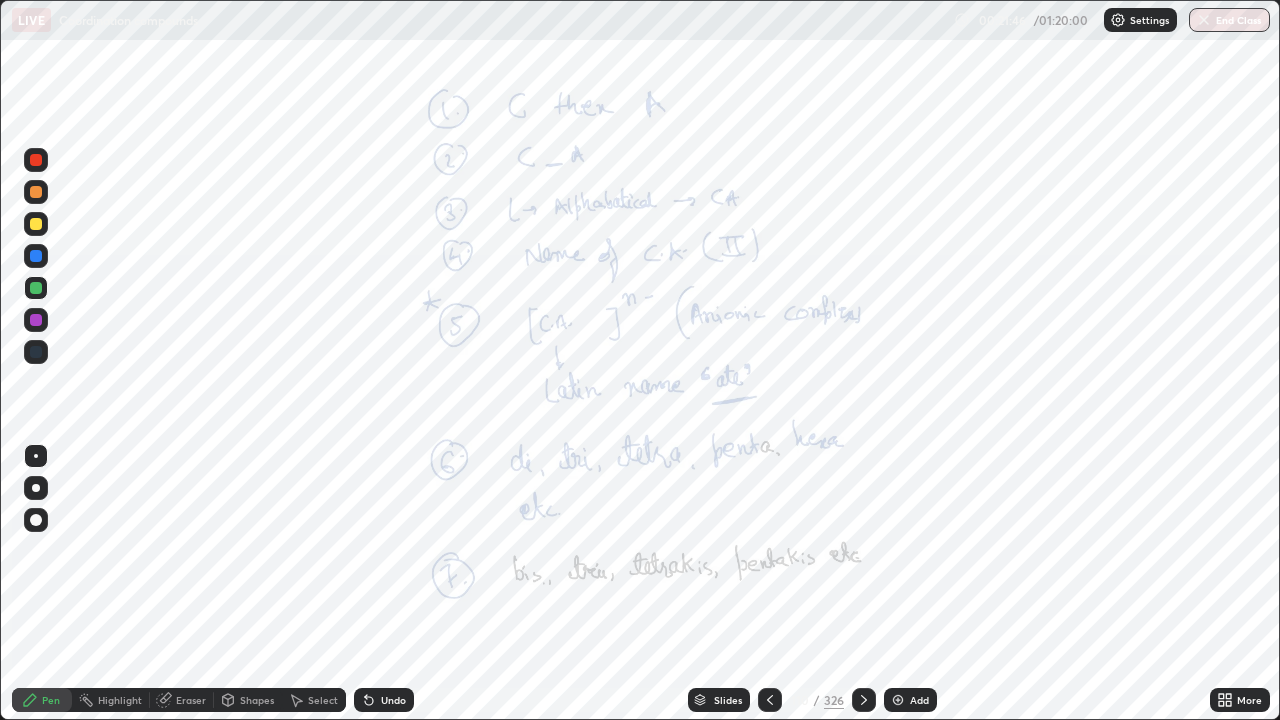 click 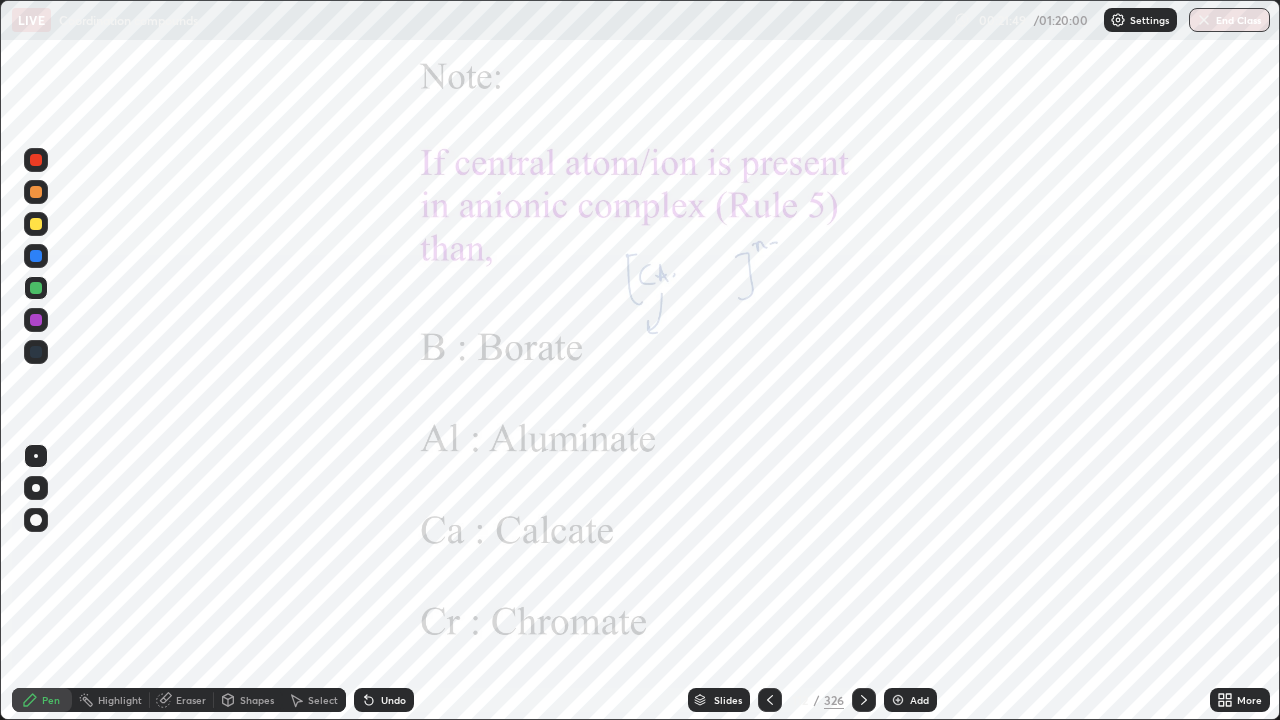 click at bounding box center [864, 700] 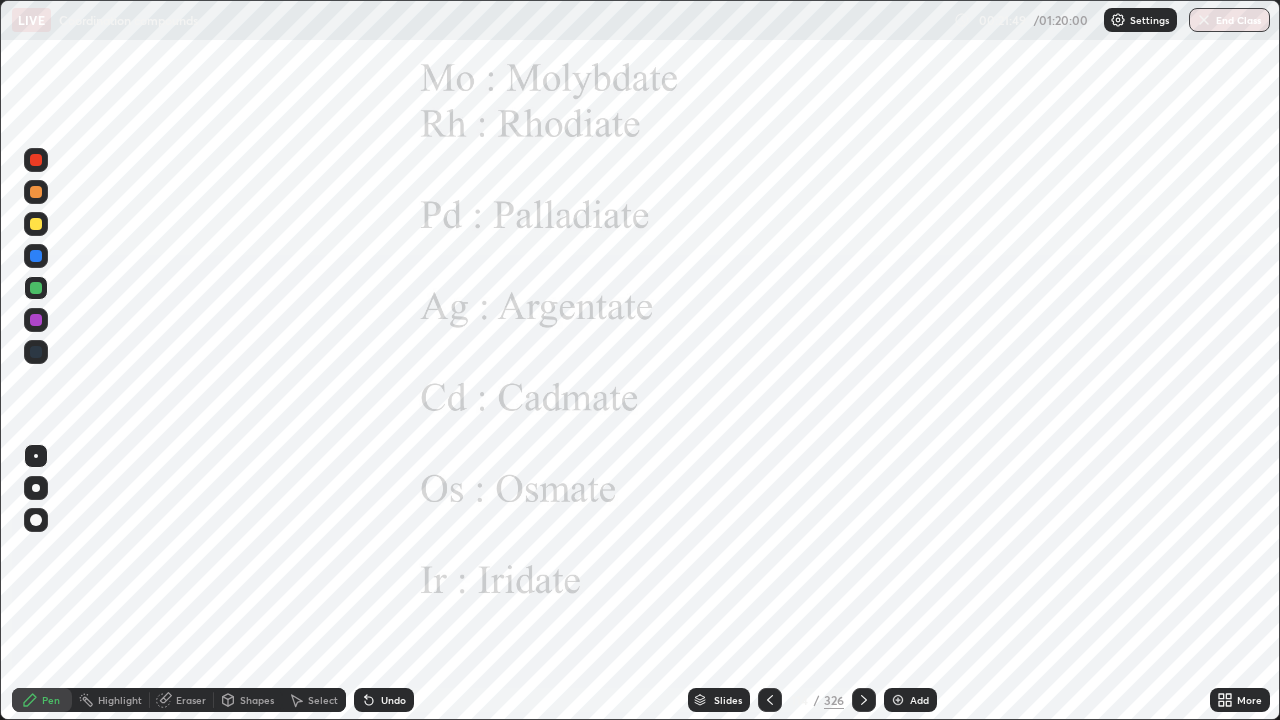 click 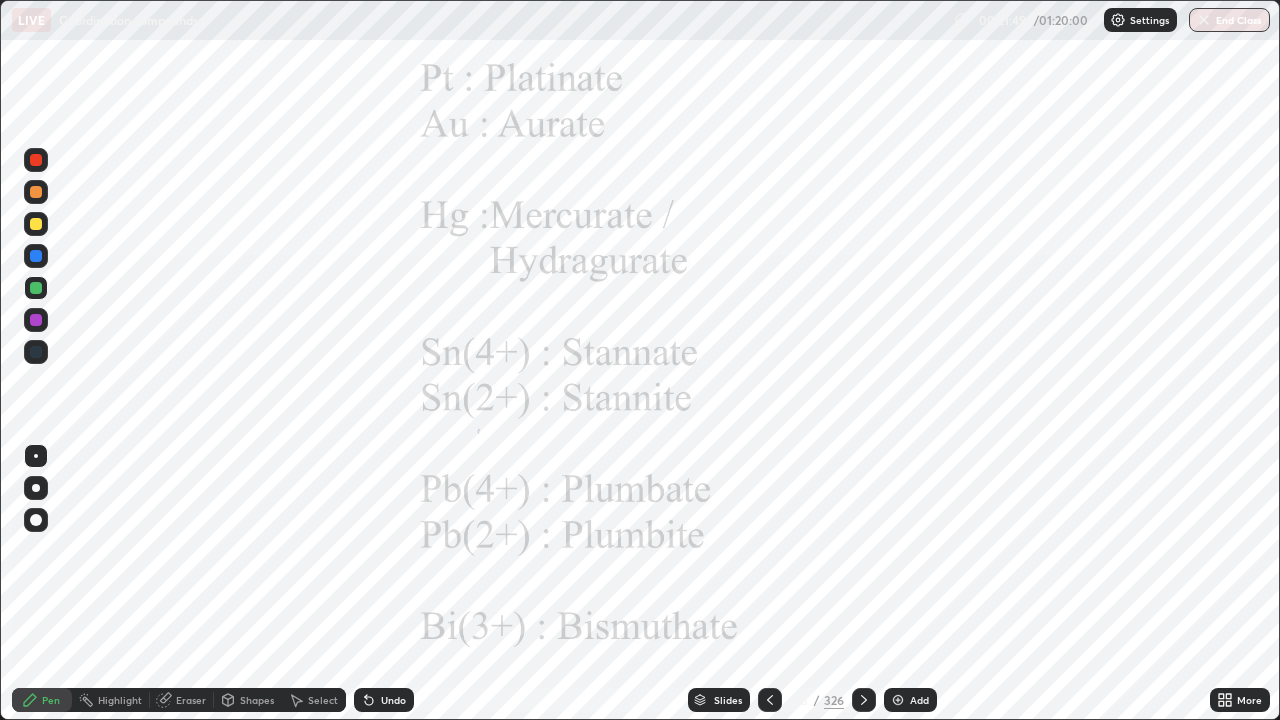 click 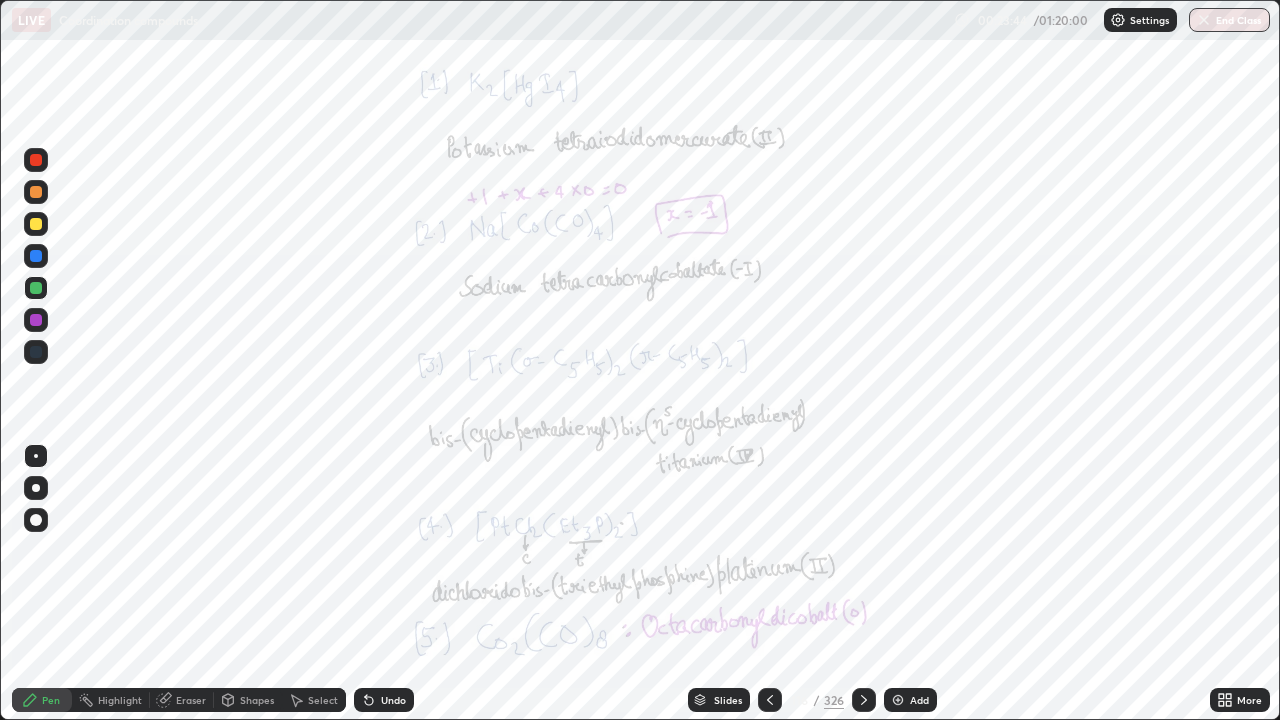 click at bounding box center [36, 320] 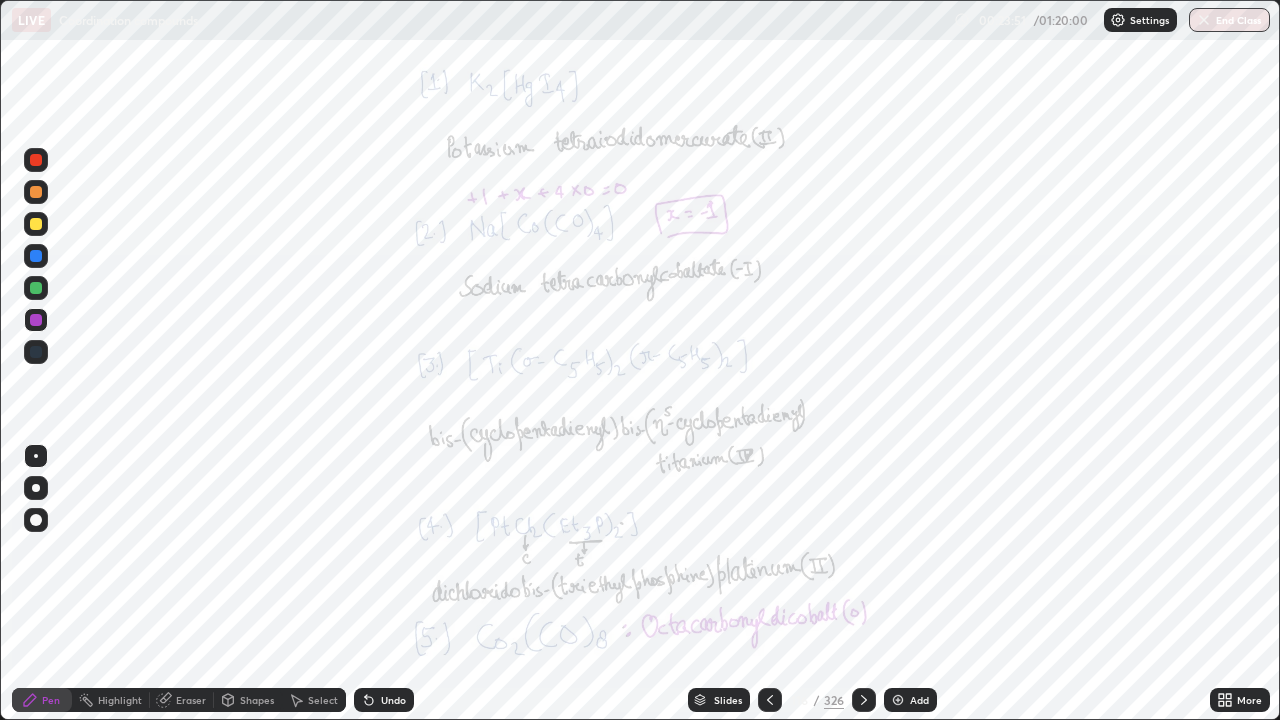 click at bounding box center (36, 352) 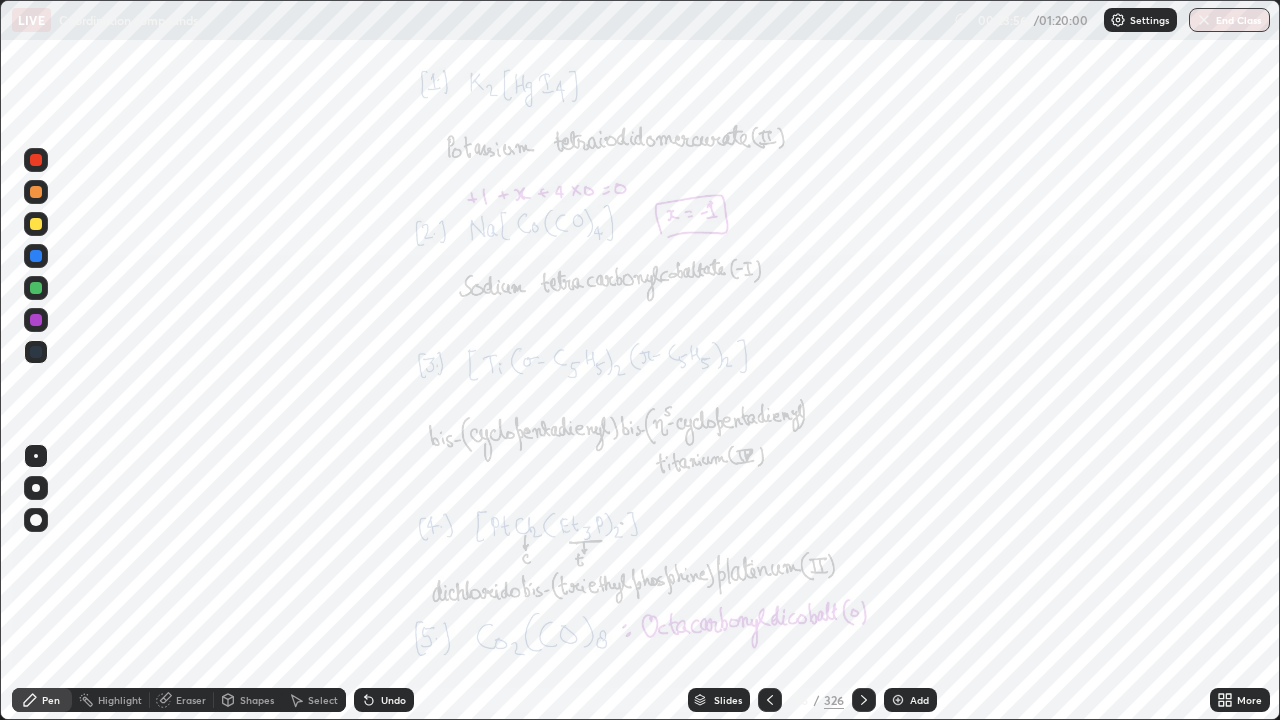 click at bounding box center (36, 288) 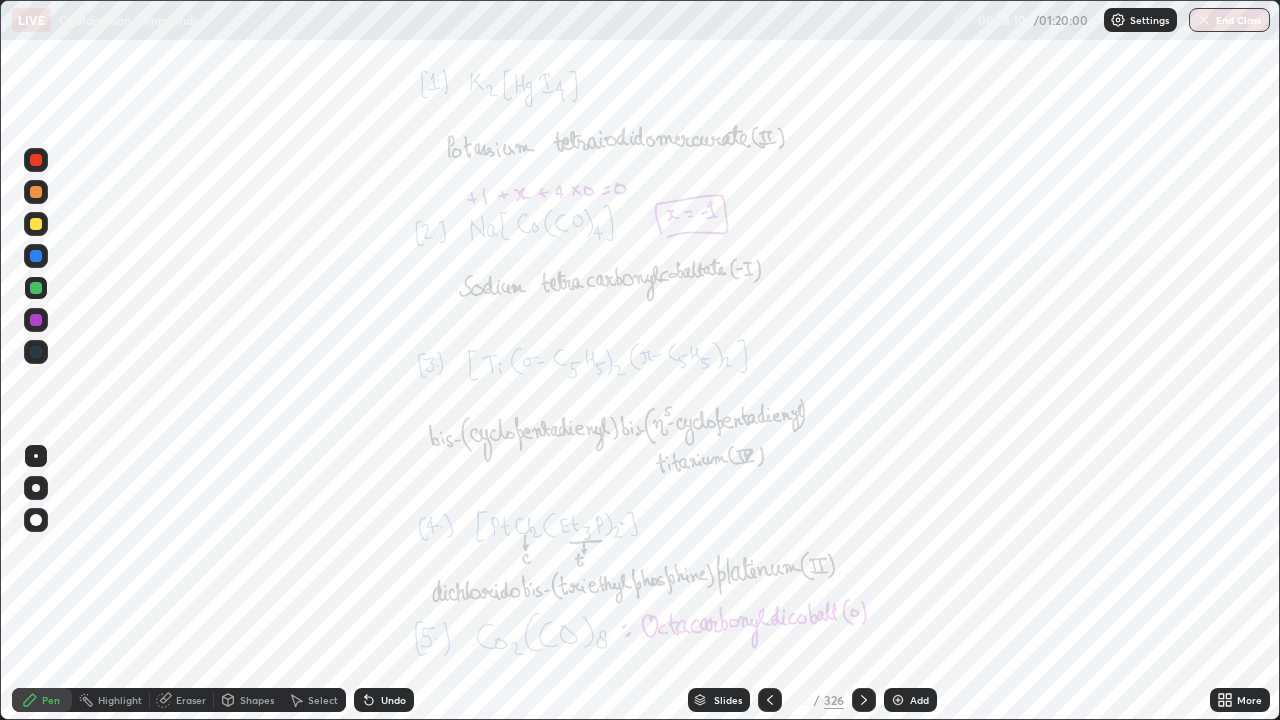 click at bounding box center (36, 224) 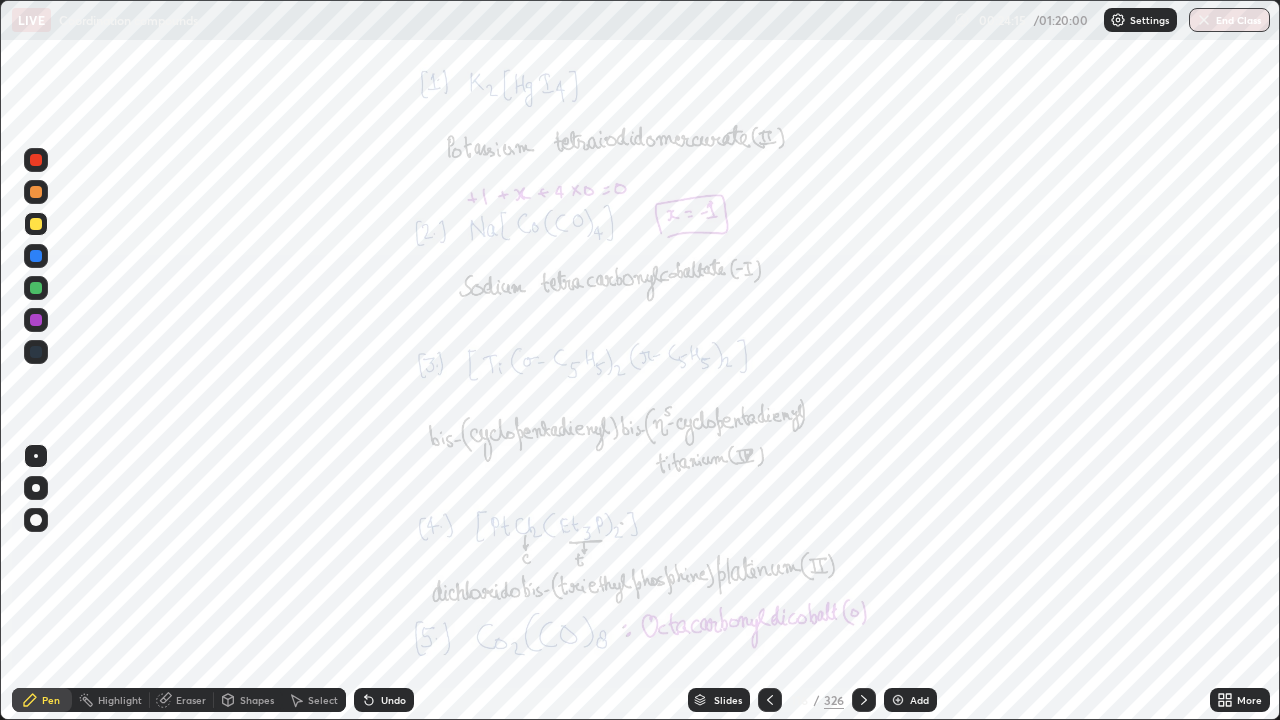 click at bounding box center (36, 192) 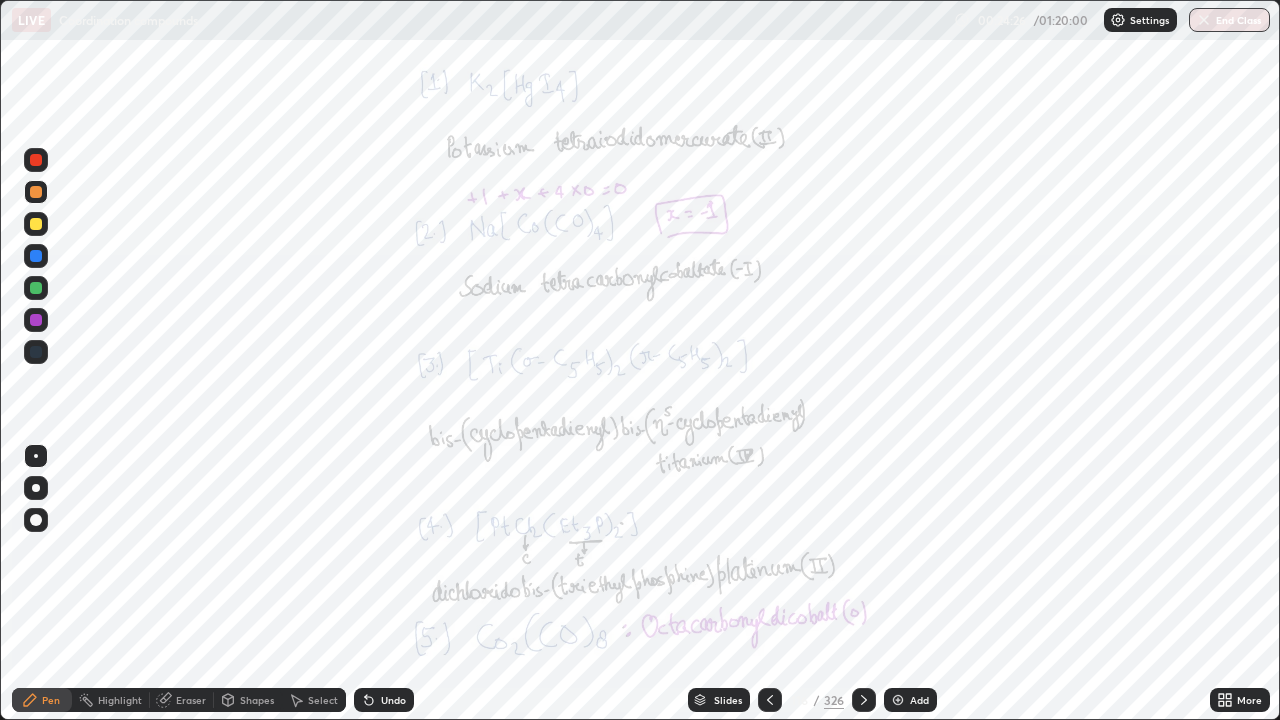 click on "Shapes" at bounding box center (248, 700) 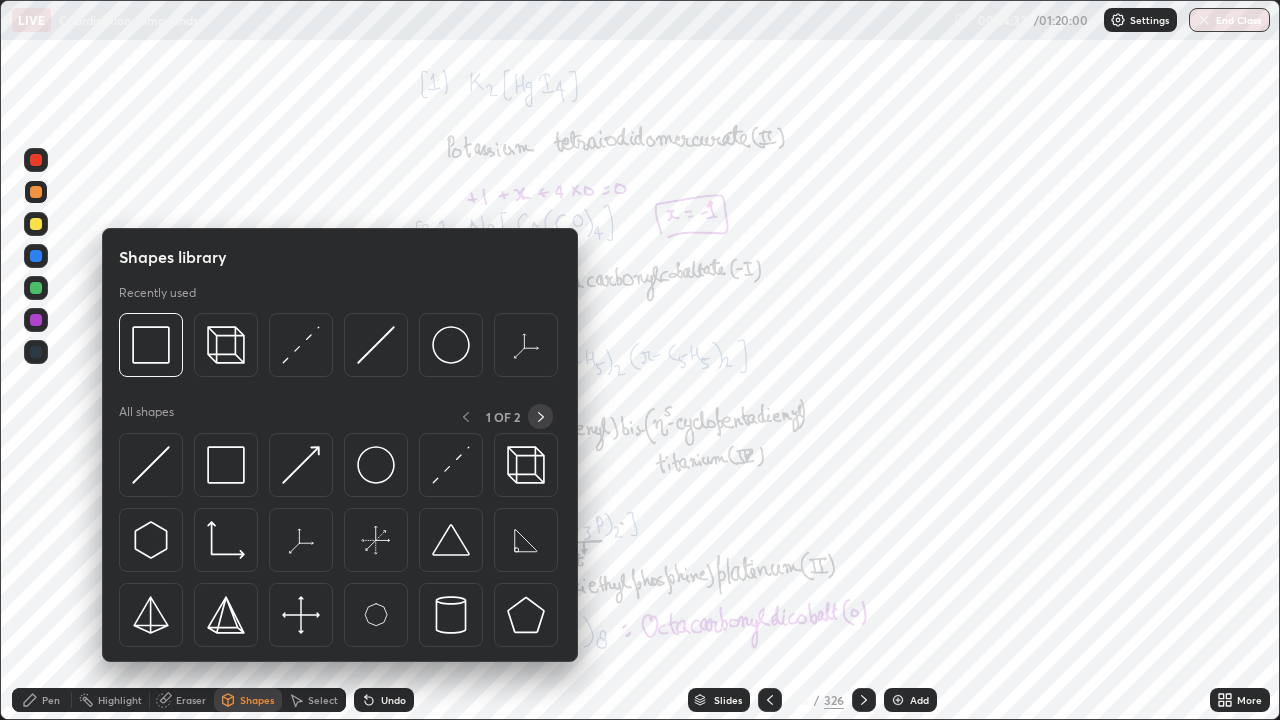 click 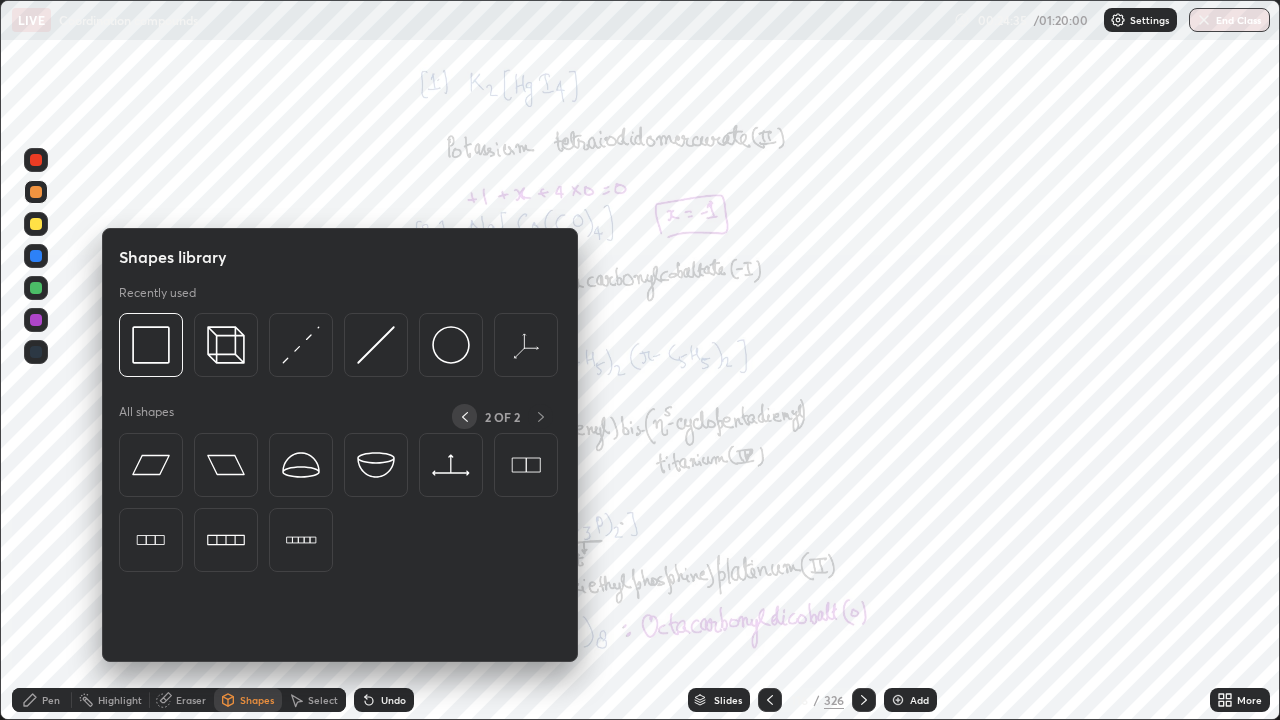 click 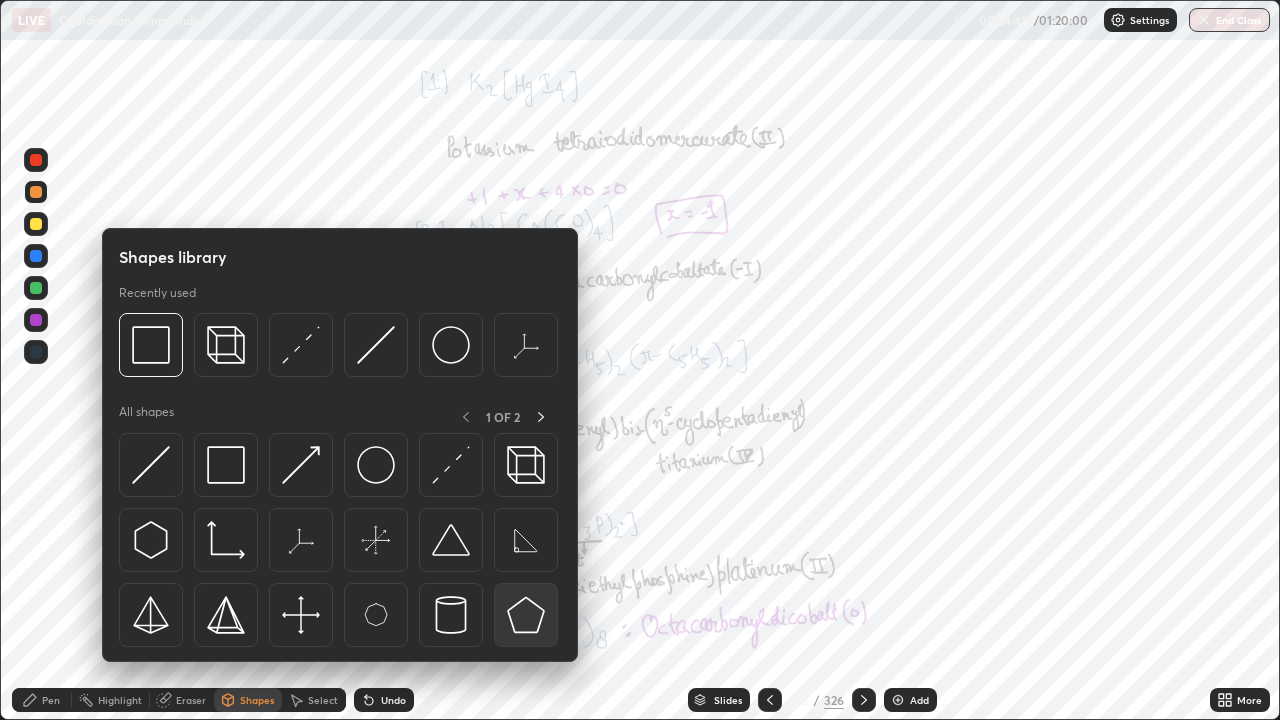 click at bounding box center [526, 615] 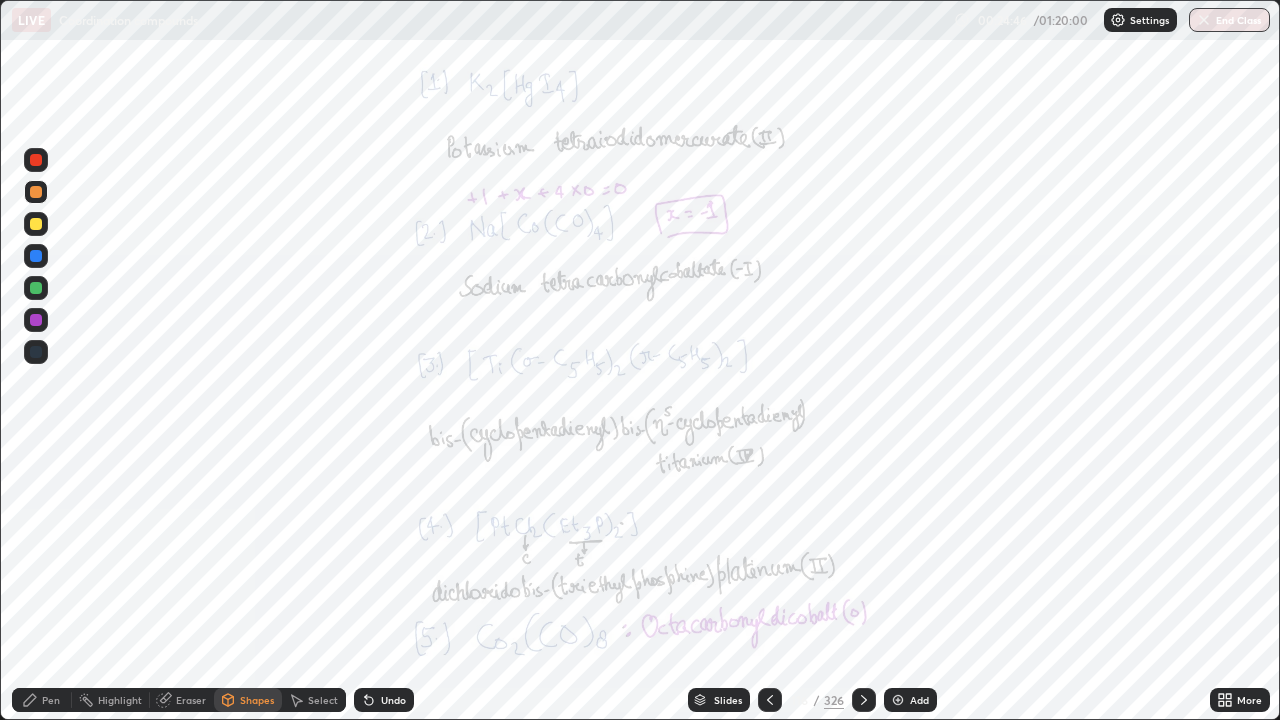 click 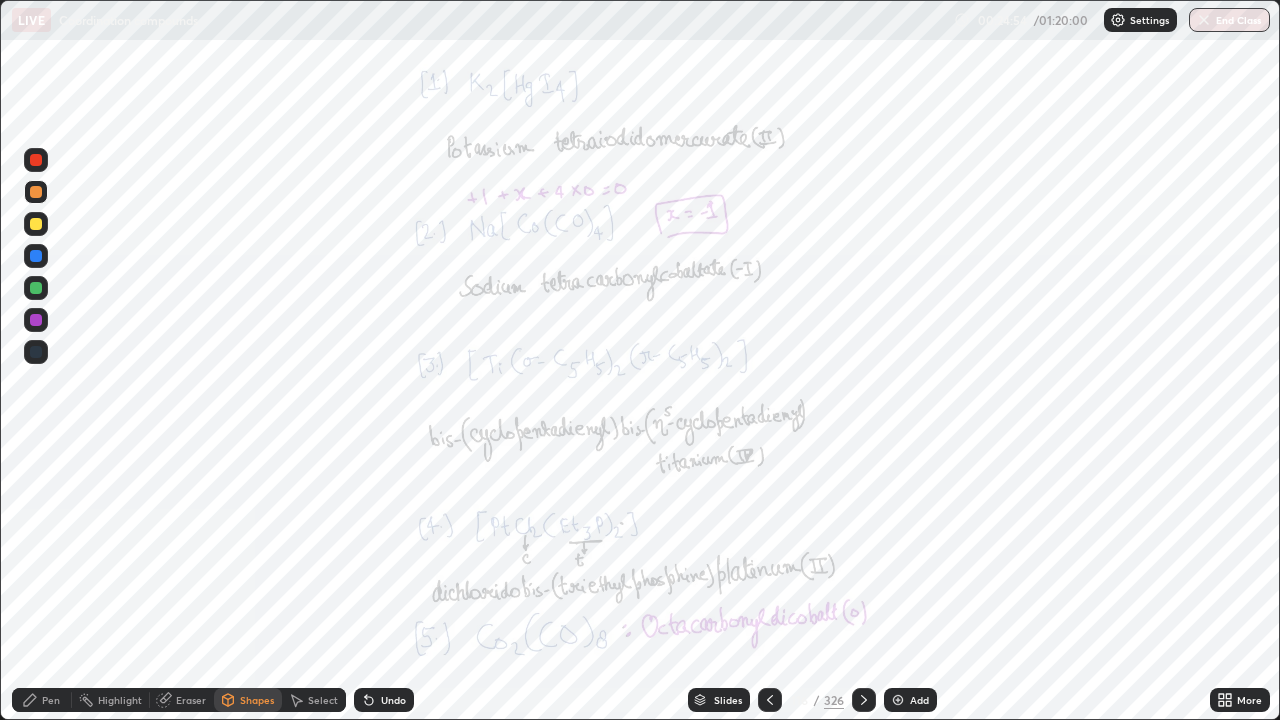 click at bounding box center [36, 192] 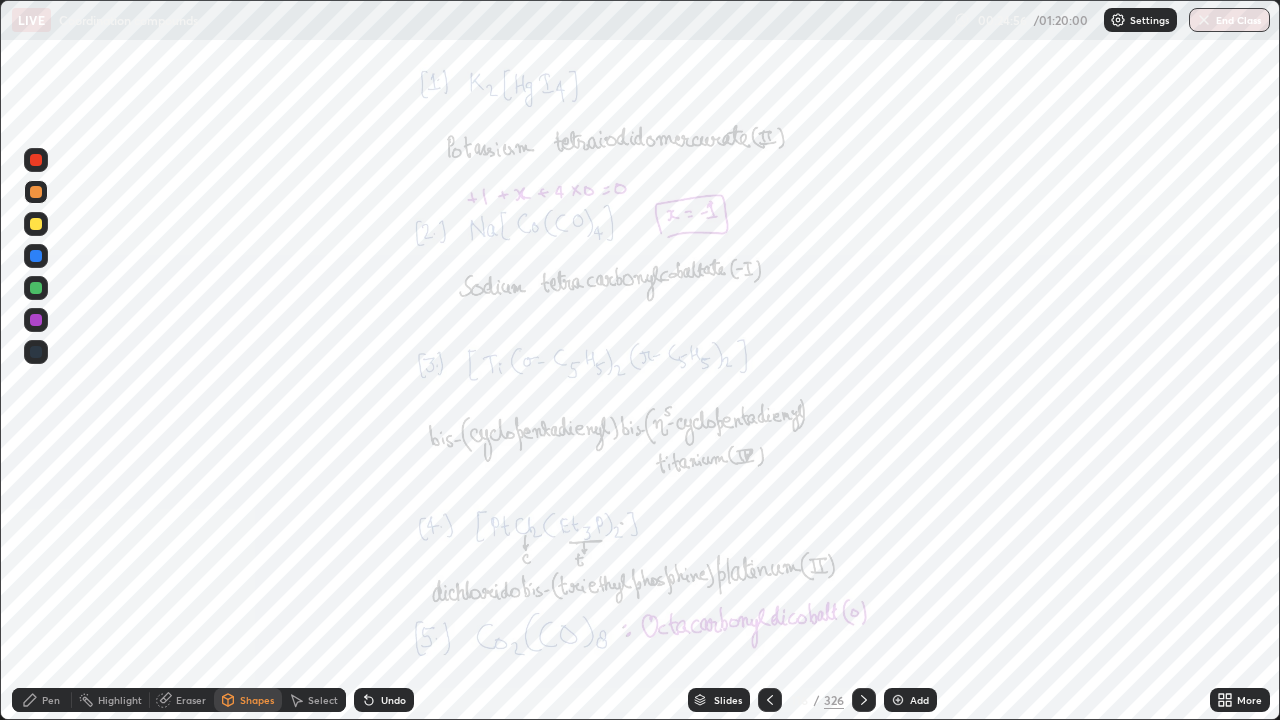 click on "Select" at bounding box center [323, 700] 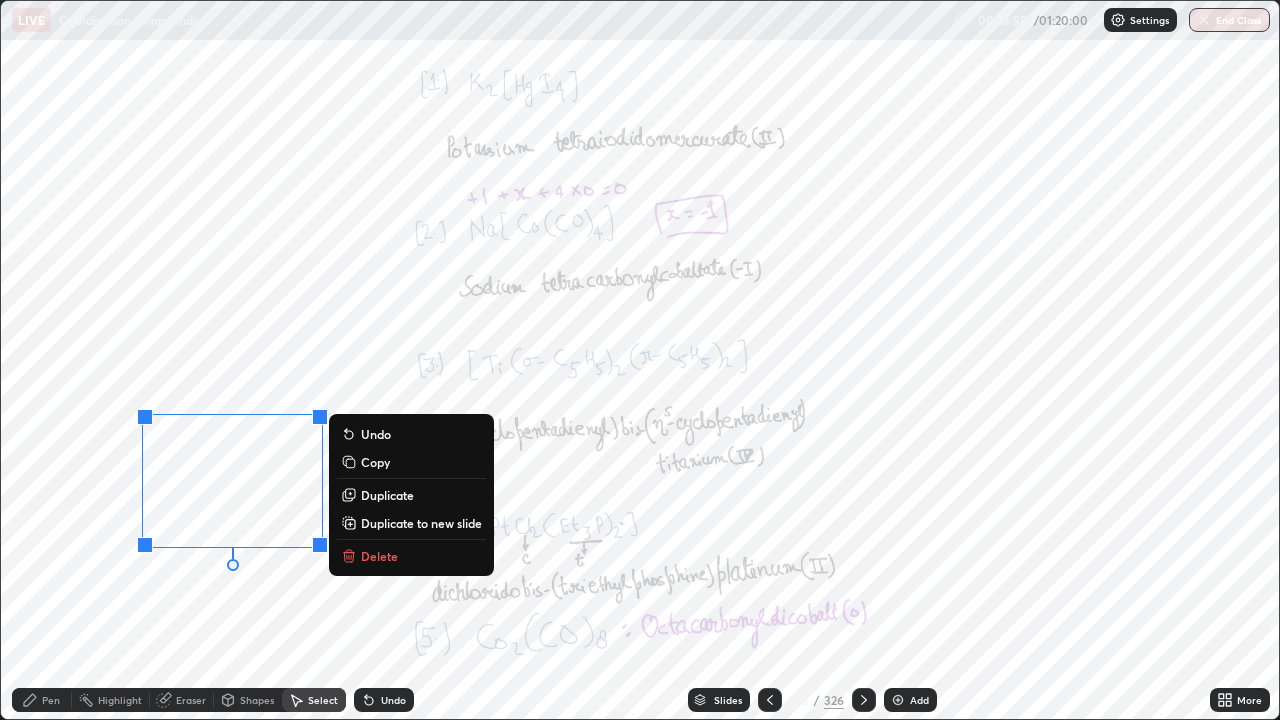 click on "0 ° Undo Copy Duplicate Duplicate to new slide Delete" at bounding box center (640, 360) 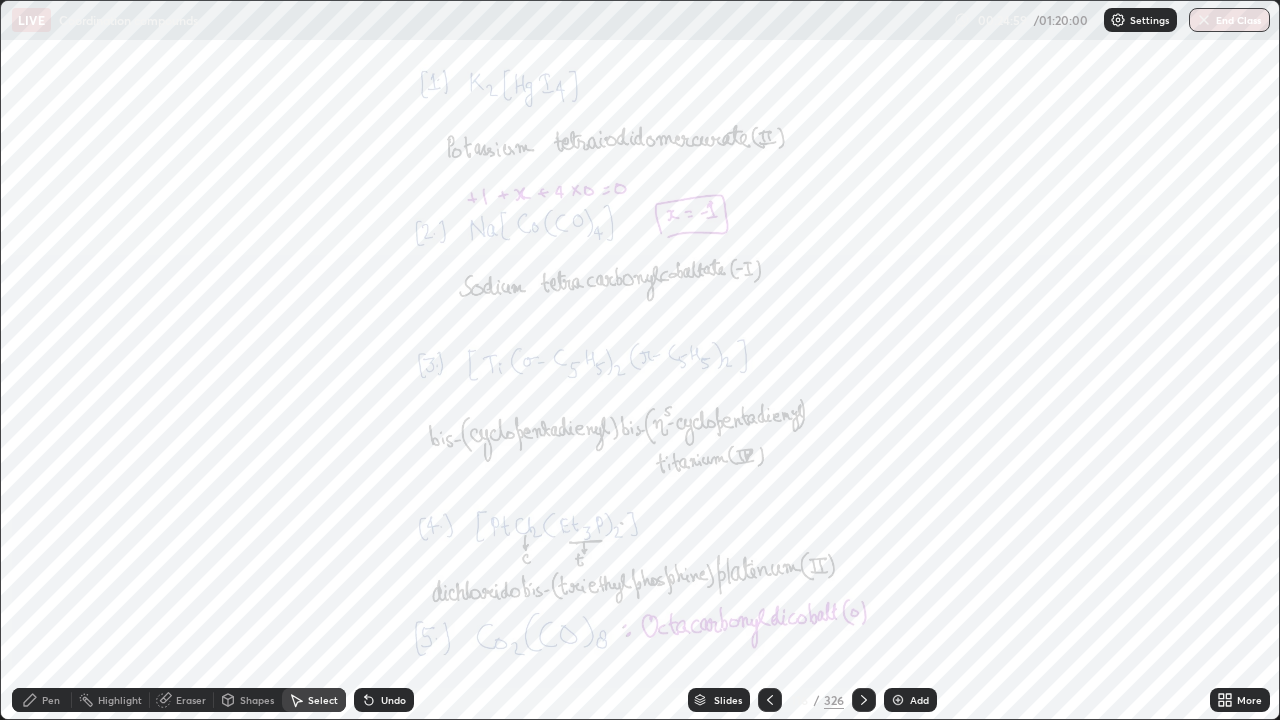 click 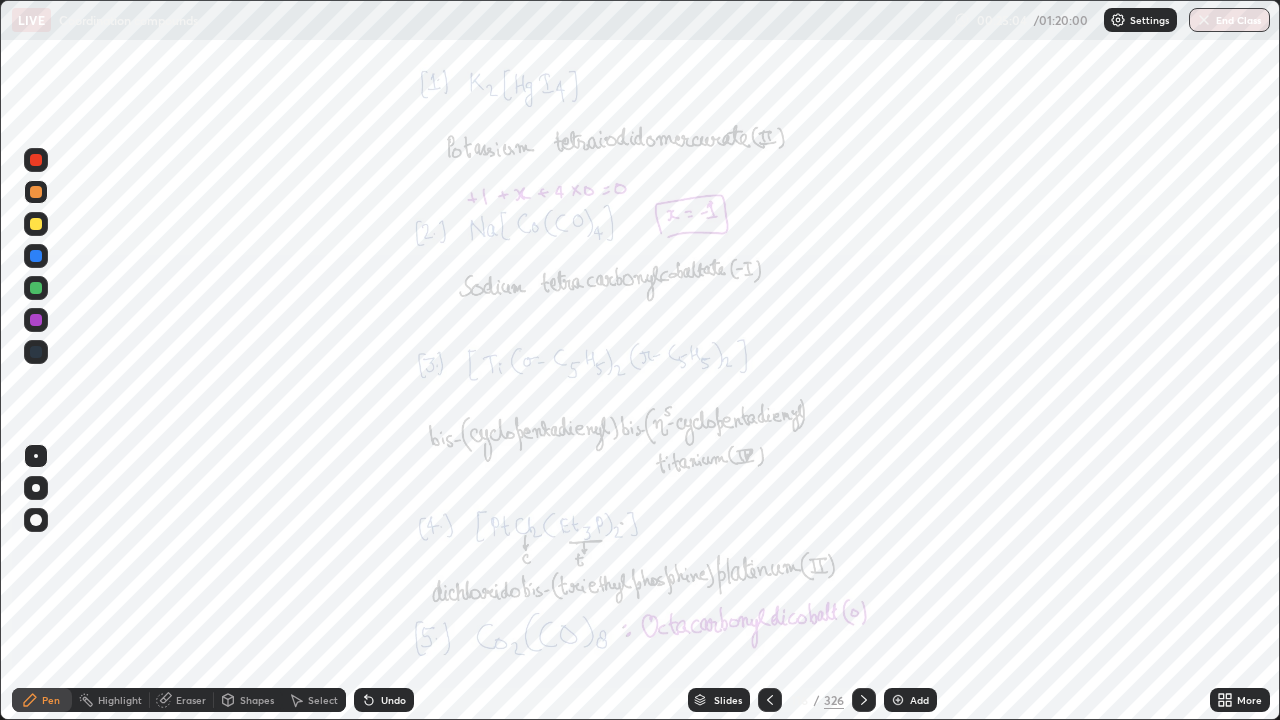 click 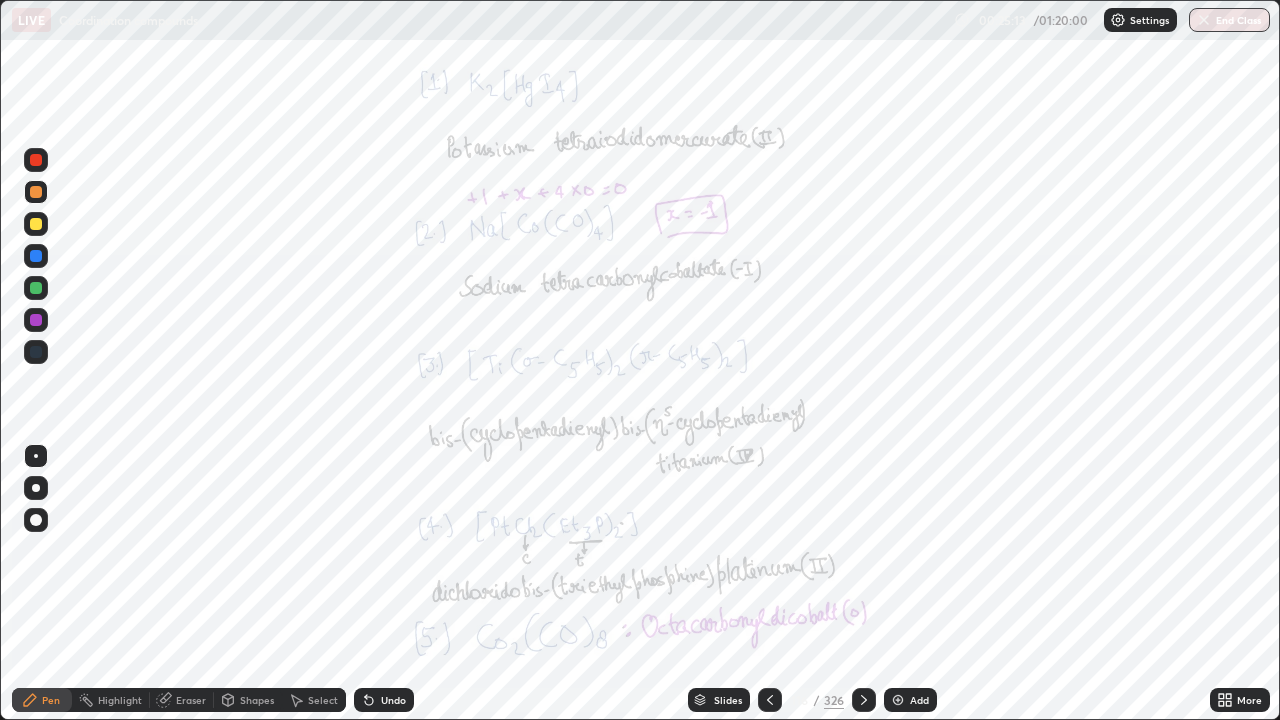 click at bounding box center (36, 320) 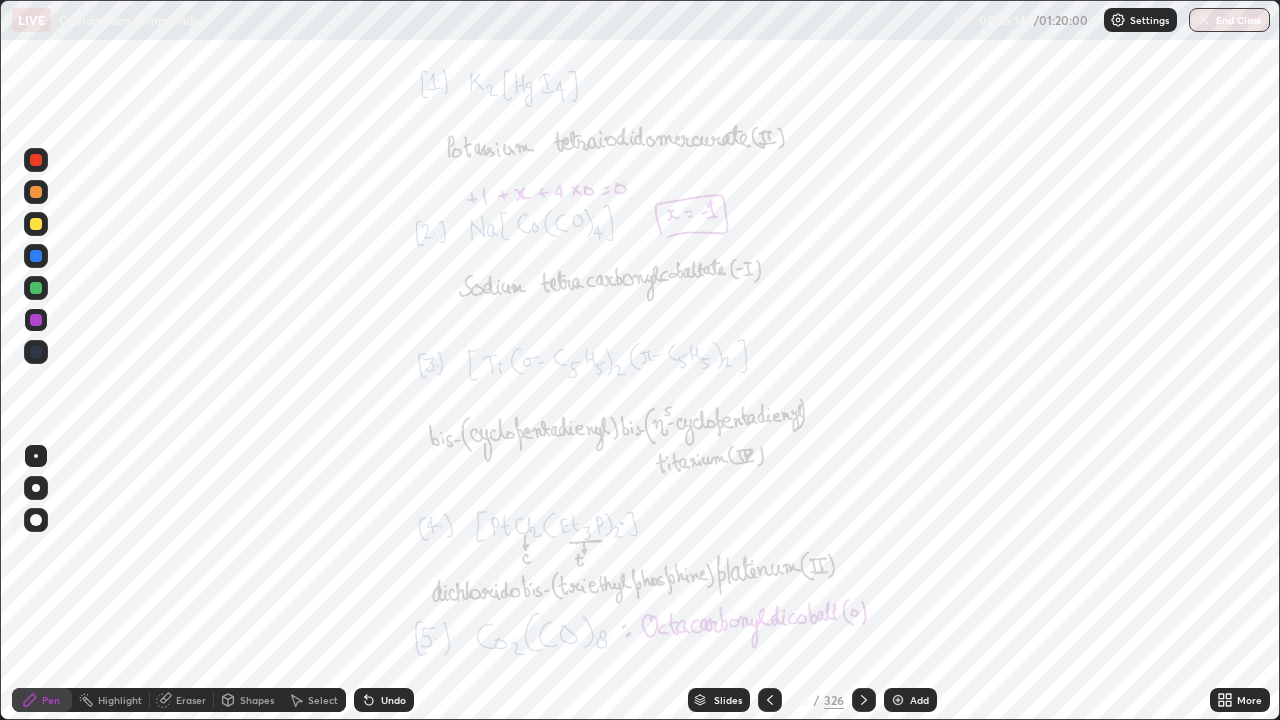 click at bounding box center [36, 192] 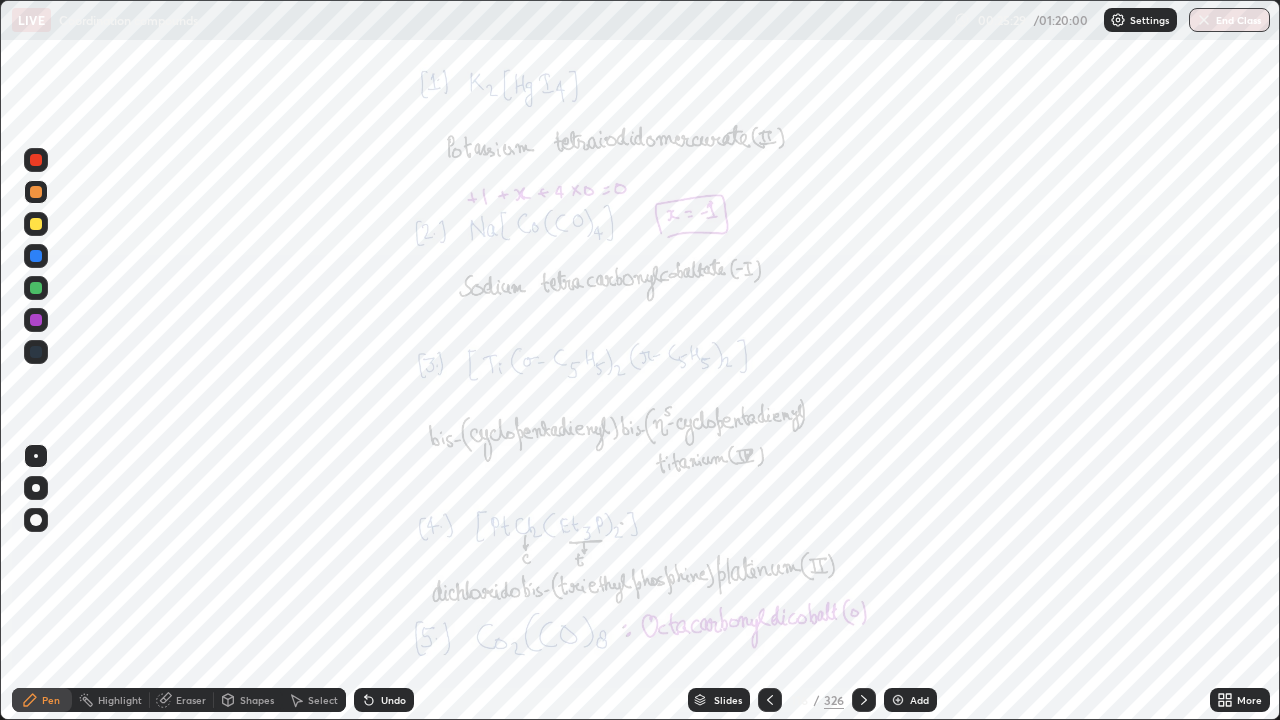 click on "Eraser" at bounding box center [182, 700] 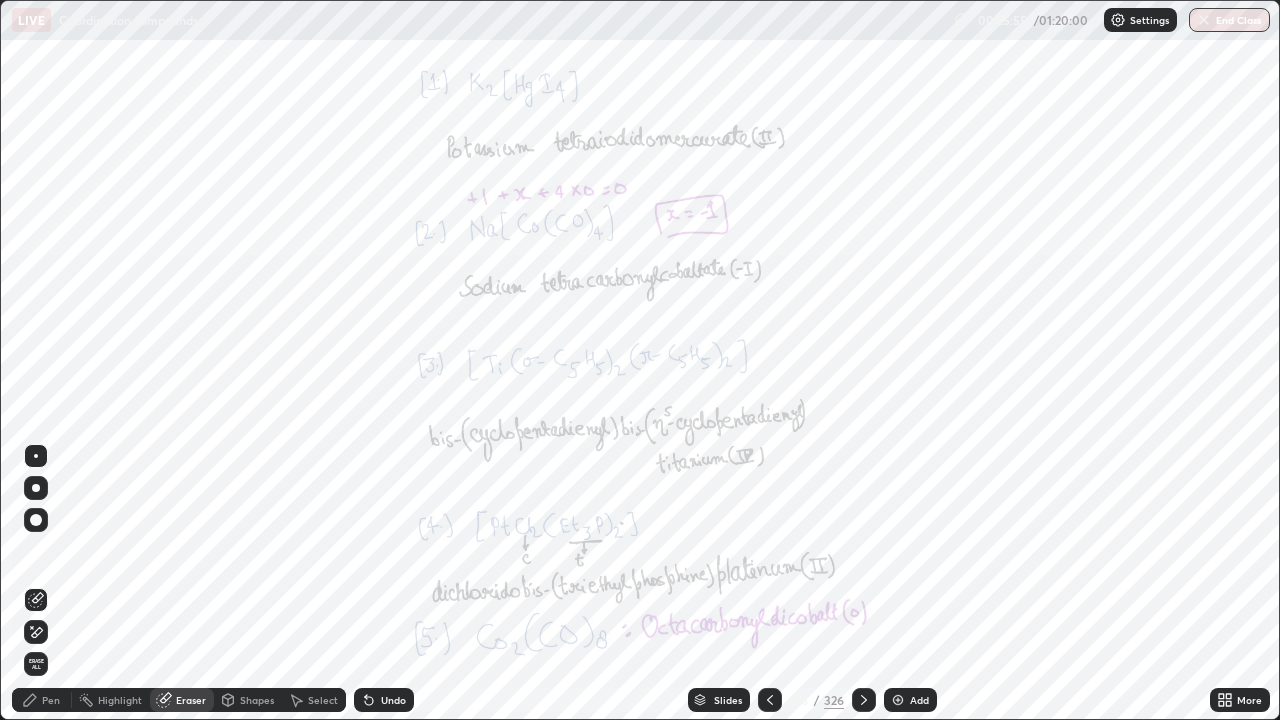 click 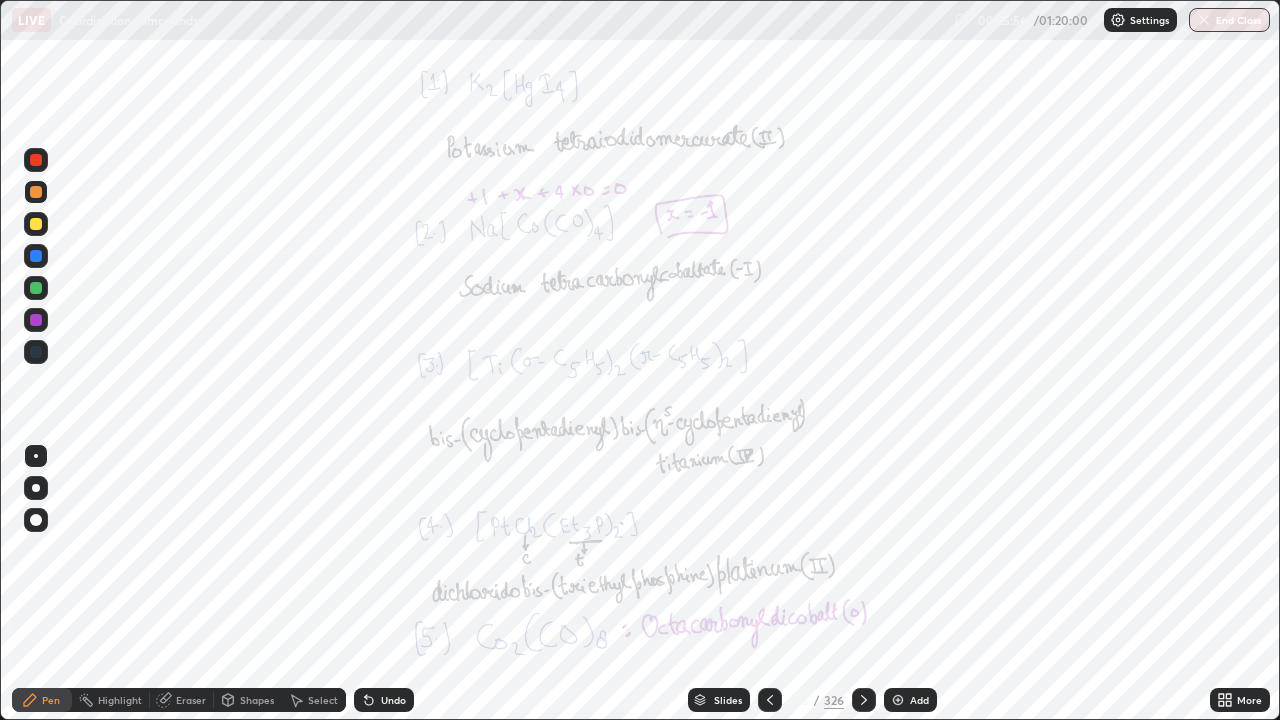 click at bounding box center [36, 288] 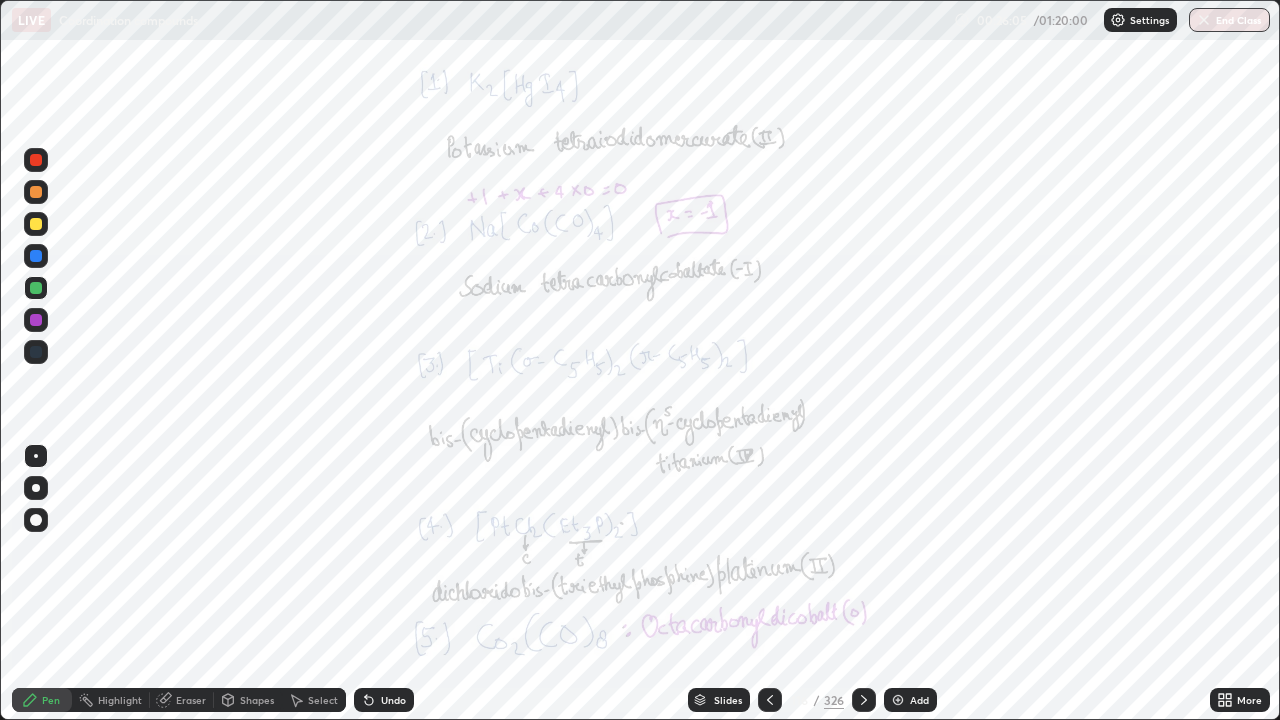 click at bounding box center (36, 160) 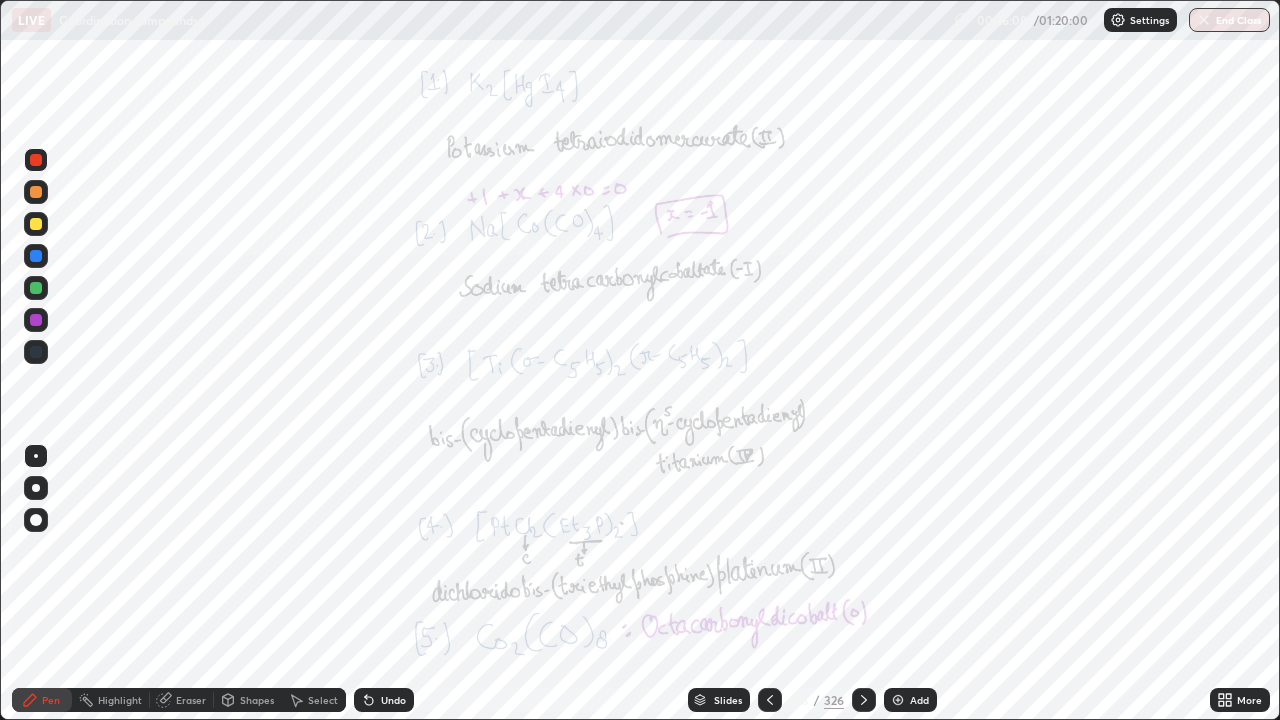 click 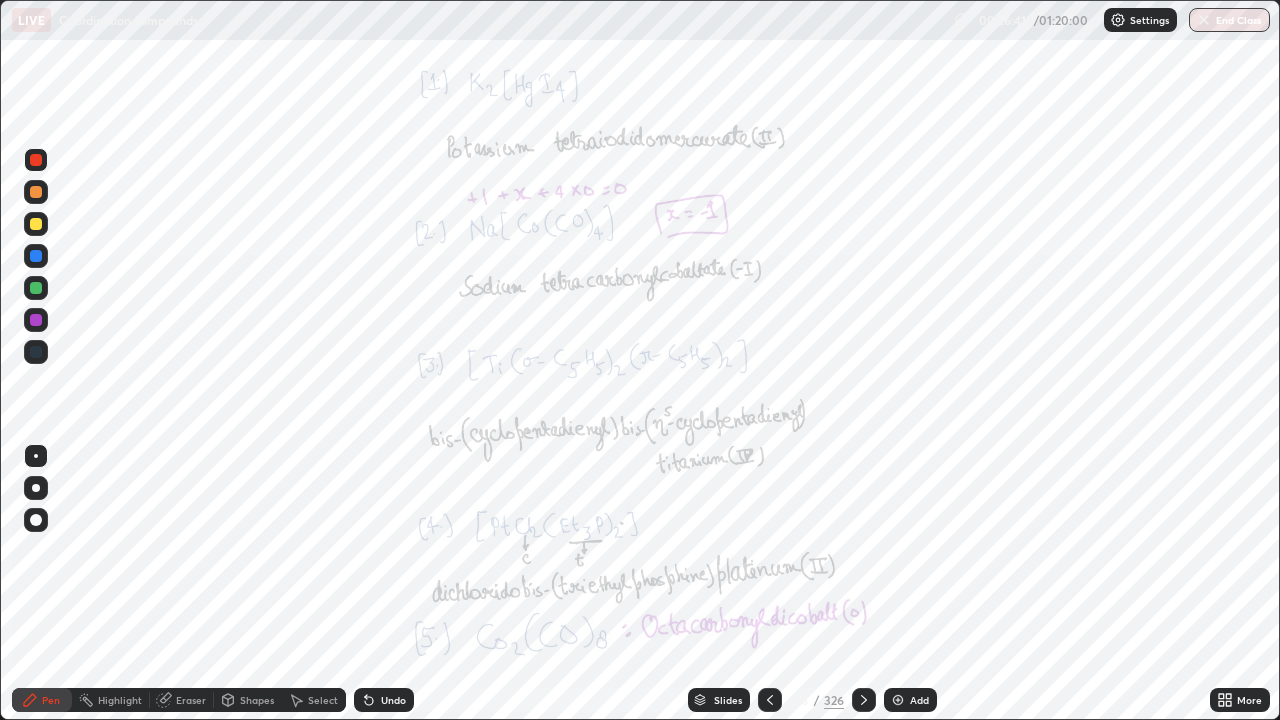 click 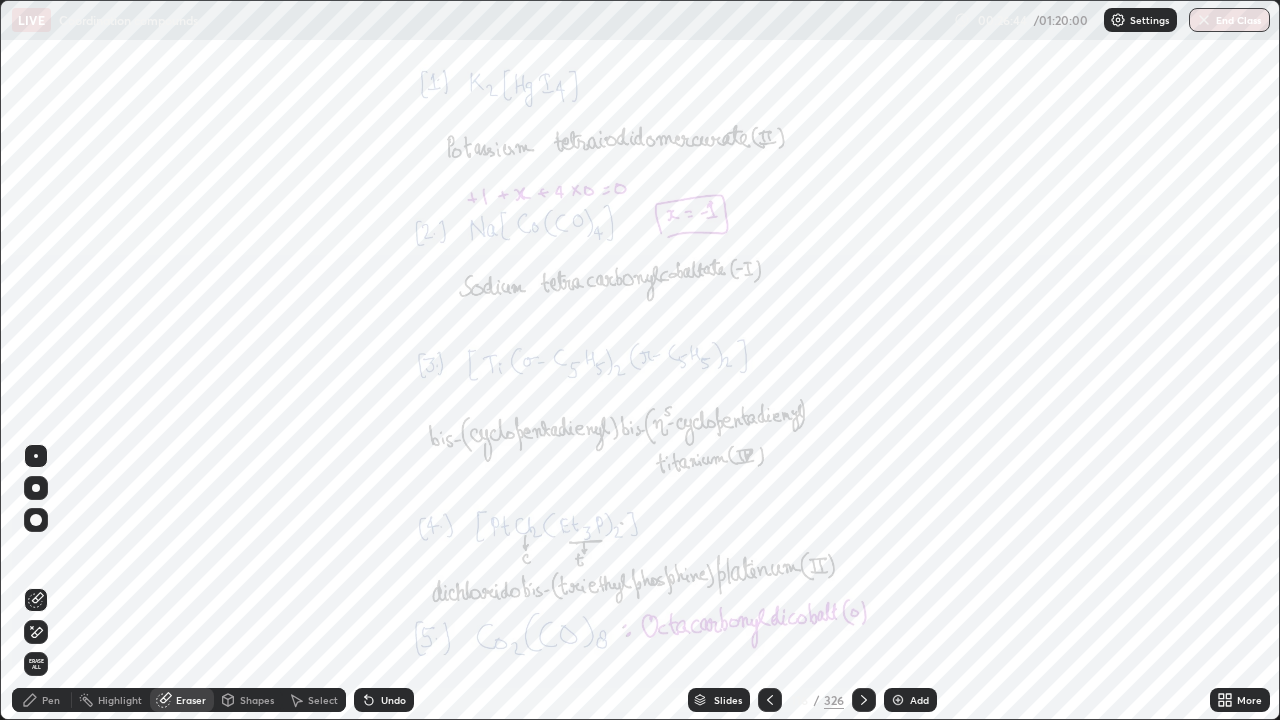 click on "Pen" at bounding box center [42, 700] 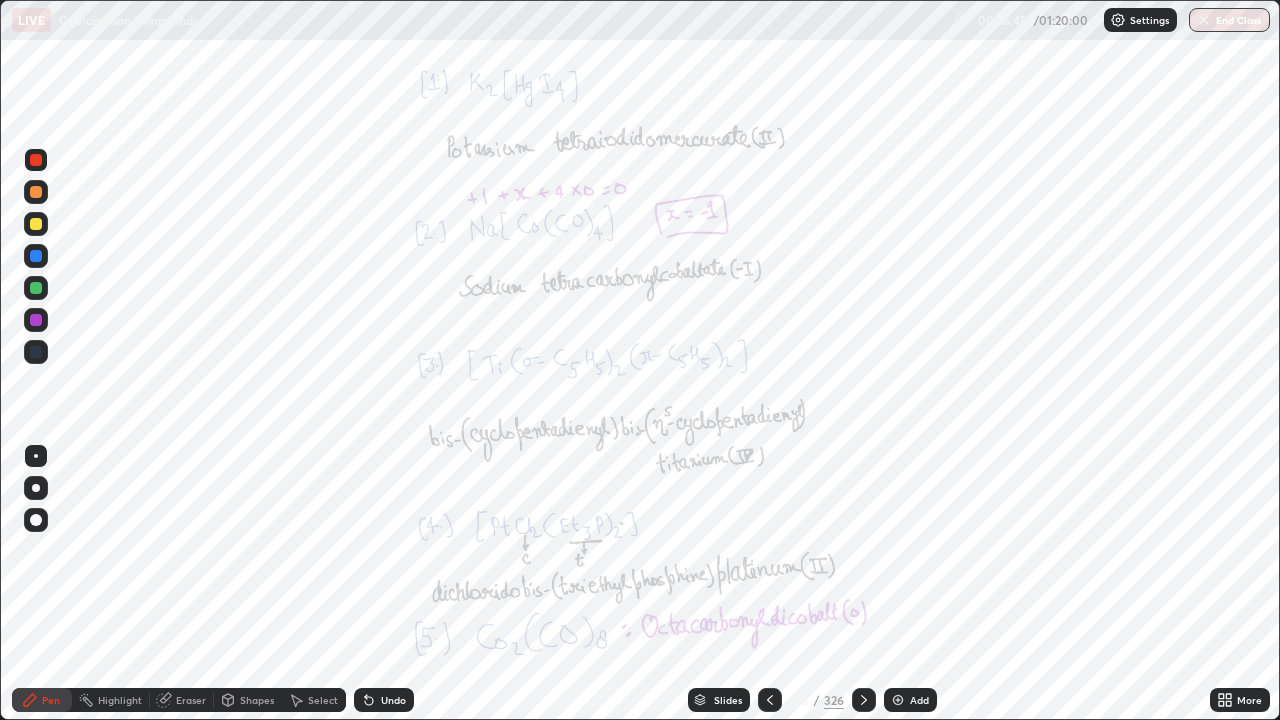 click at bounding box center [36, 256] 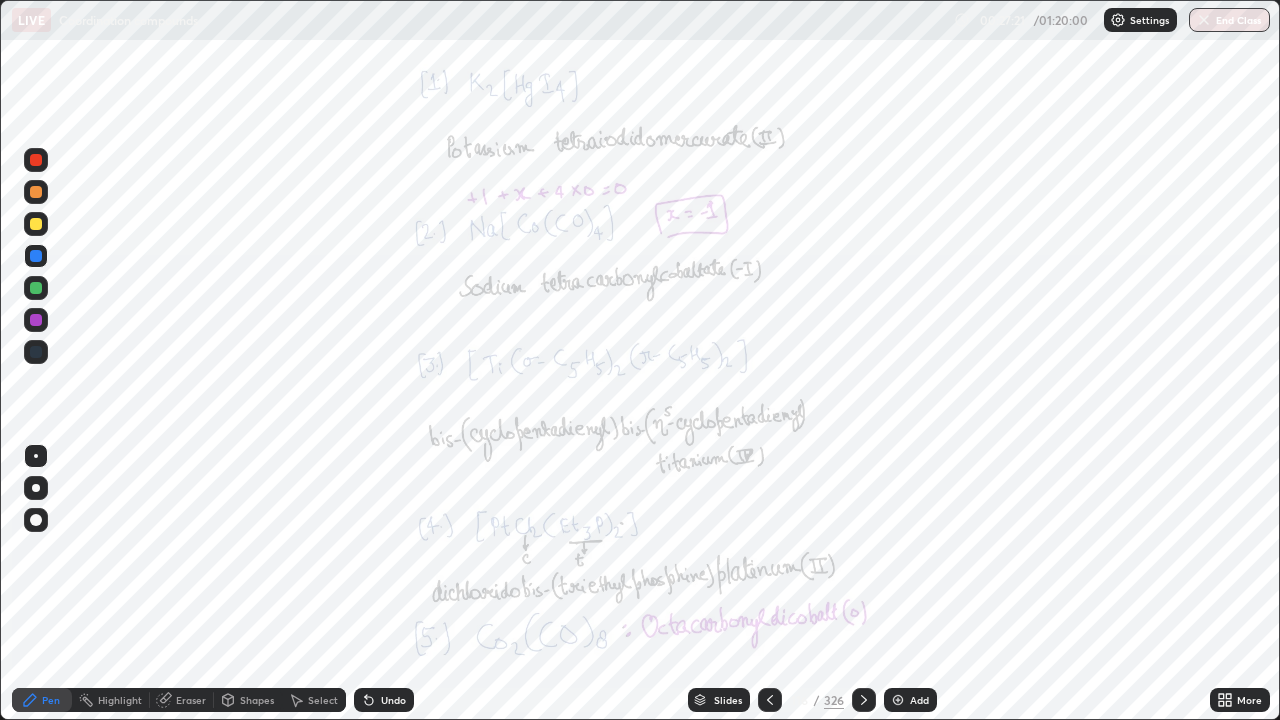 click at bounding box center (36, 192) 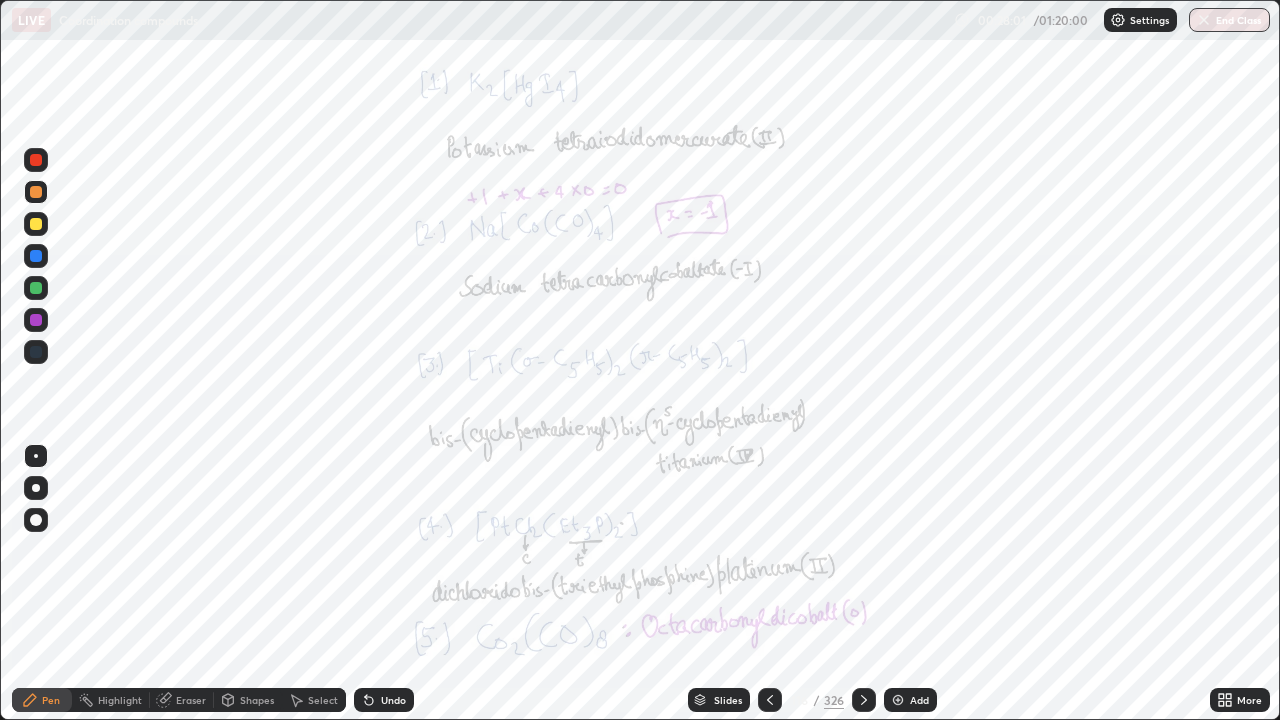 click 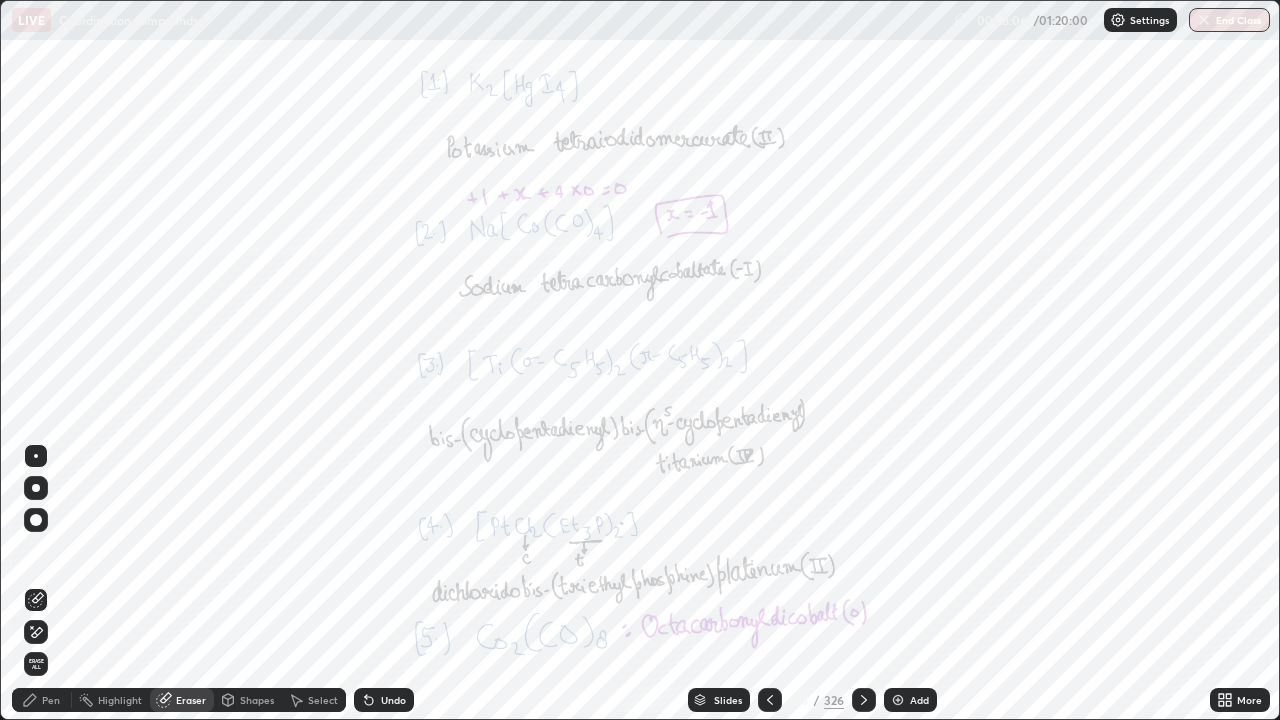 click on "Pen" at bounding box center (42, 700) 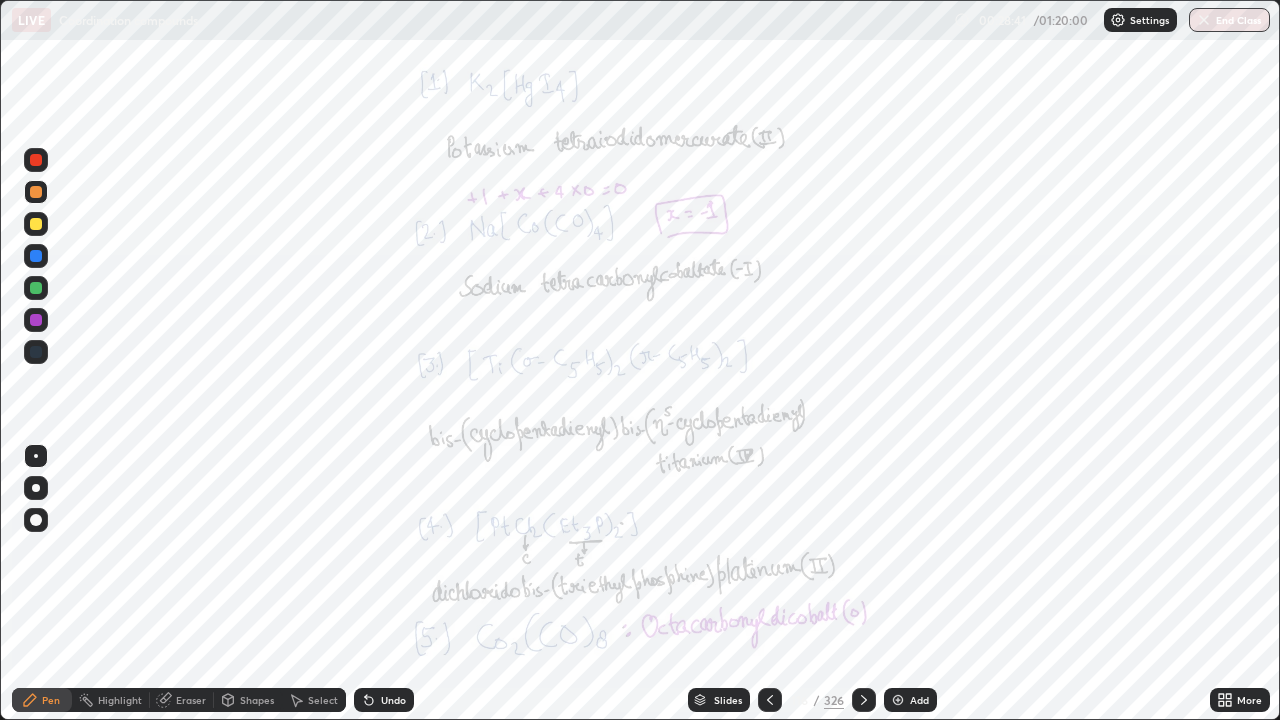 click at bounding box center [36, 288] 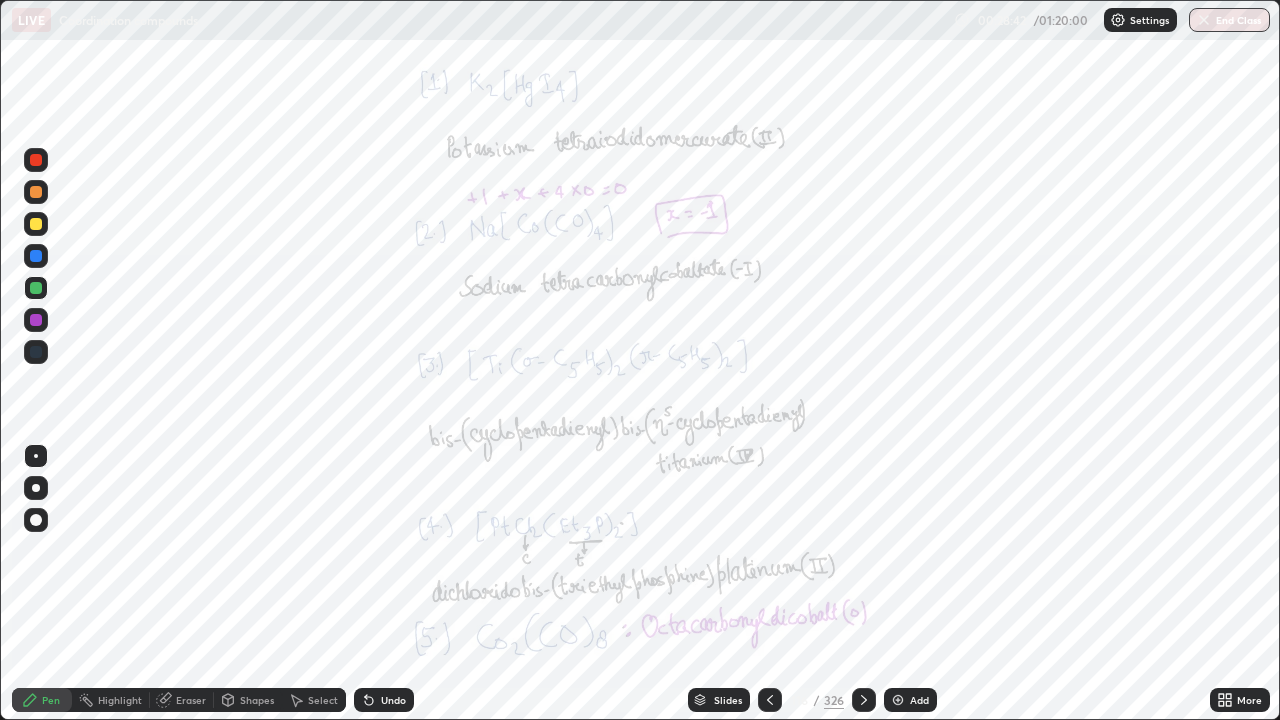 click at bounding box center [36, 160] 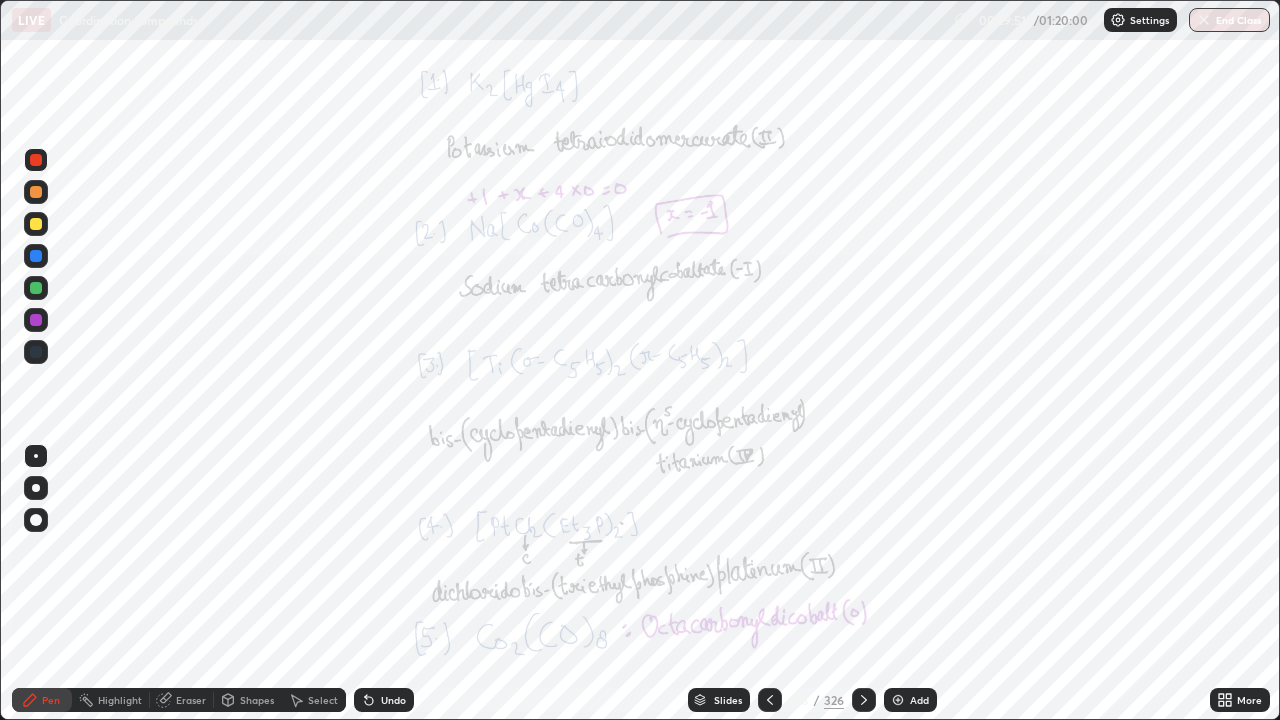 click 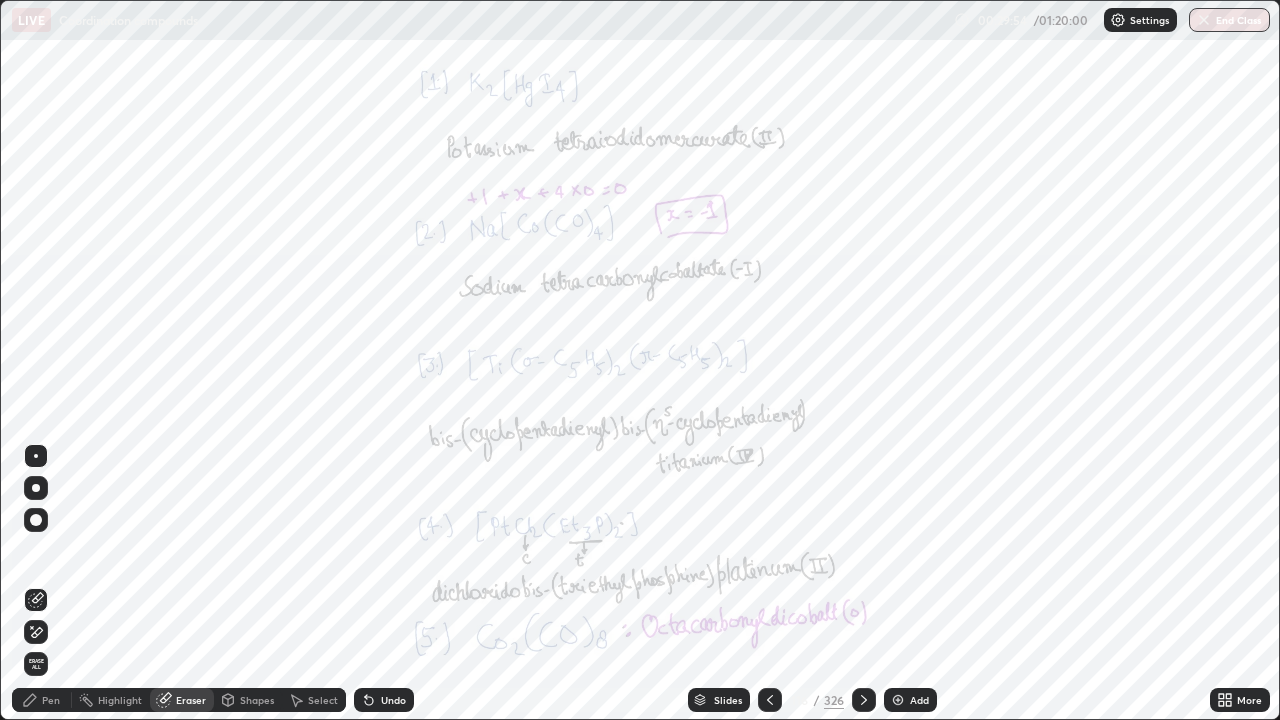 click on "Pen" at bounding box center [51, 700] 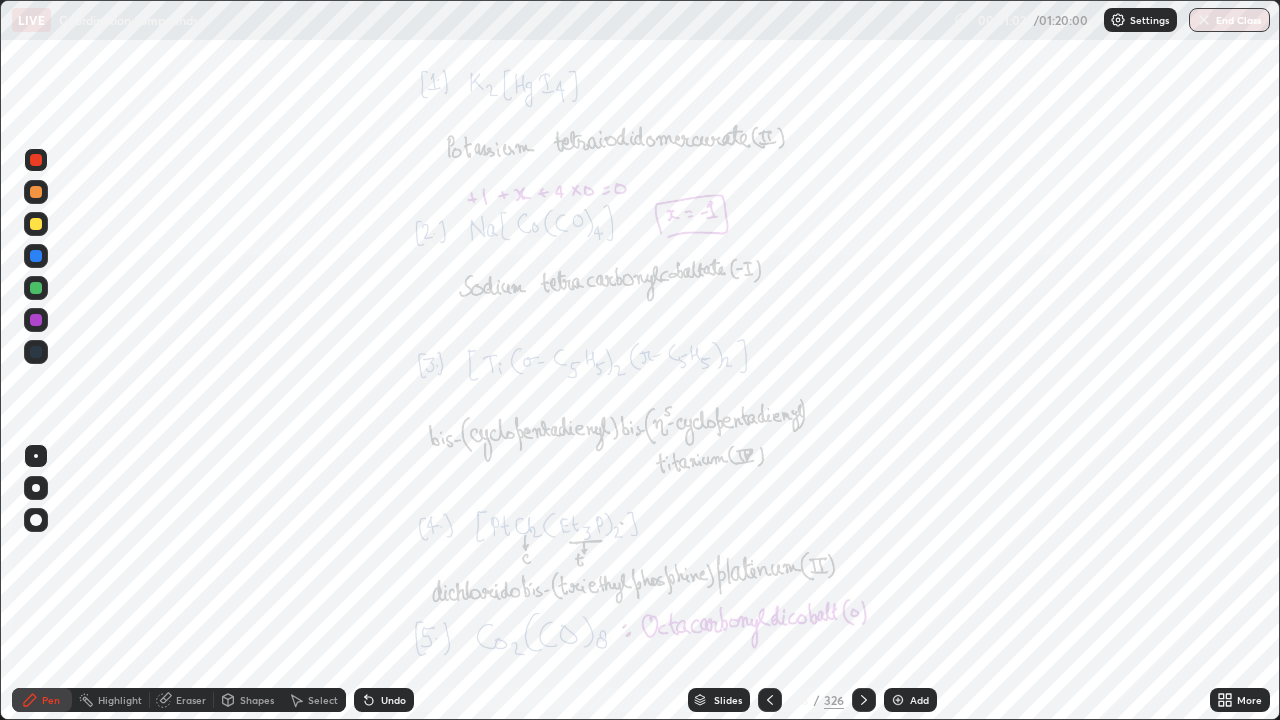 click 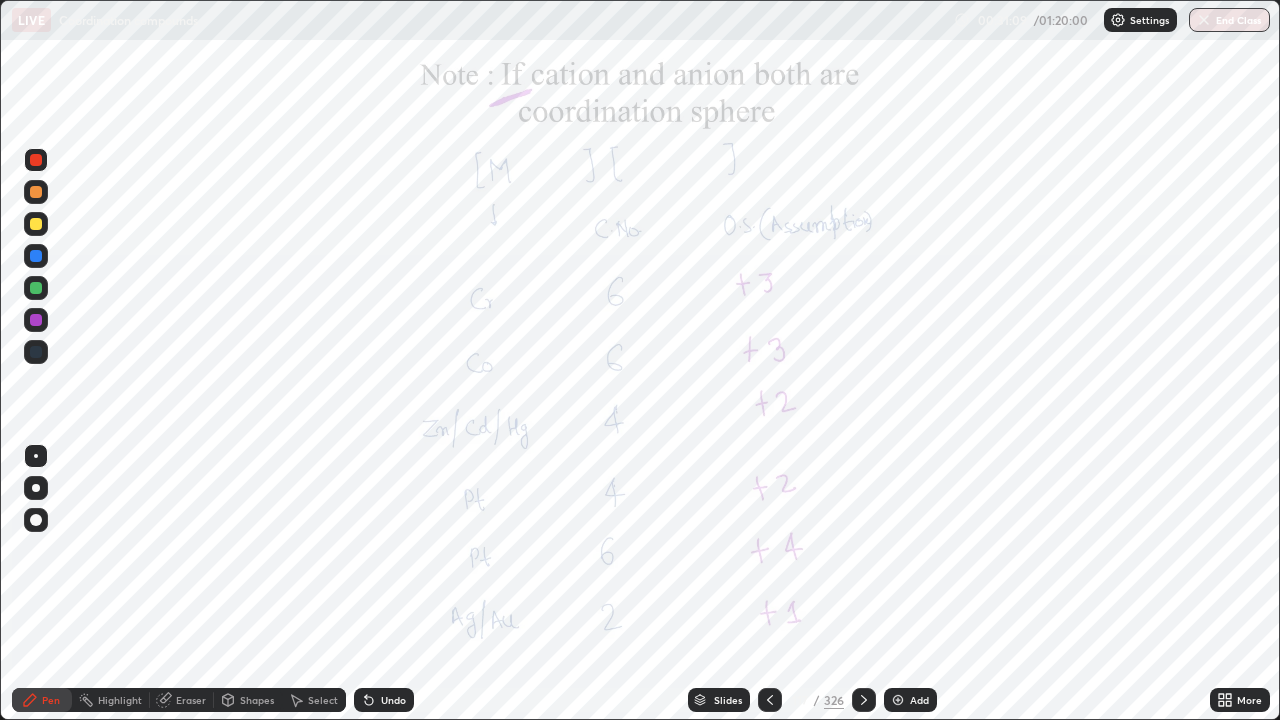 click 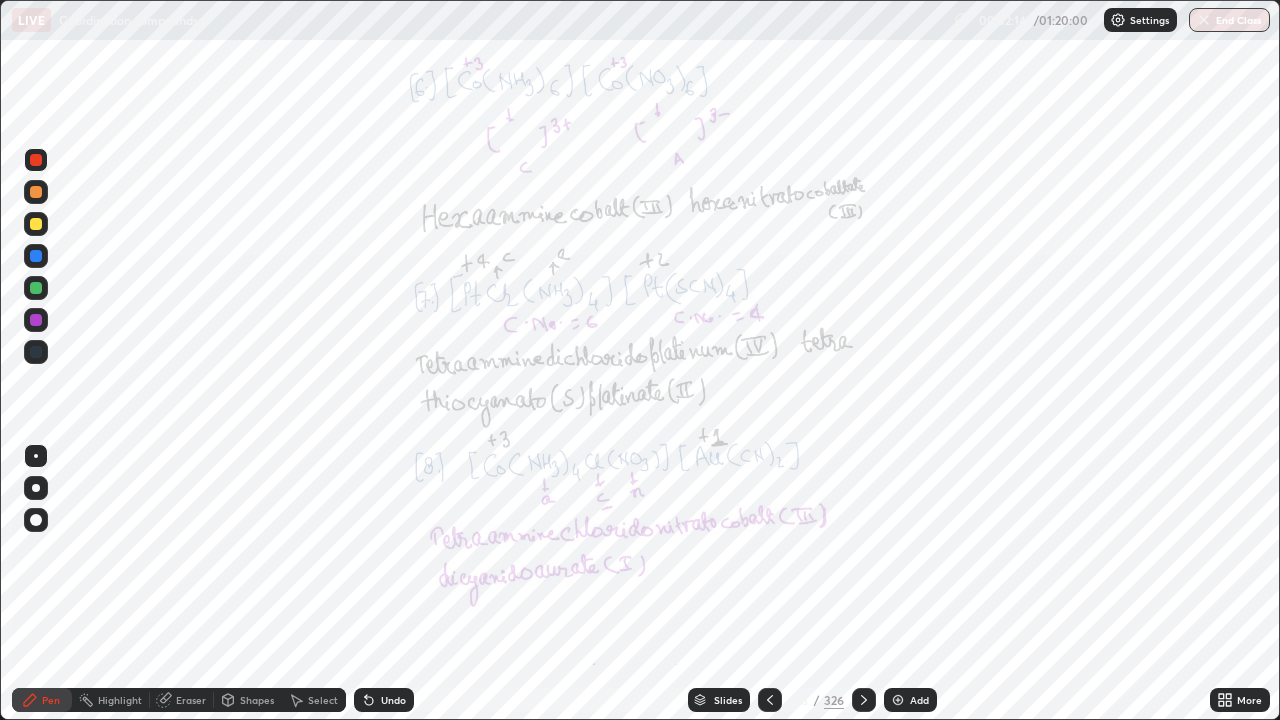 click at bounding box center [36, 320] 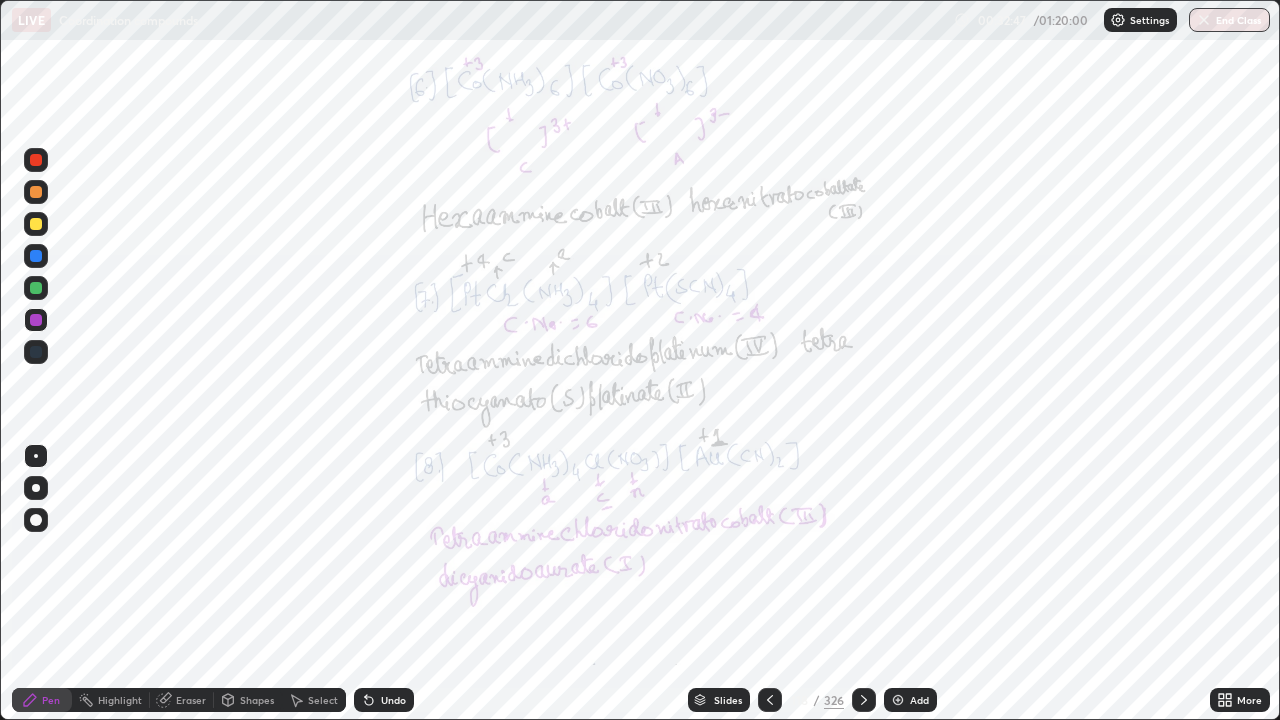 click at bounding box center (36, 160) 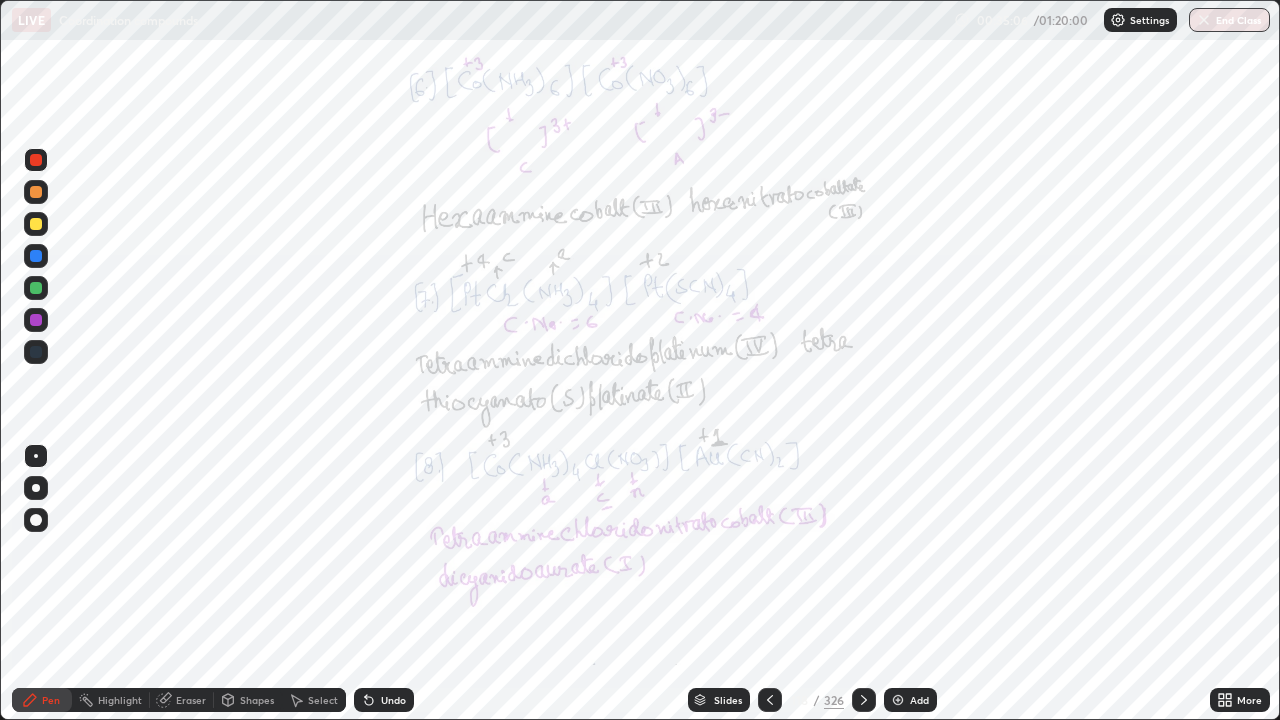 click 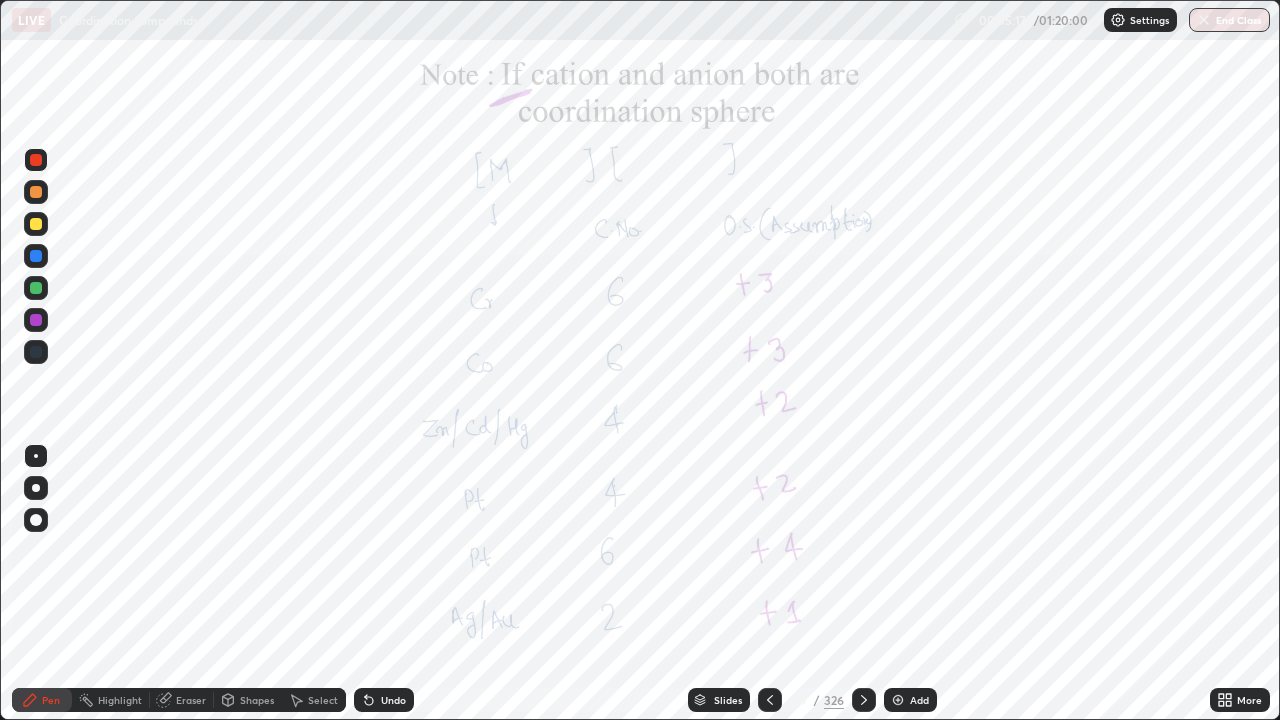 click 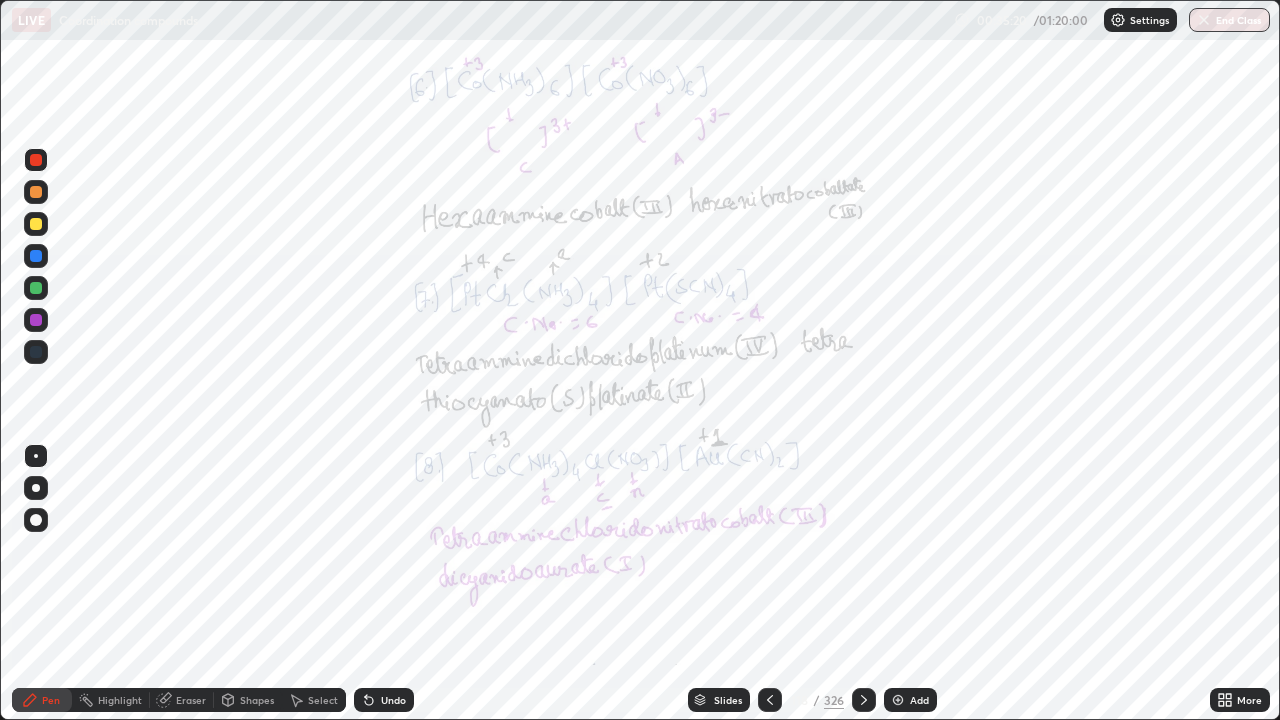 click at bounding box center [864, 700] 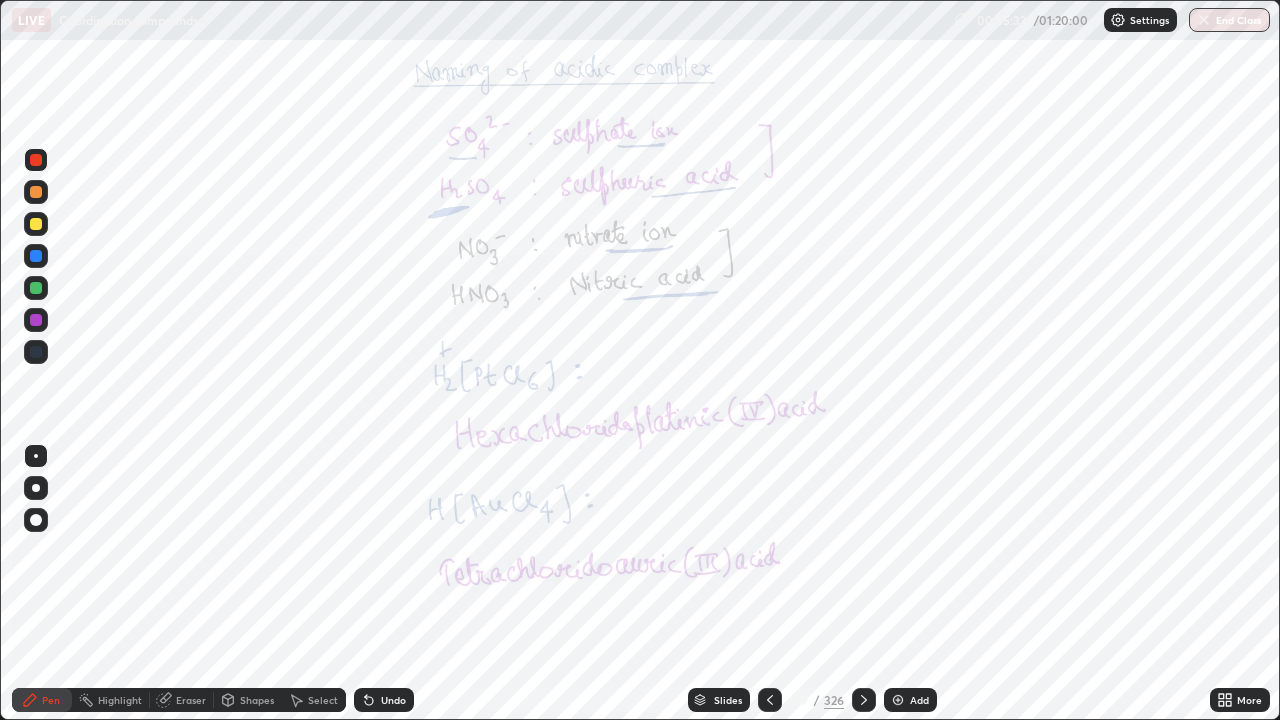 click at bounding box center [36, 352] 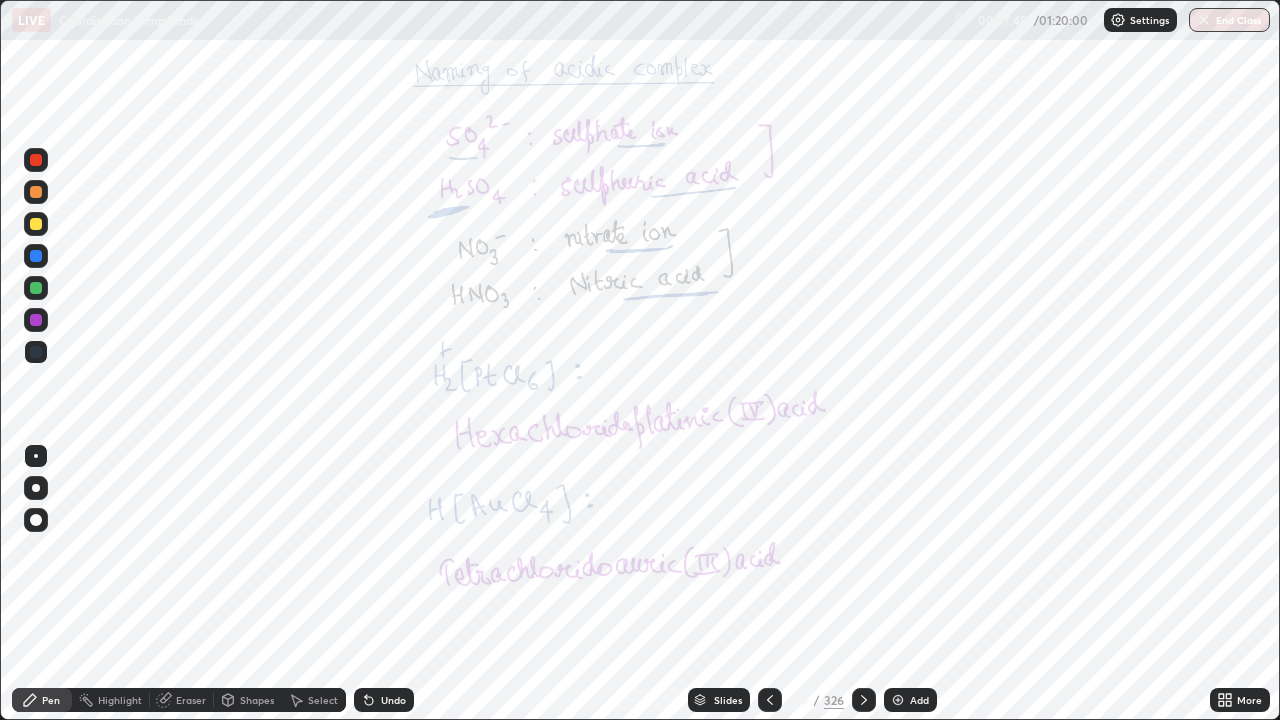 click 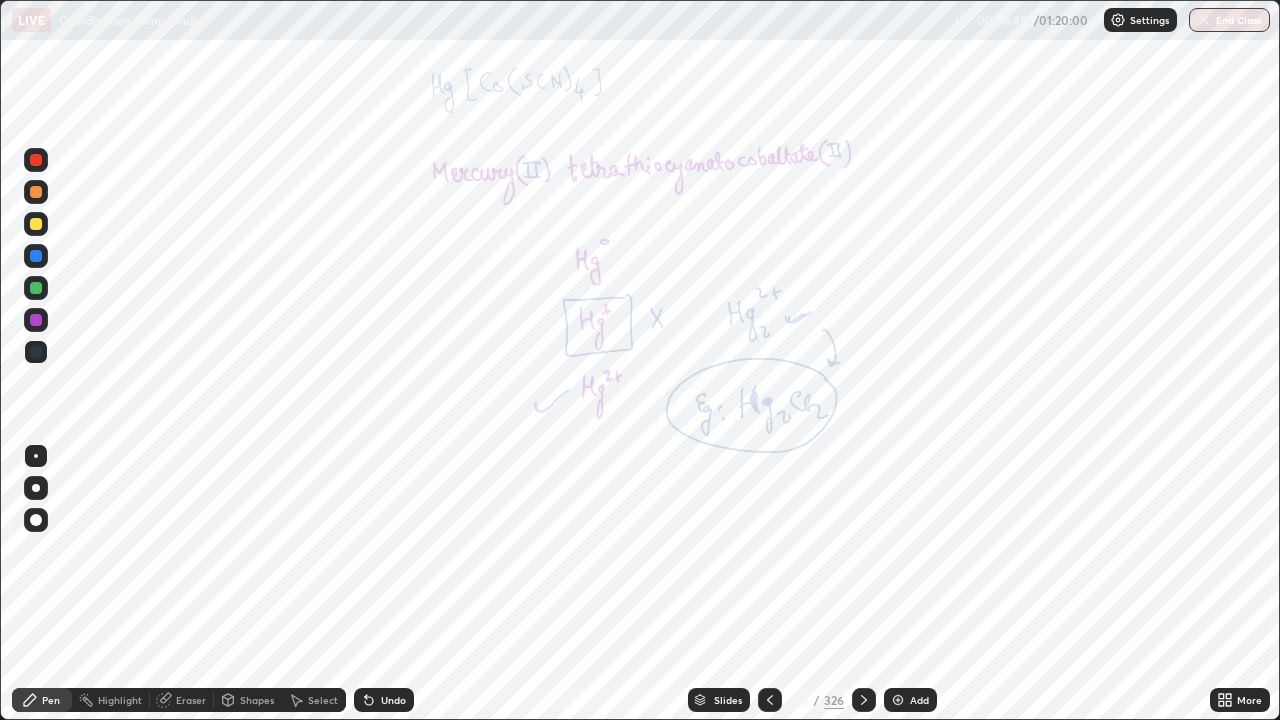 click at bounding box center (864, 700) 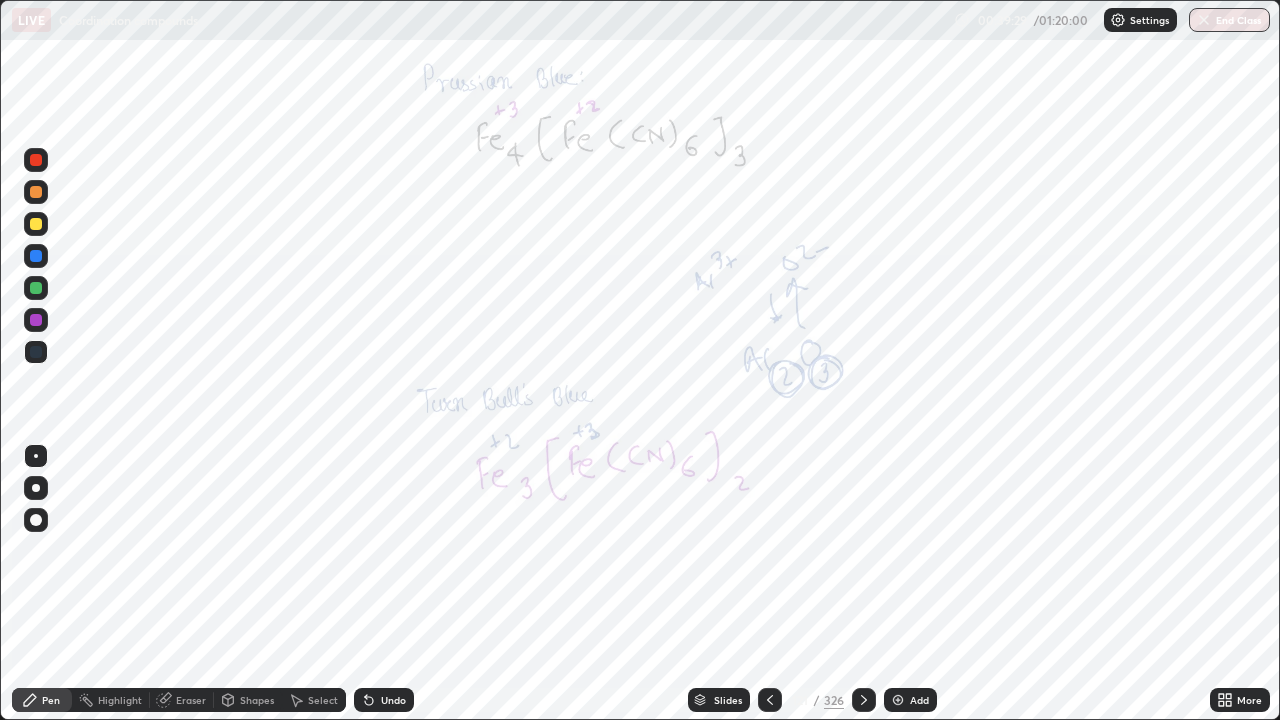 click at bounding box center [36, 256] 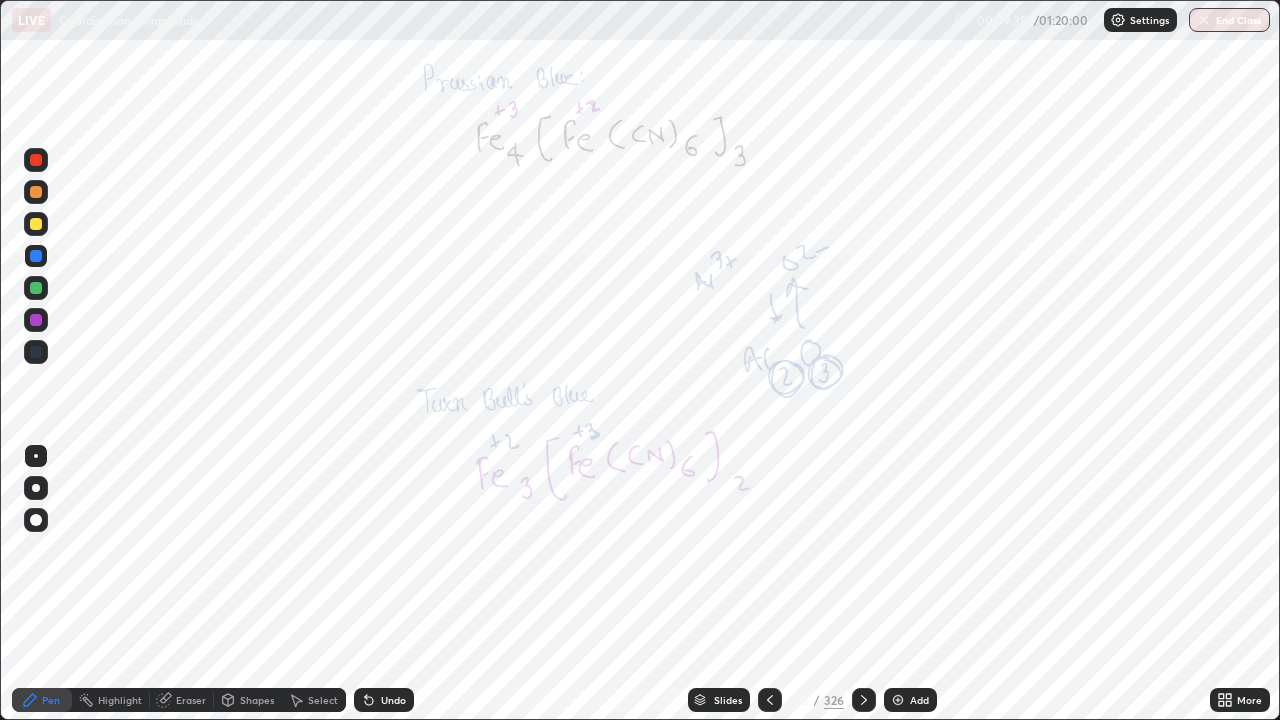 click at bounding box center [36, 288] 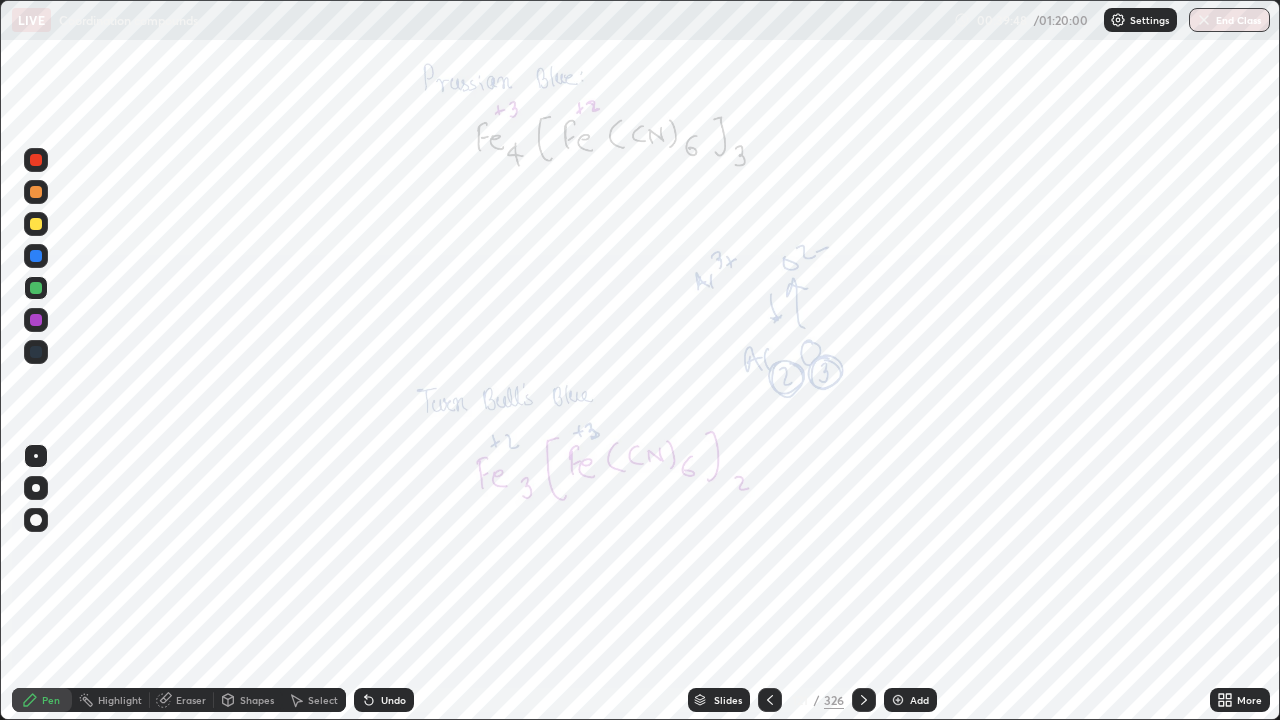 click at bounding box center (36, 288) 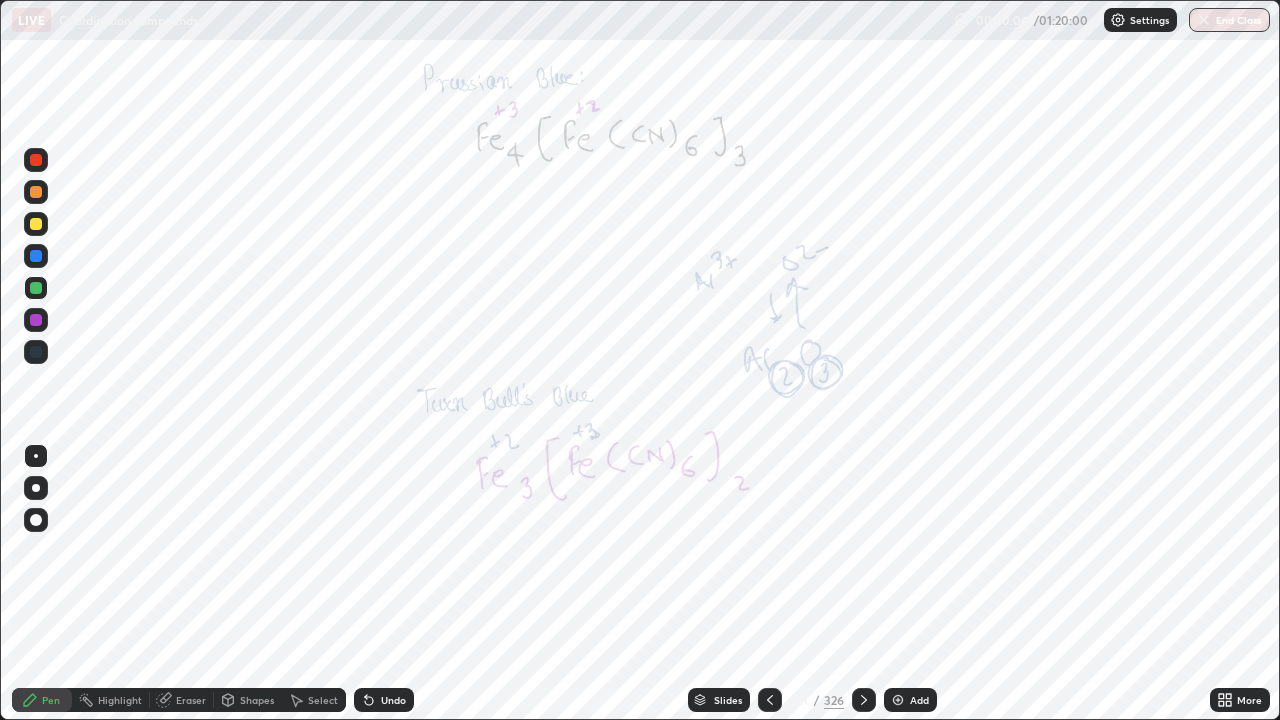 click 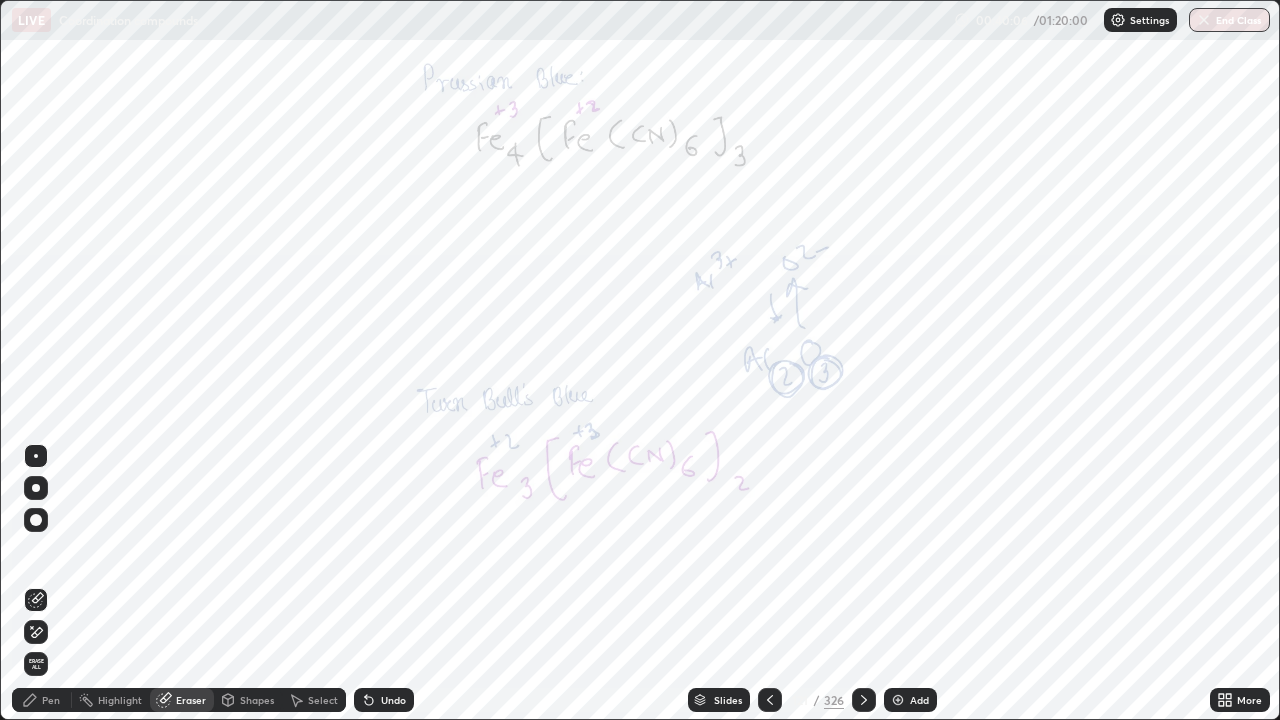 click 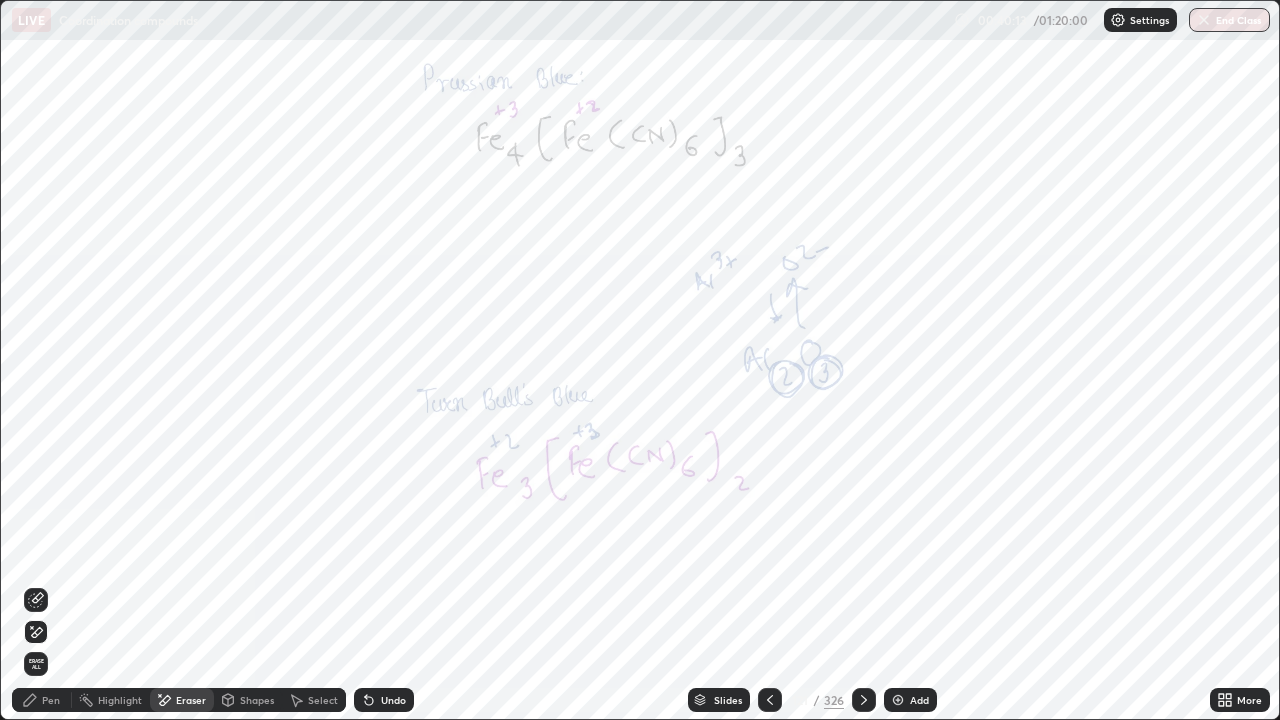 click on "Pen" at bounding box center (42, 700) 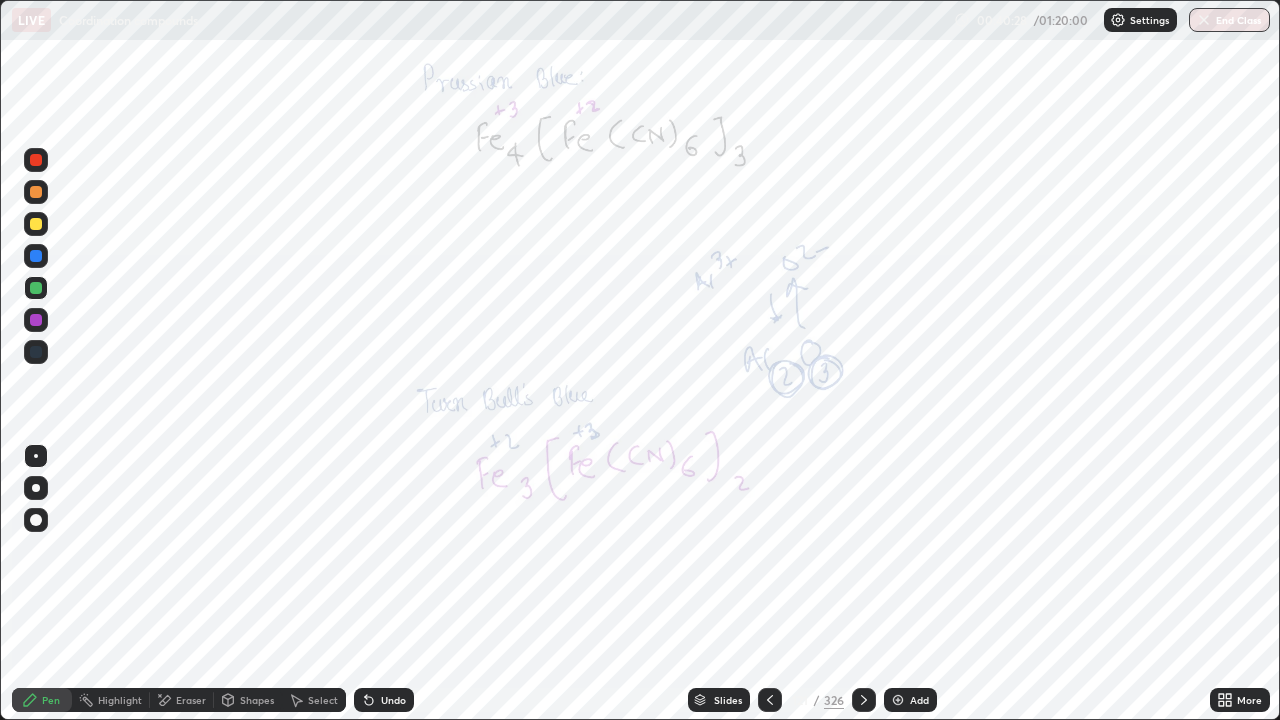 click 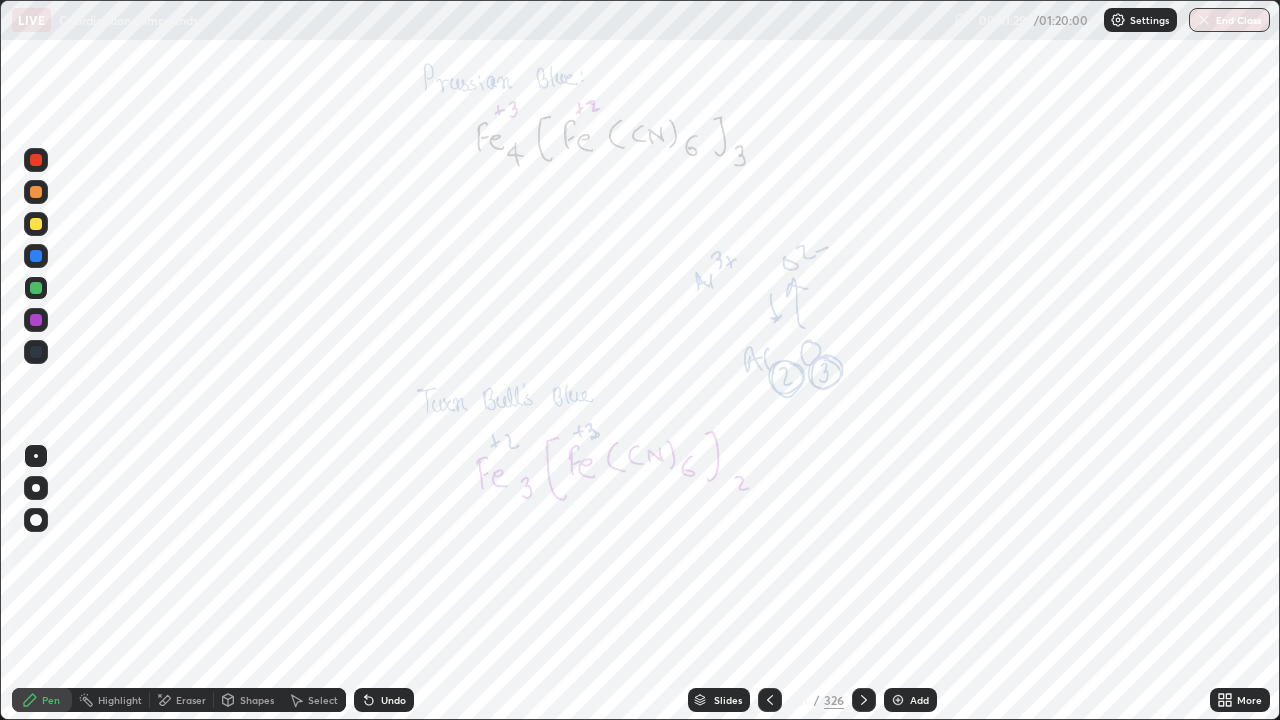 click 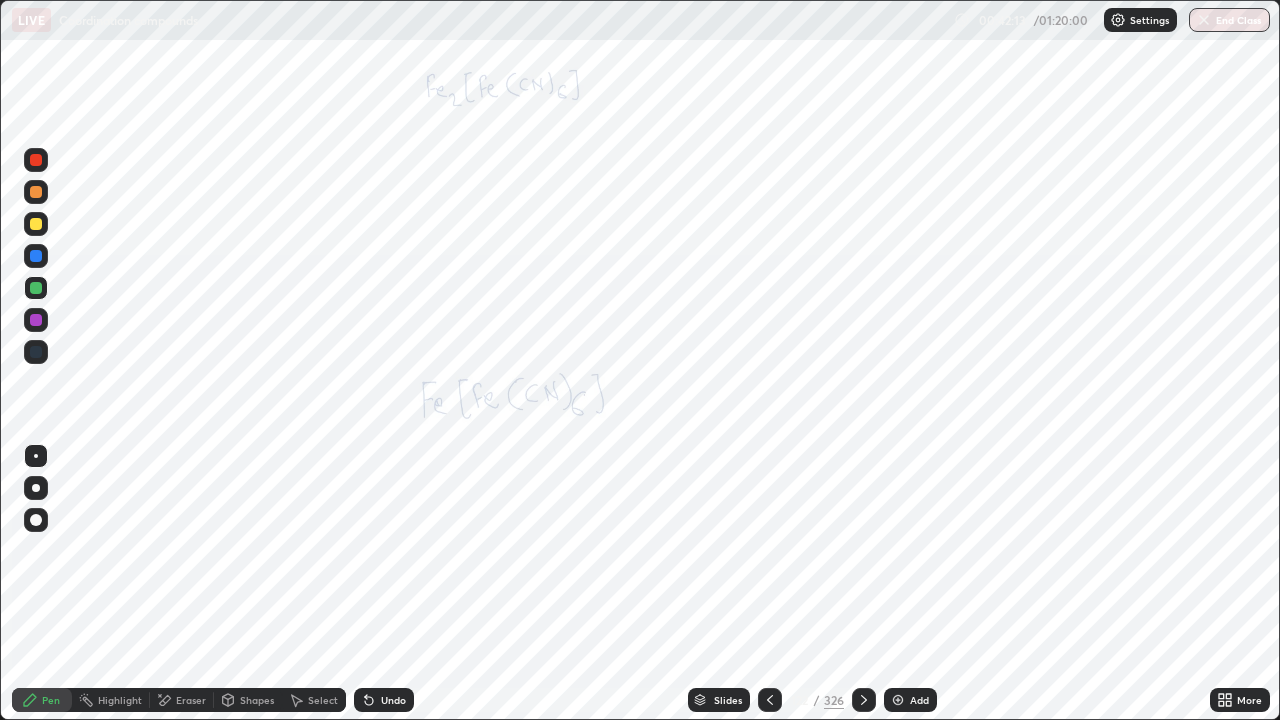 click 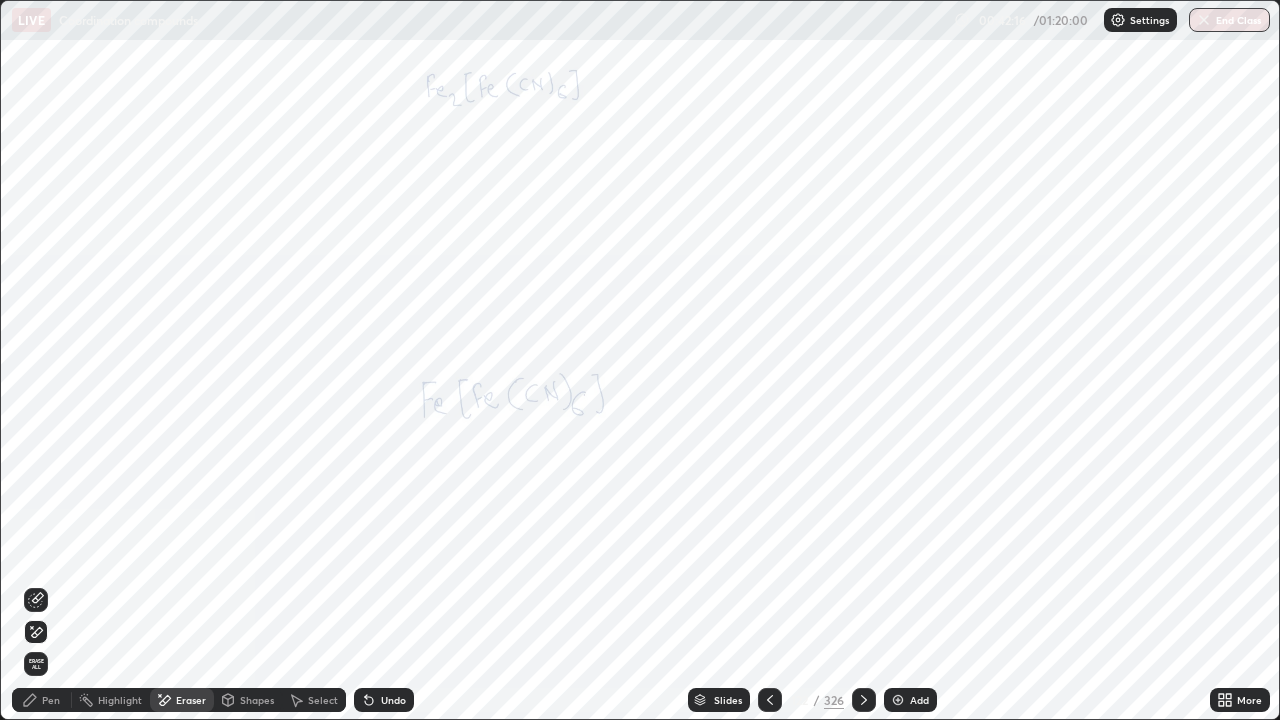 click on "Pen" at bounding box center (51, 700) 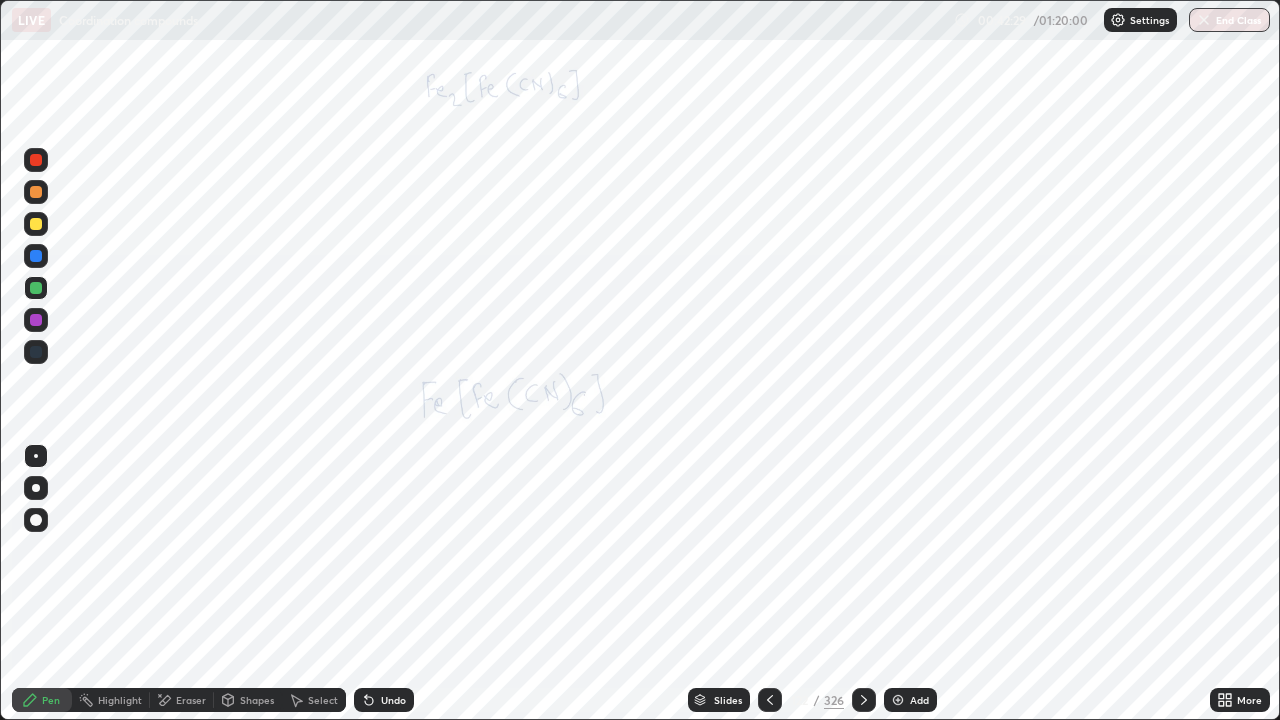 click at bounding box center [864, 700] 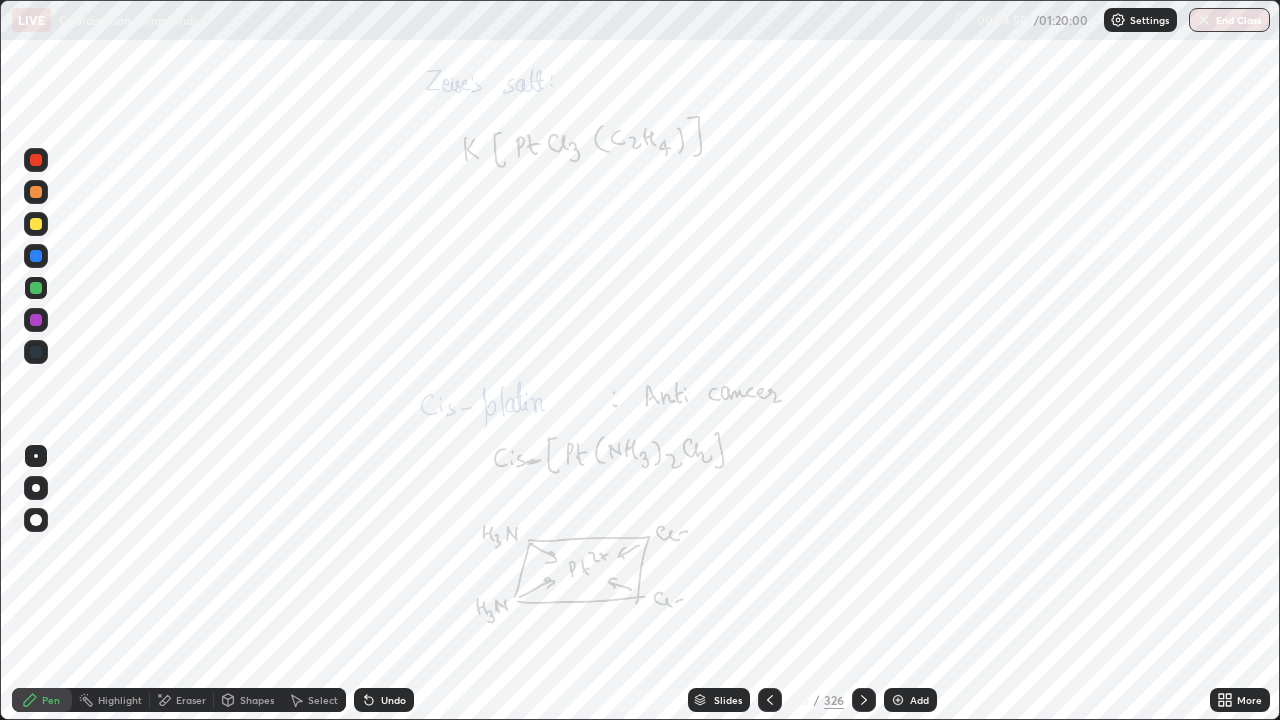 click at bounding box center [36, 320] 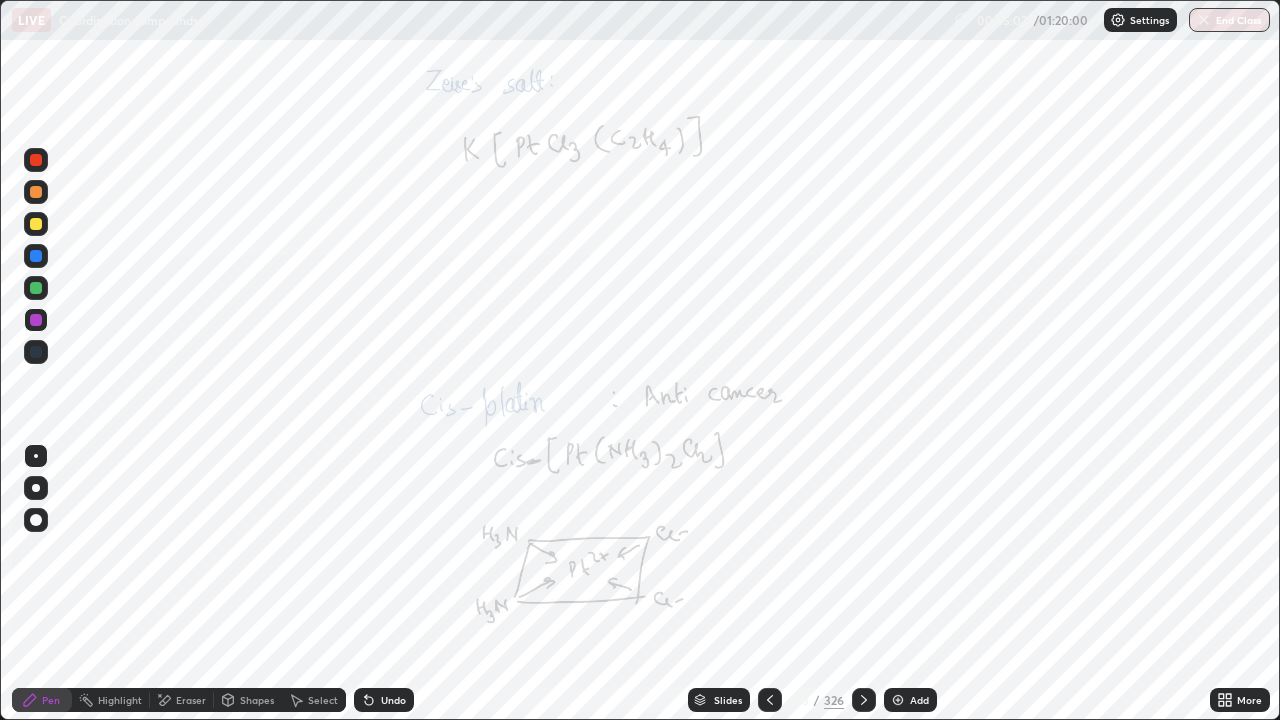 click 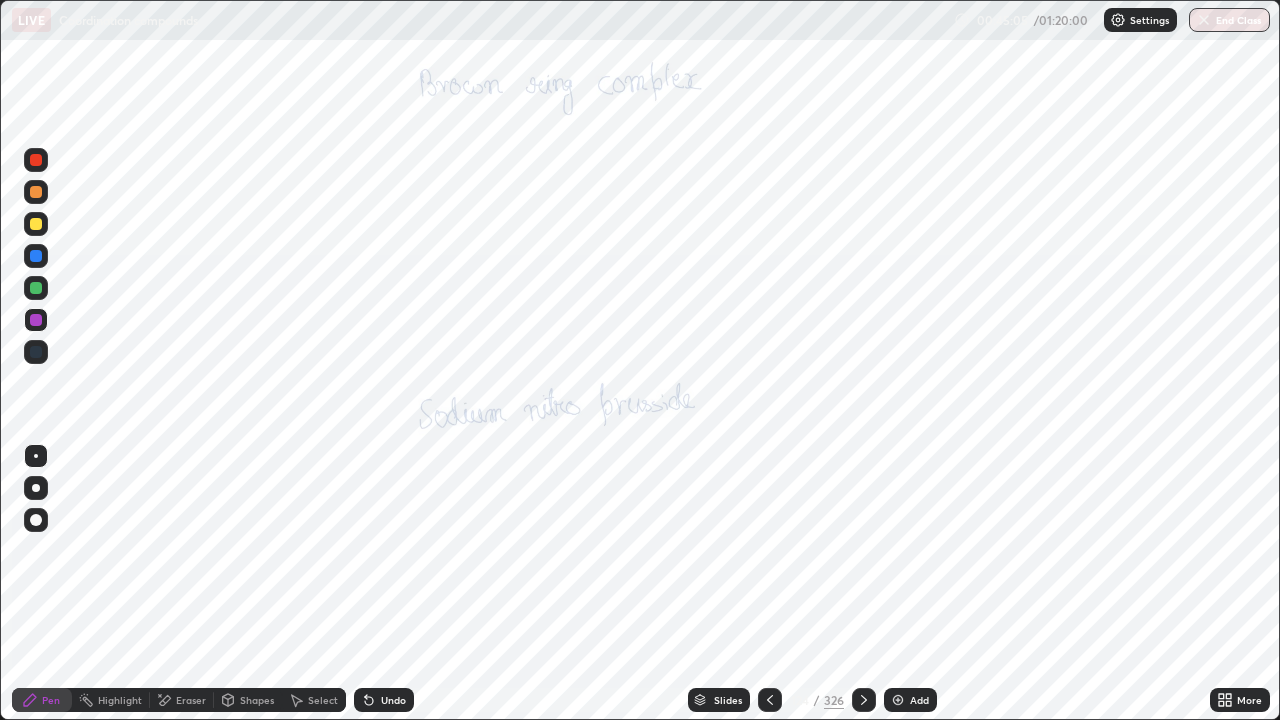 click 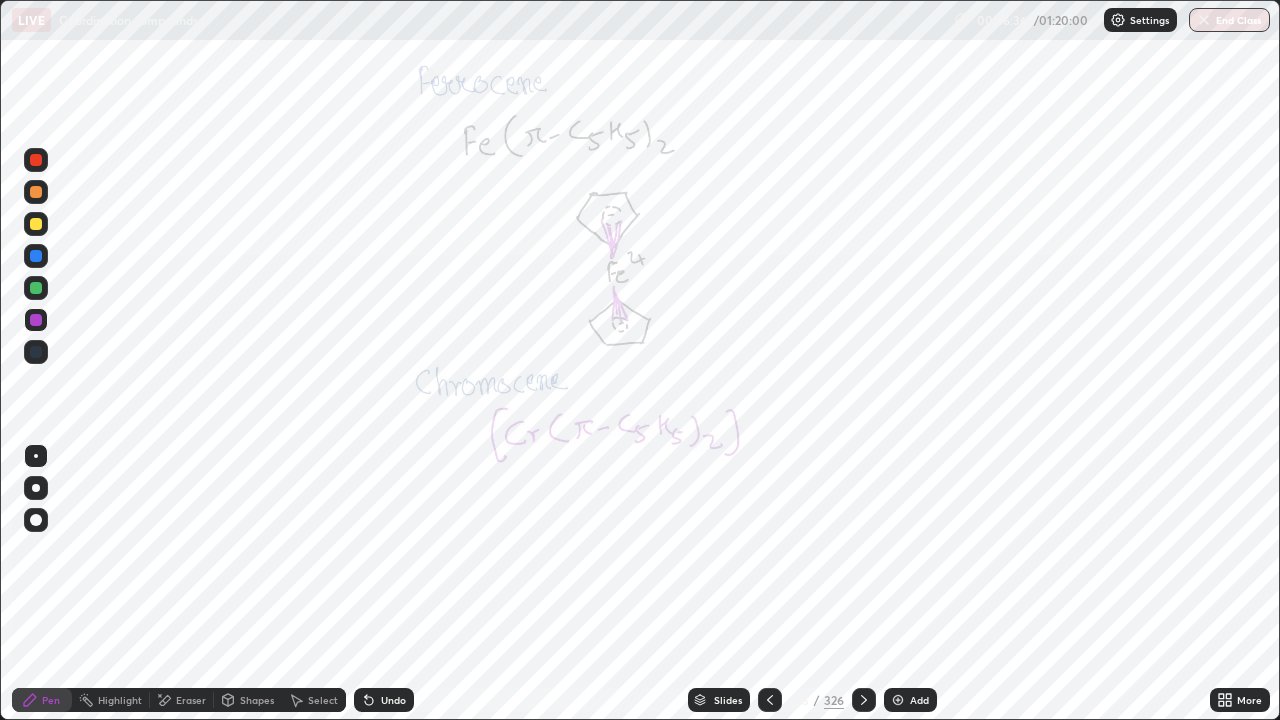 click 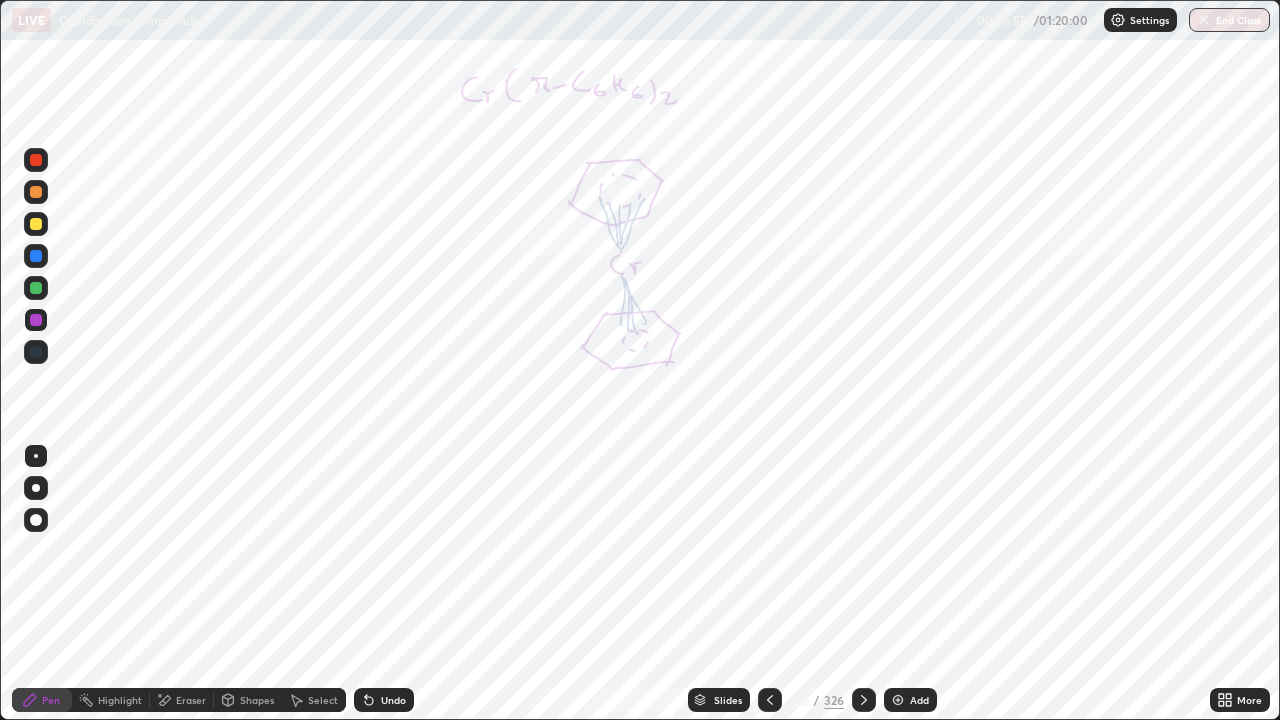 click 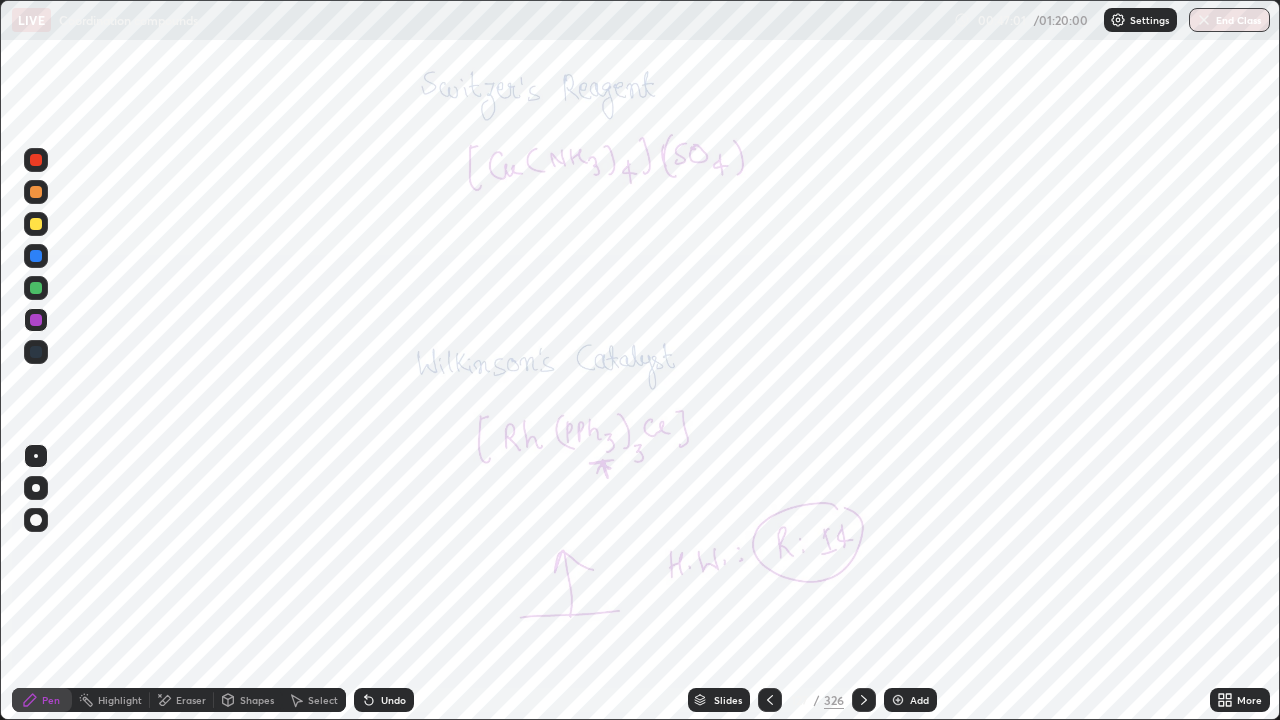 click at bounding box center (36, 320) 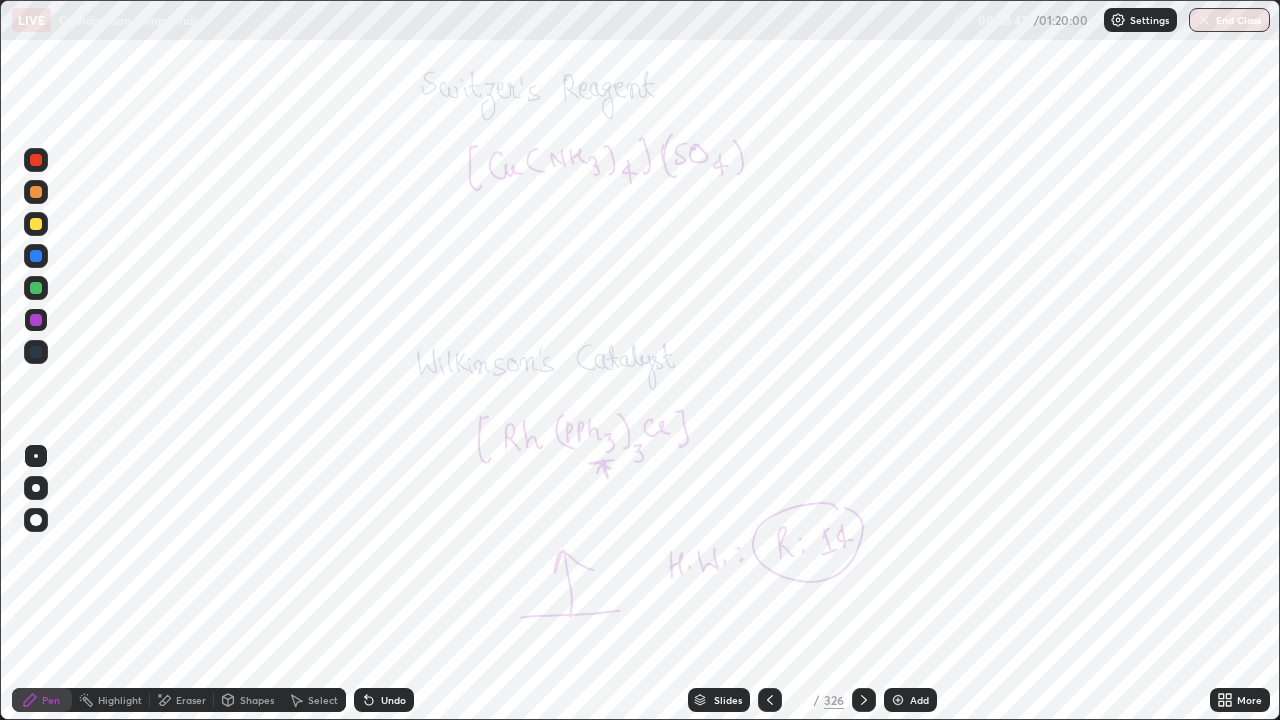 click 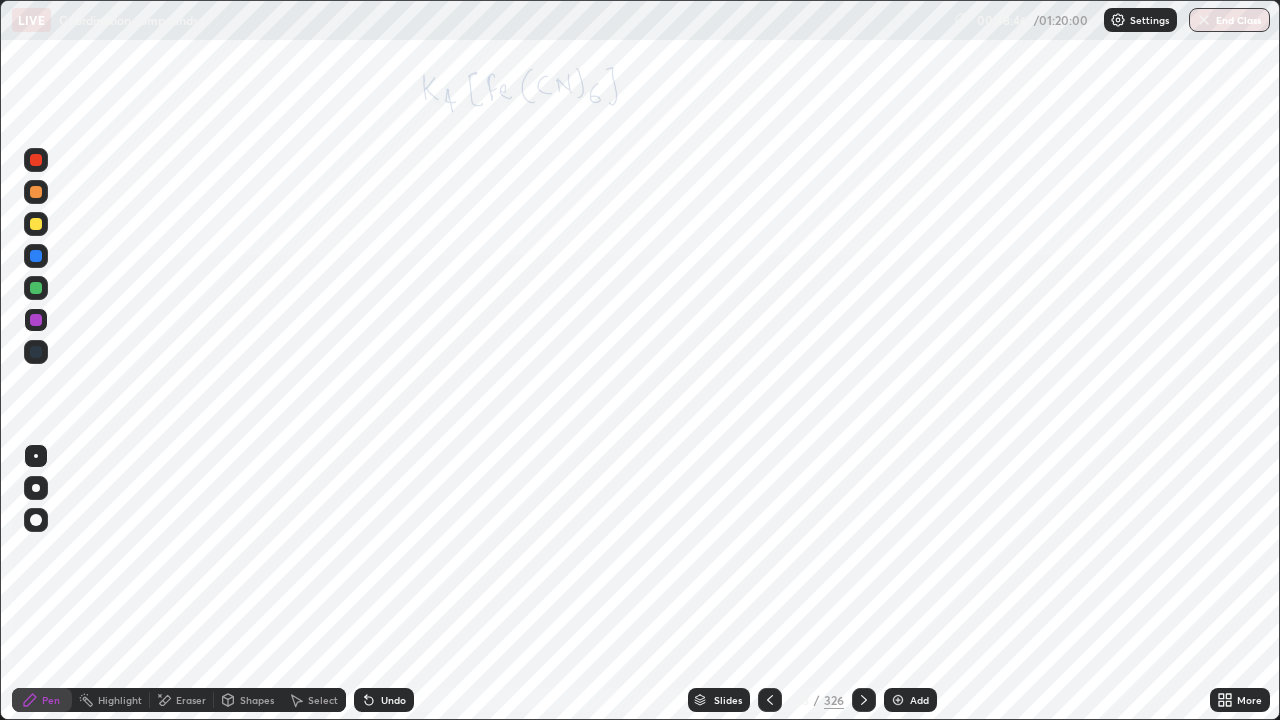 click at bounding box center [864, 700] 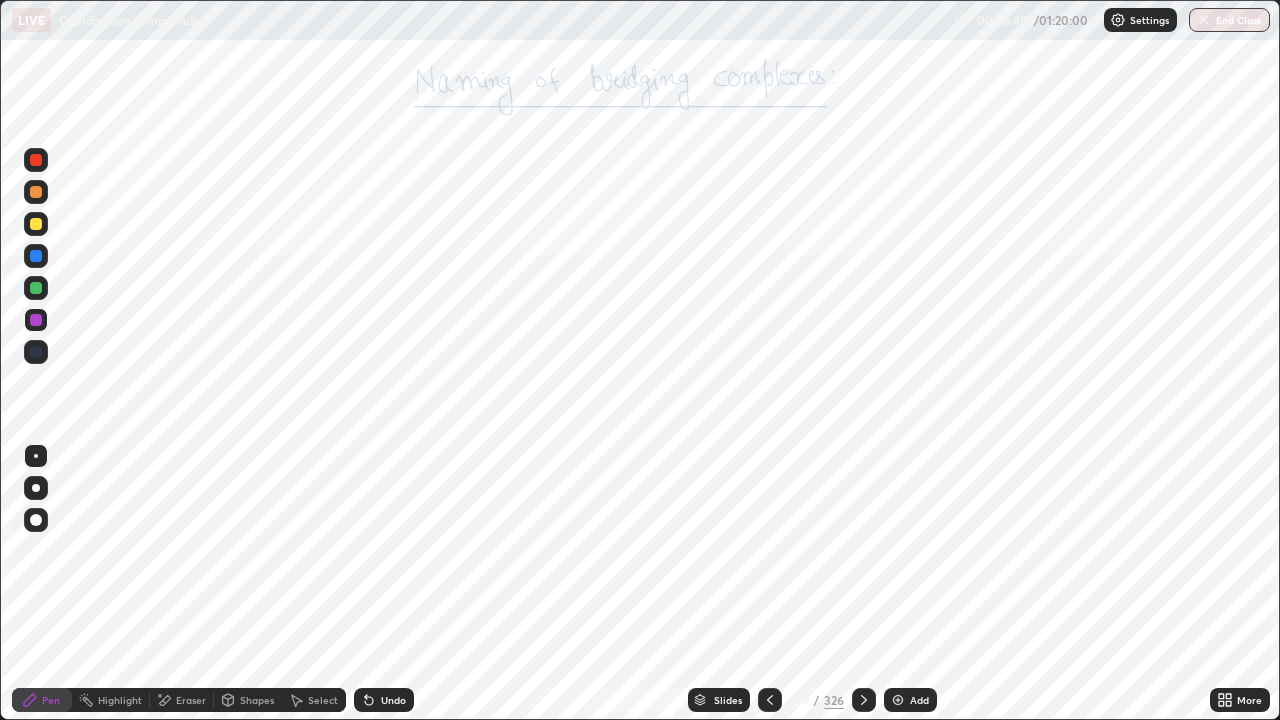 click at bounding box center (864, 700) 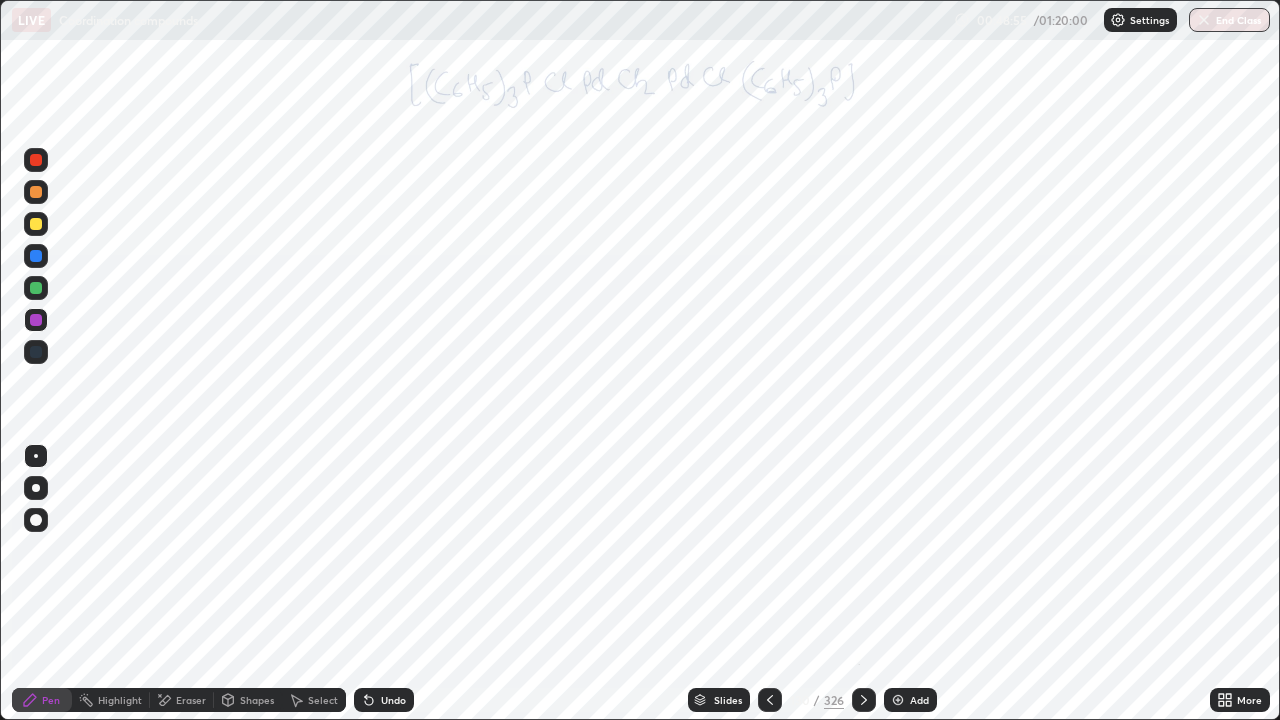 click at bounding box center [36, 288] 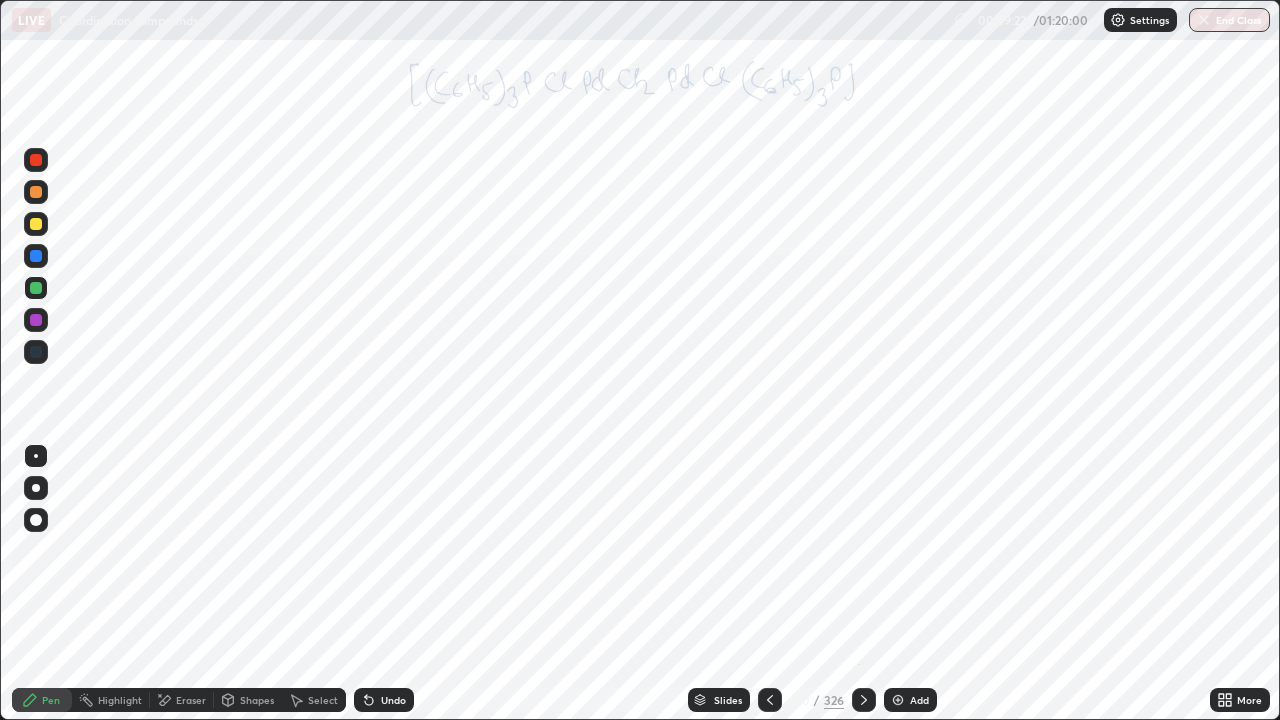 click at bounding box center (36, 320) 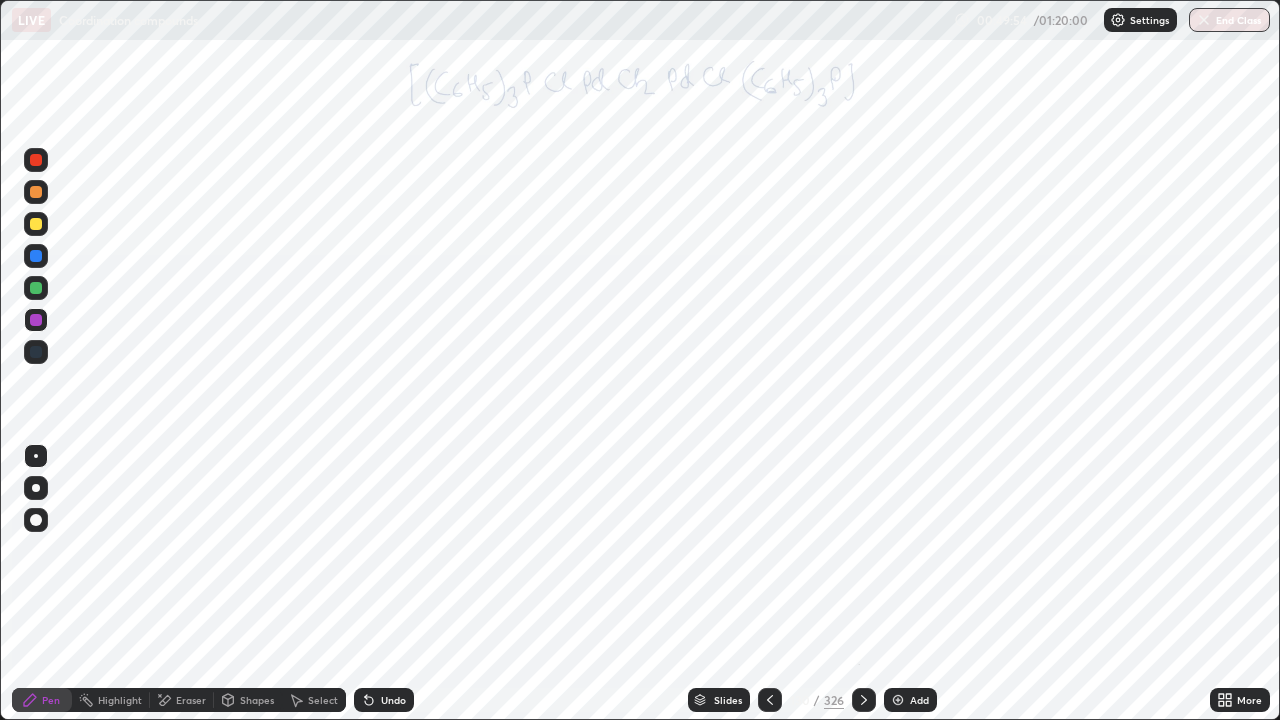 click at bounding box center (36, 256) 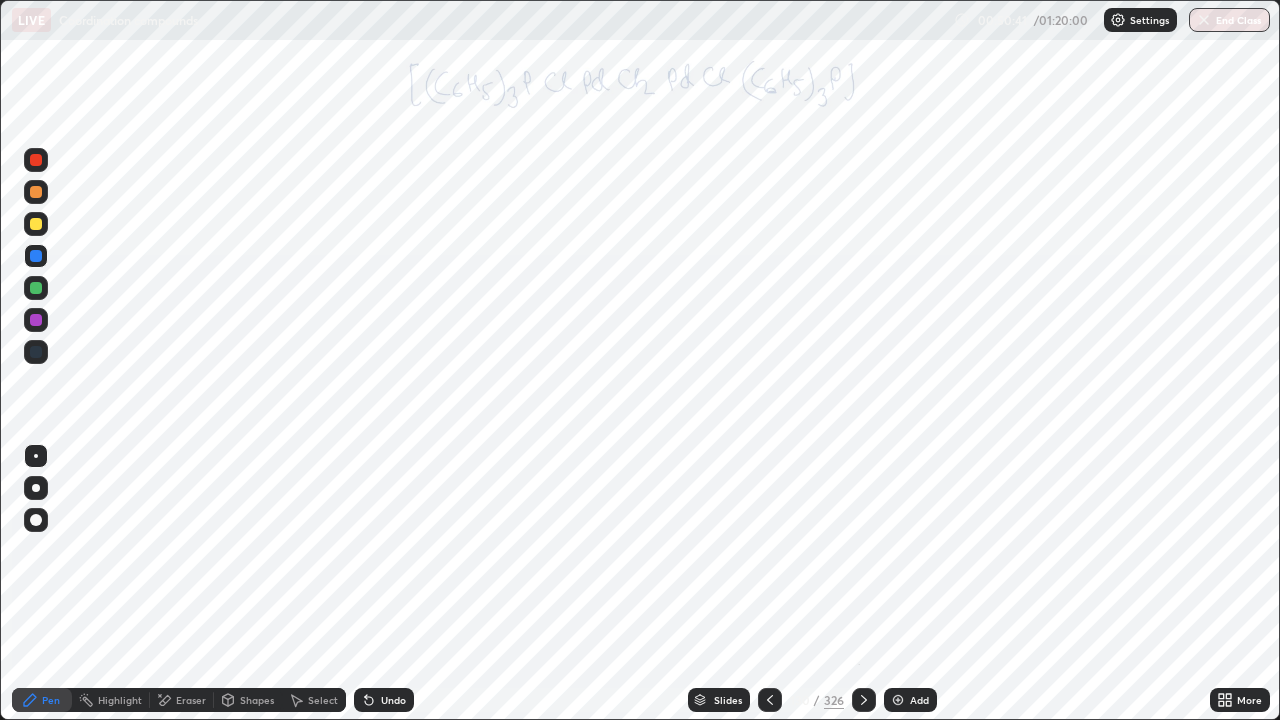 click 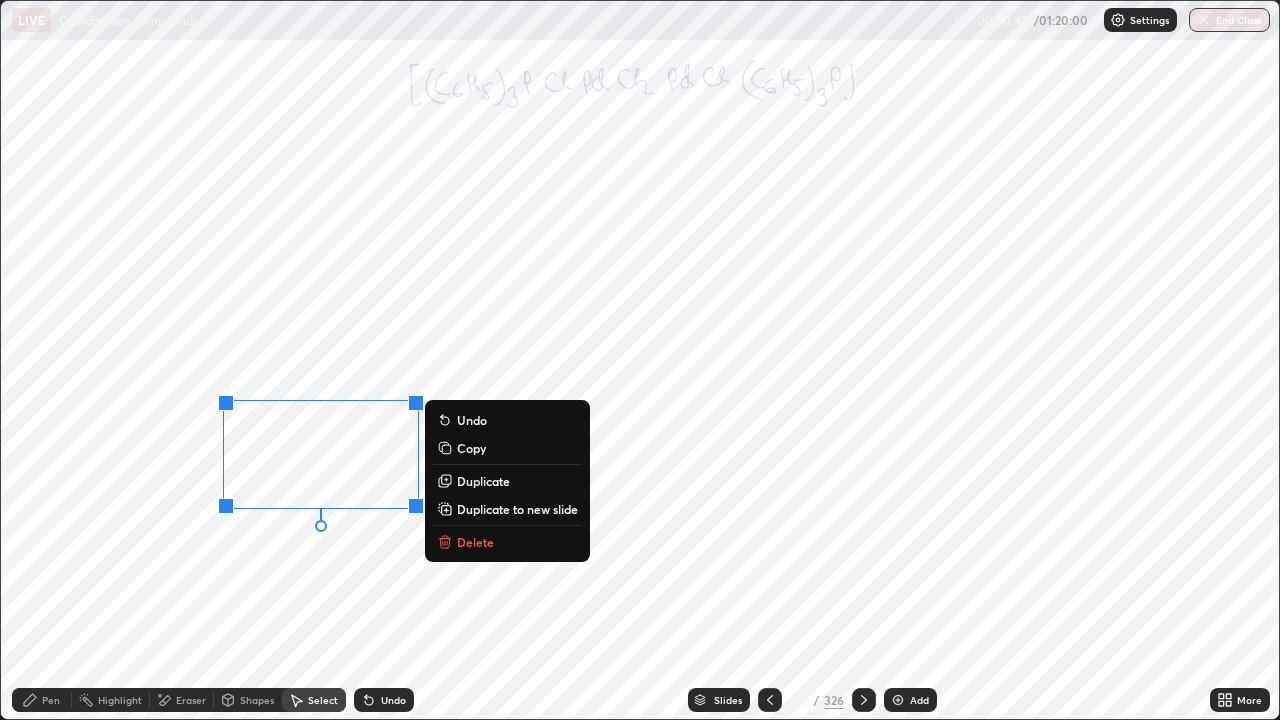 click on "Pen" at bounding box center [51, 700] 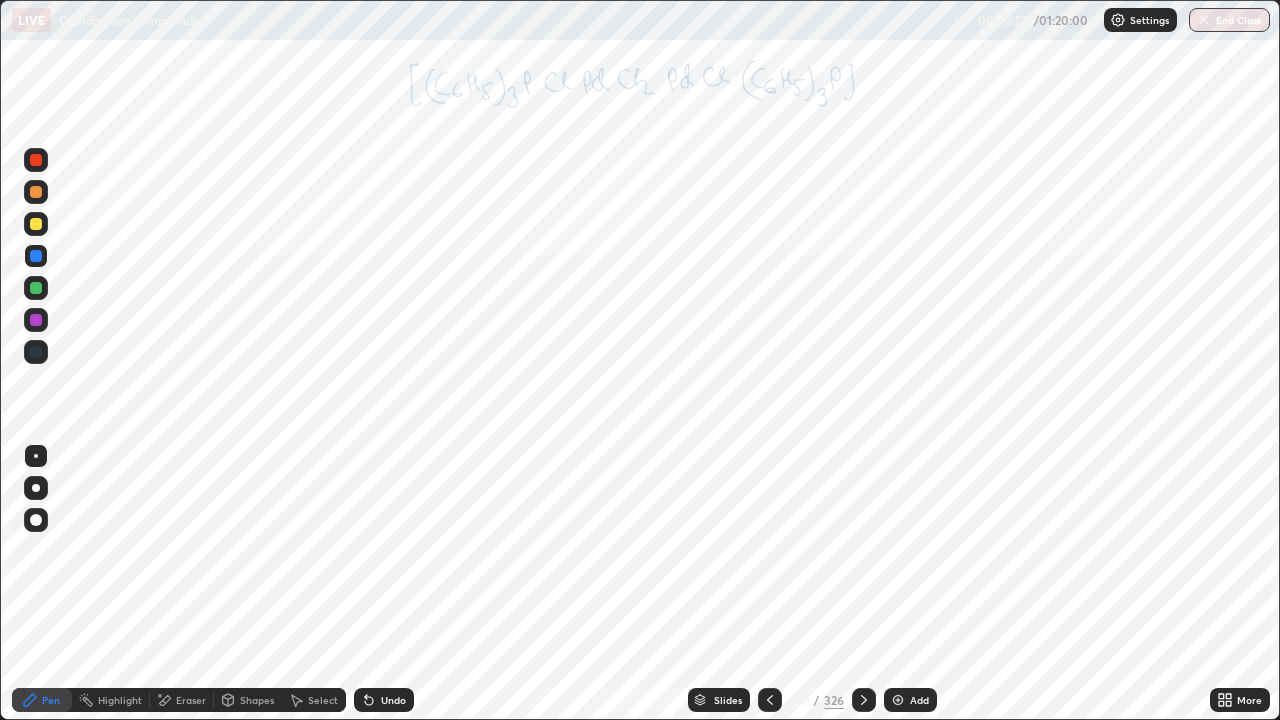 click at bounding box center [898, 700] 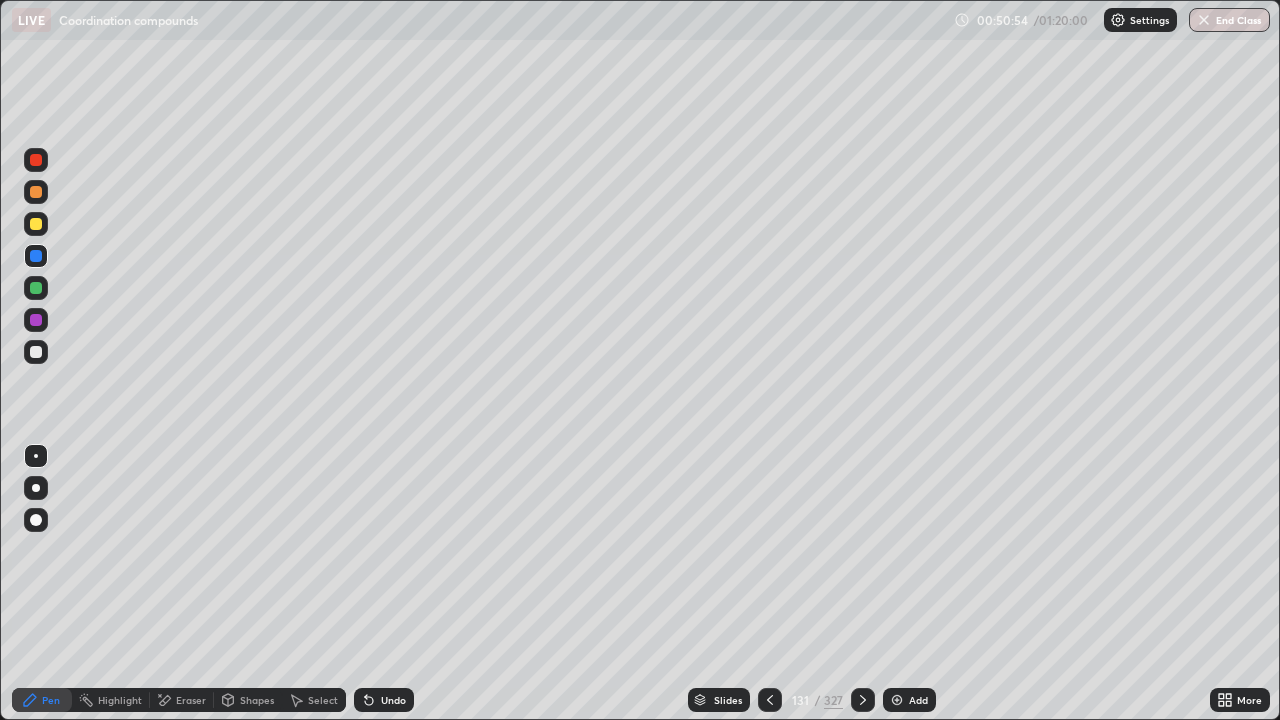 click at bounding box center [36, 352] 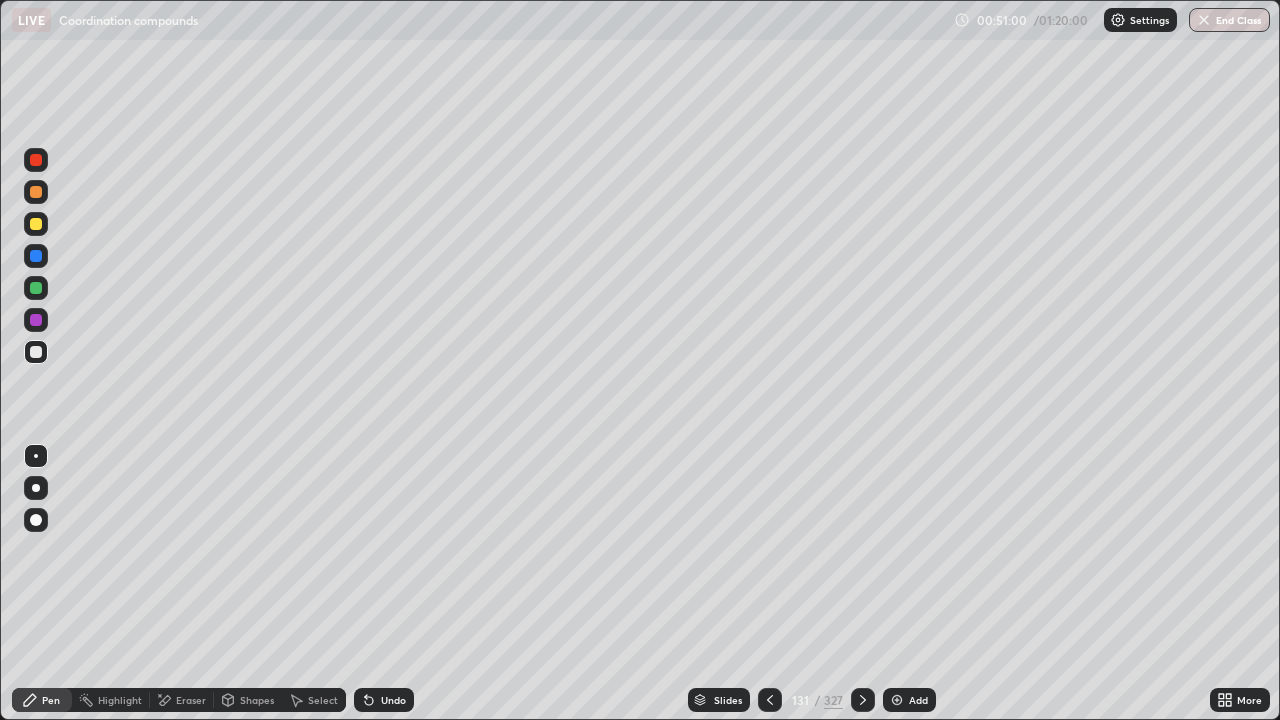 click on "Undo" at bounding box center [384, 700] 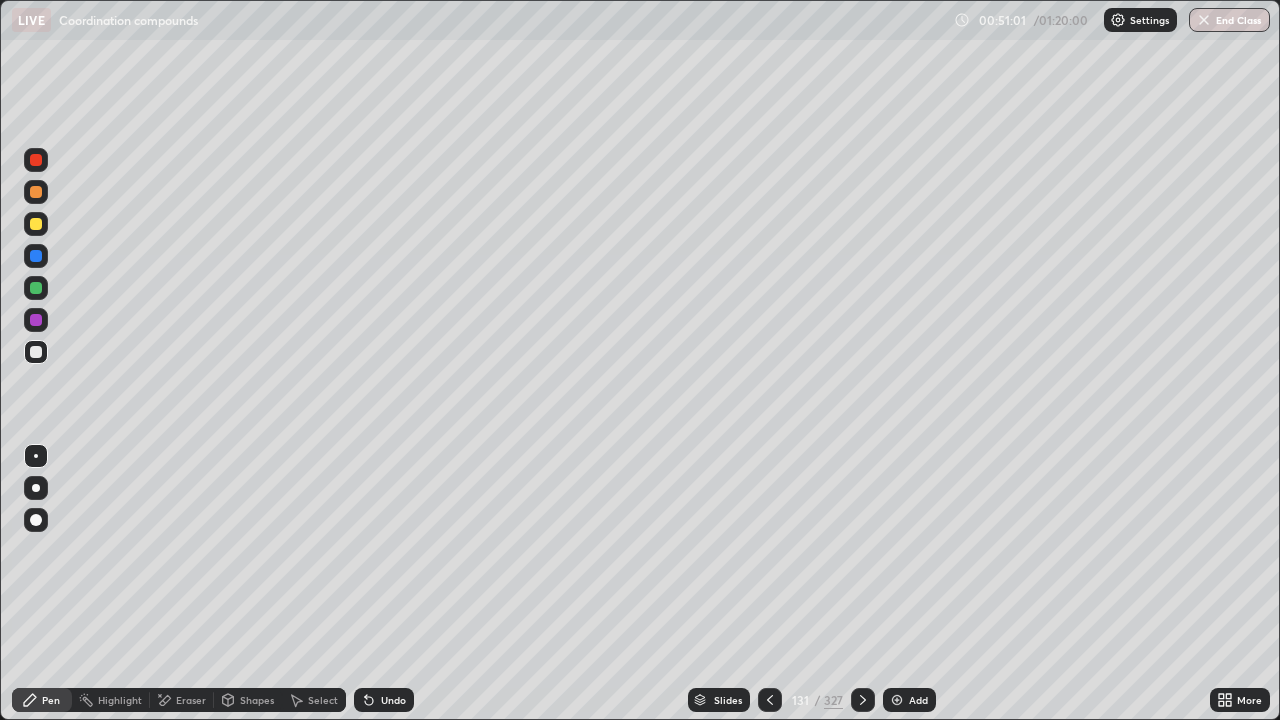 click 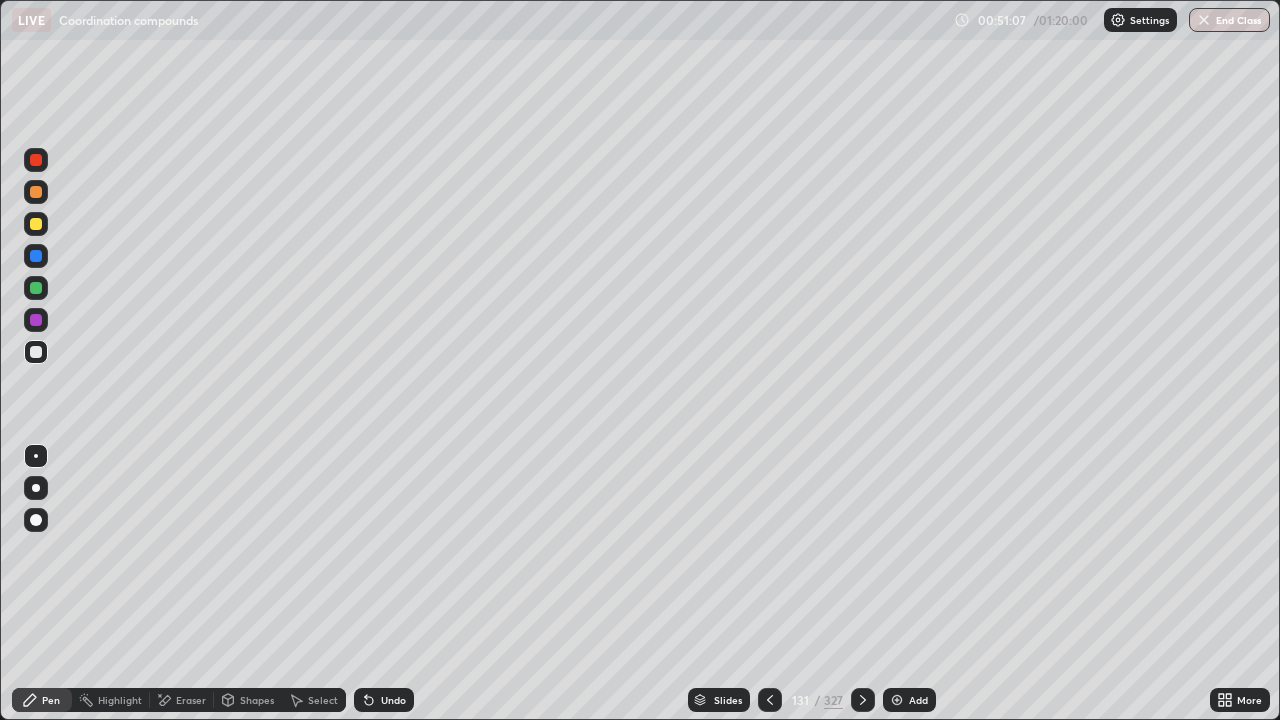click 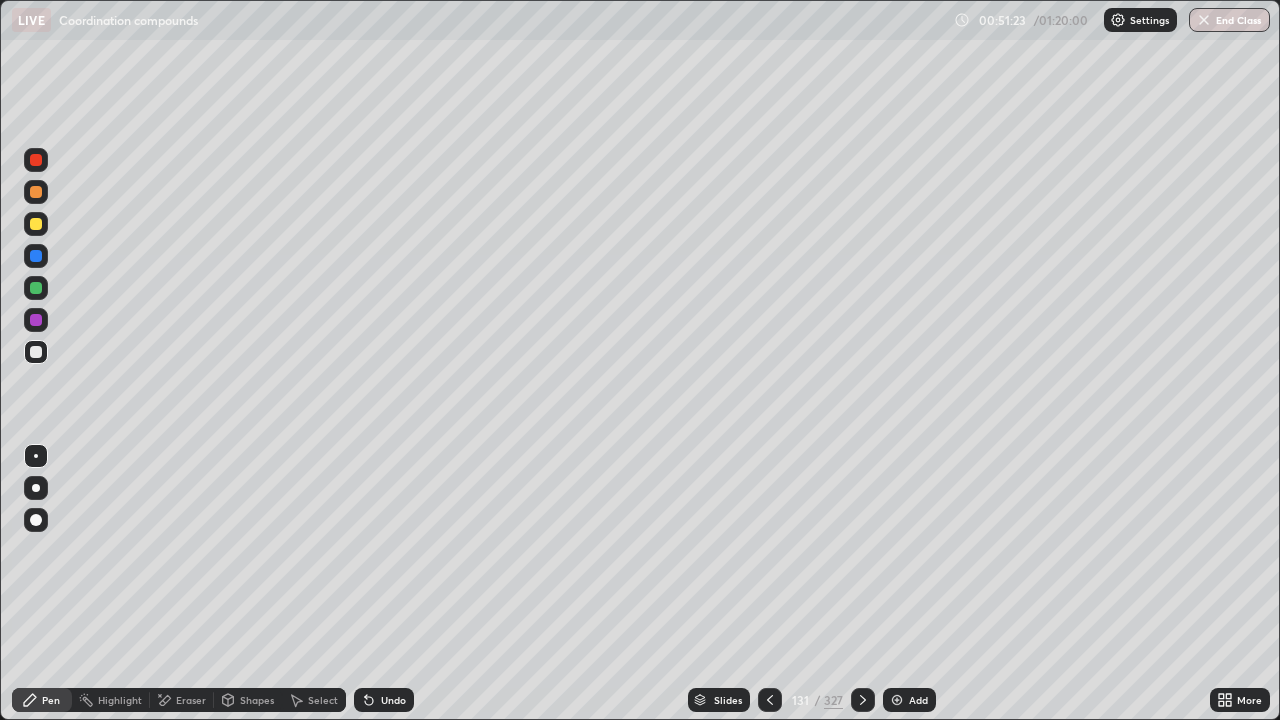 click at bounding box center [36, 320] 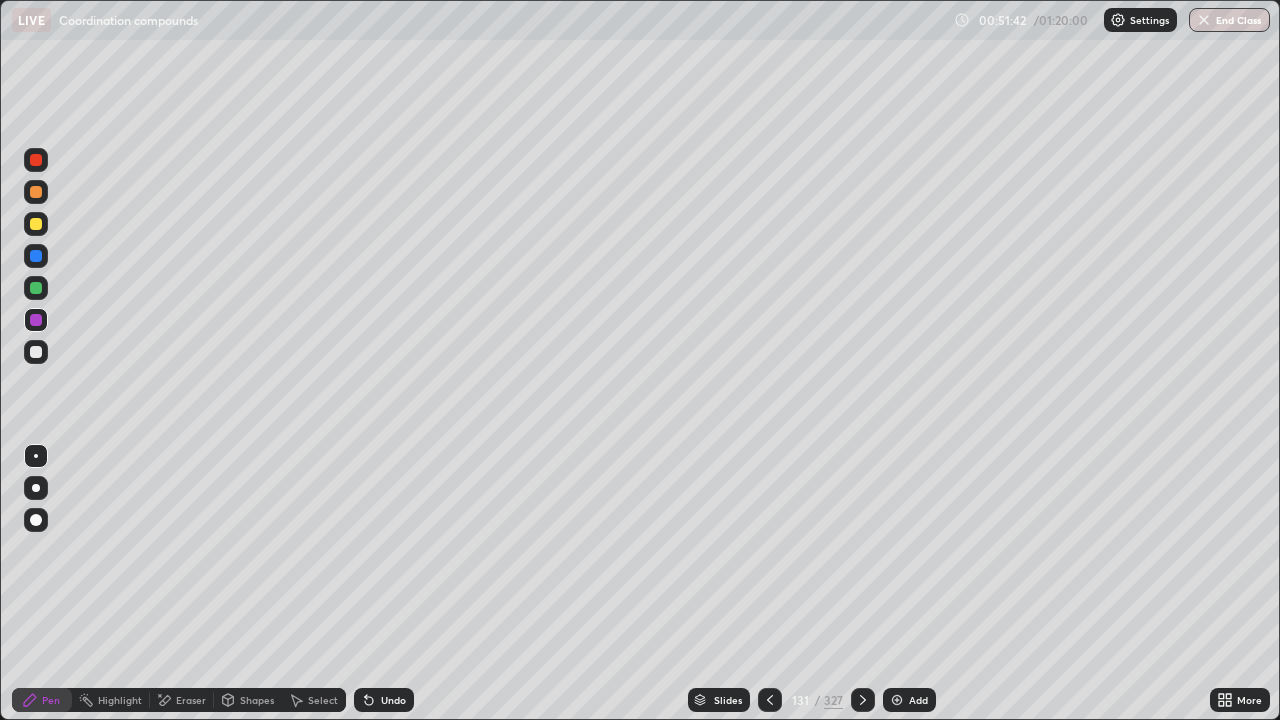 click 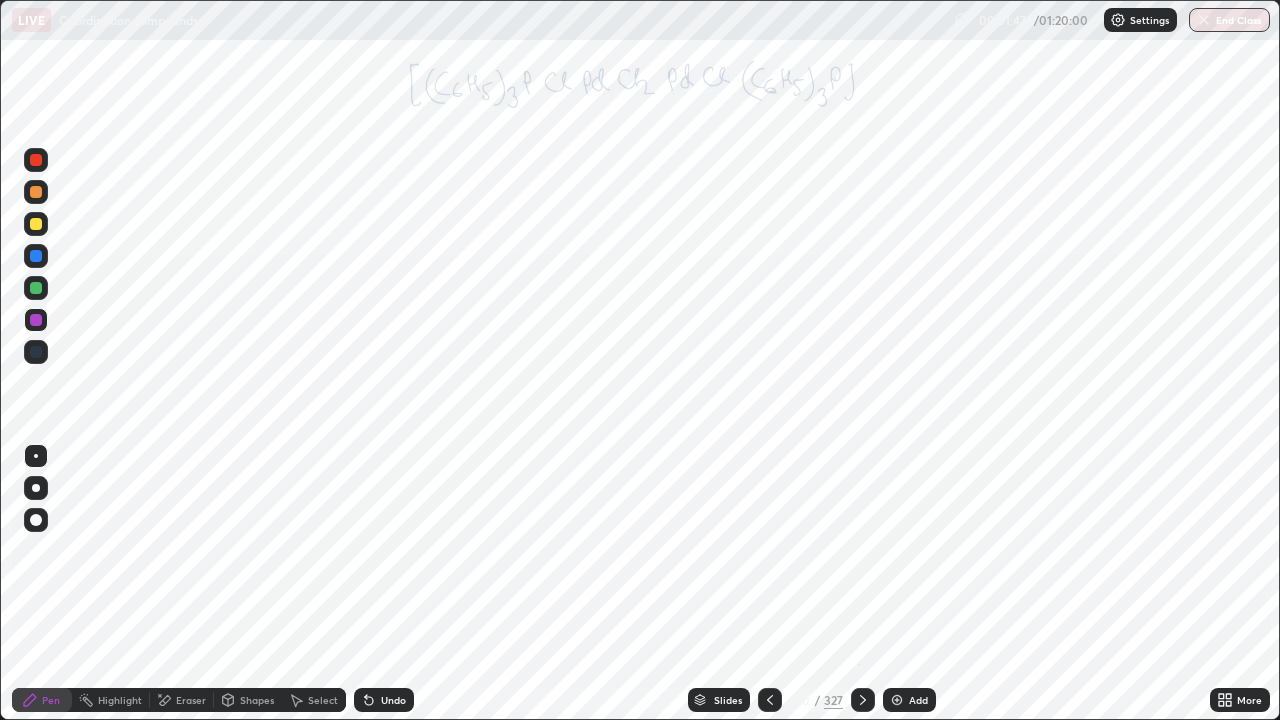 click 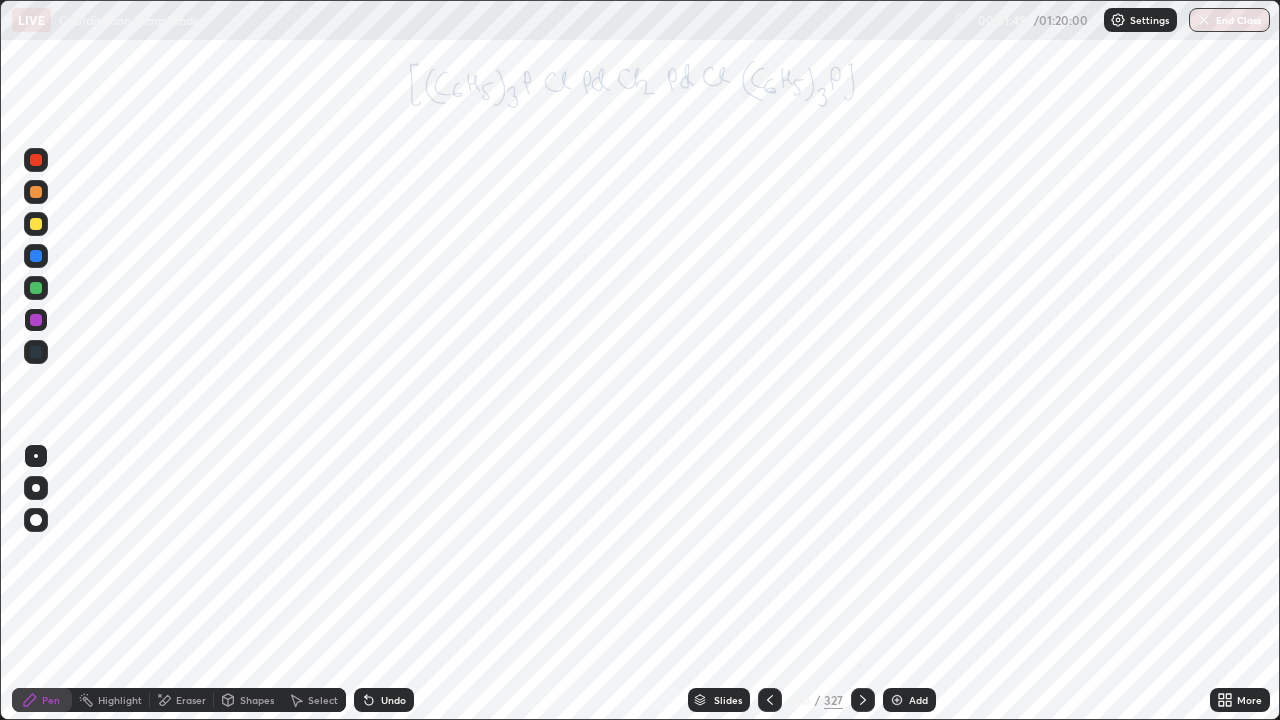 click at bounding box center [36, 256] 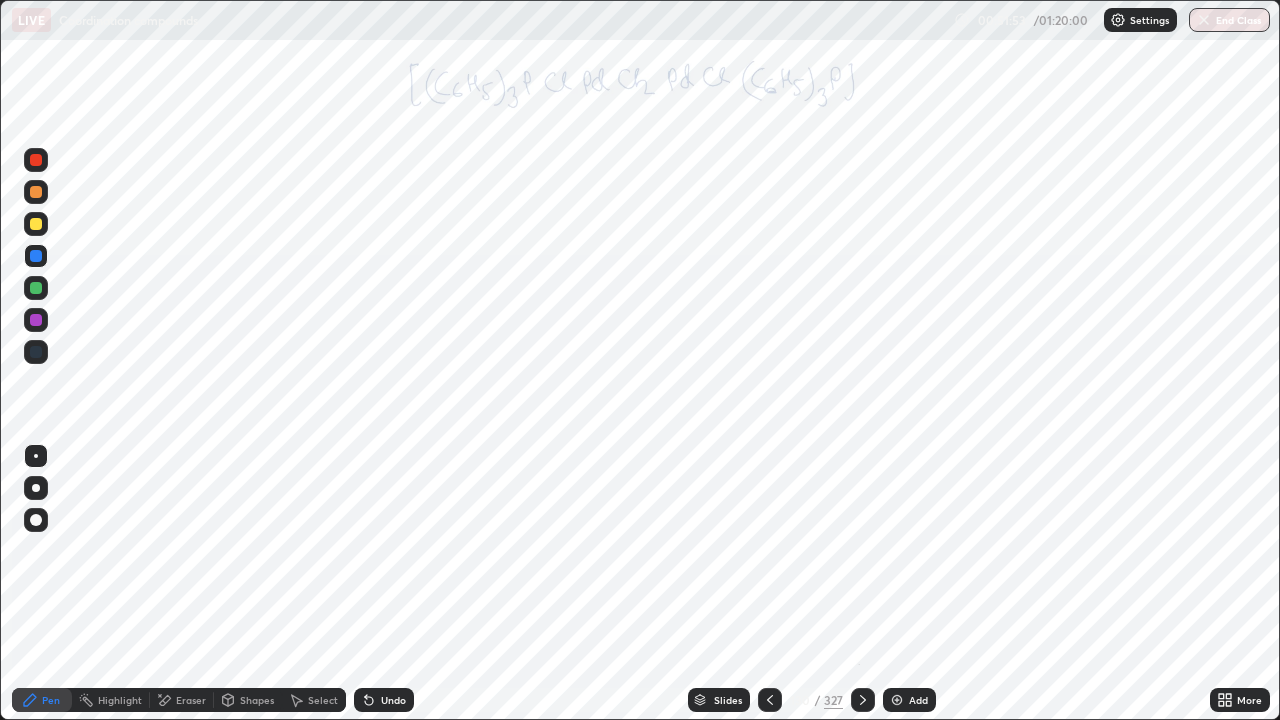 click at bounding box center [36, 160] 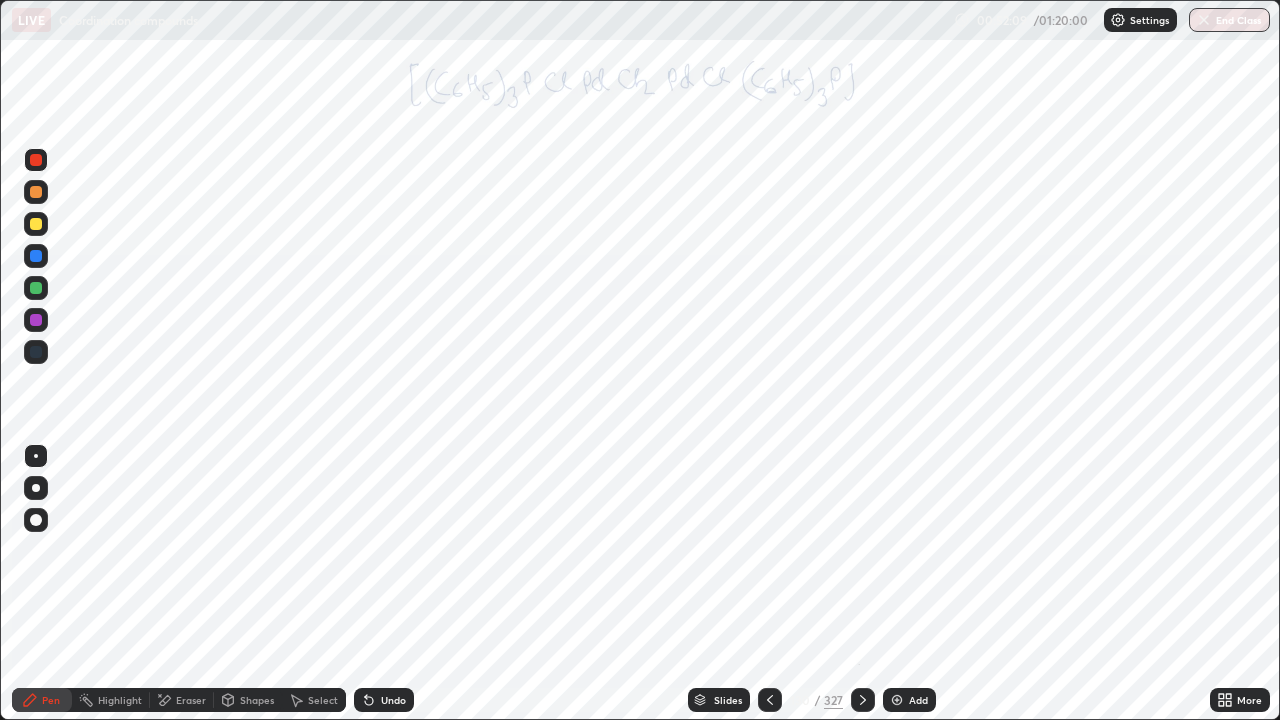 click 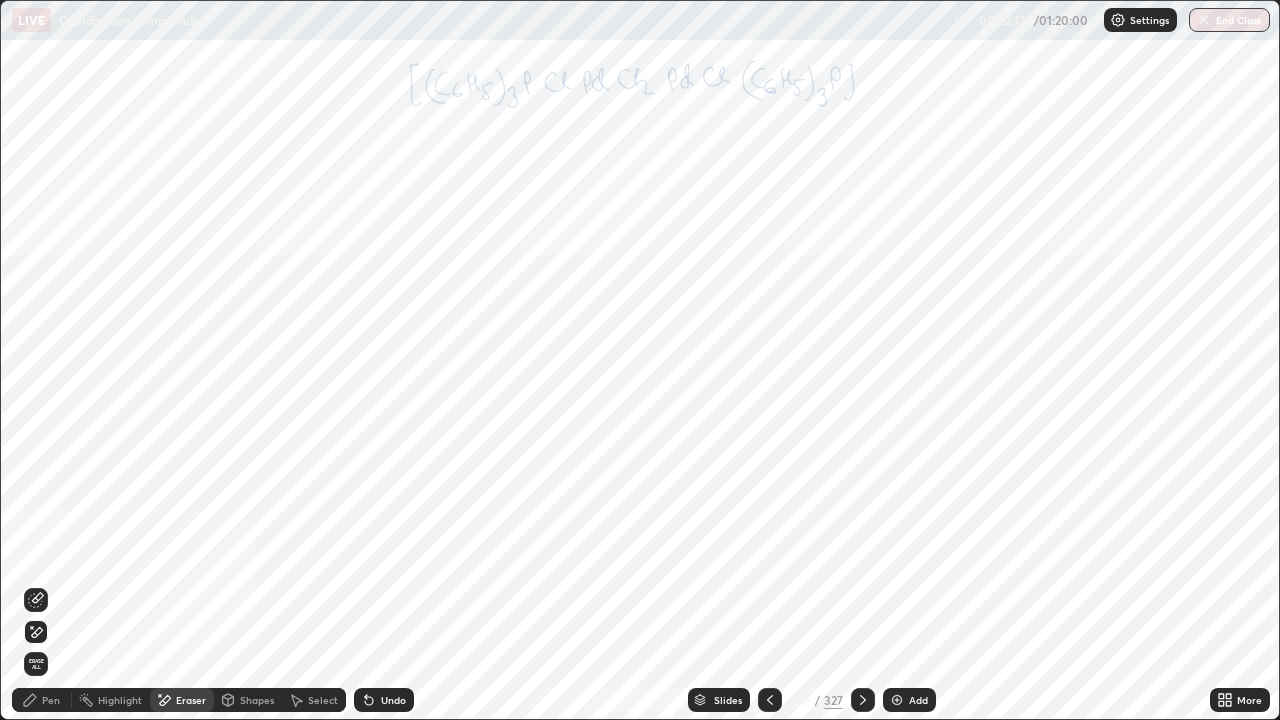 click on "Pen" at bounding box center (42, 700) 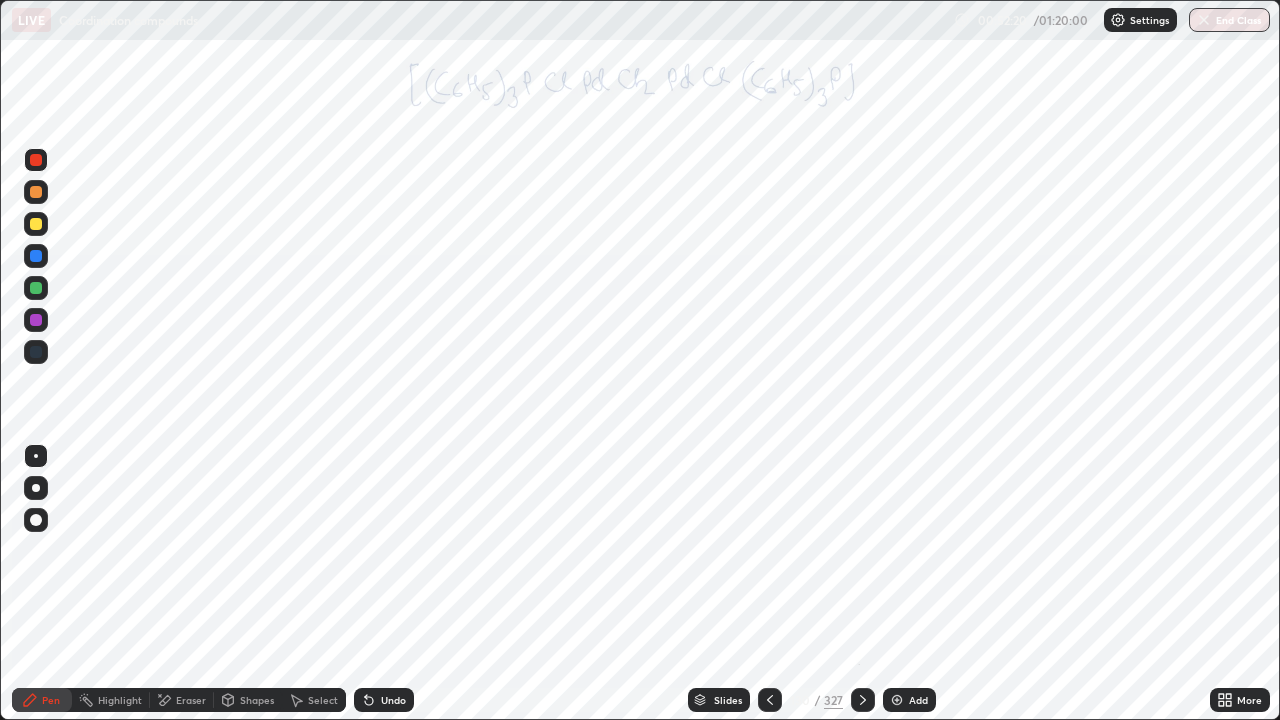 click at bounding box center [36, 288] 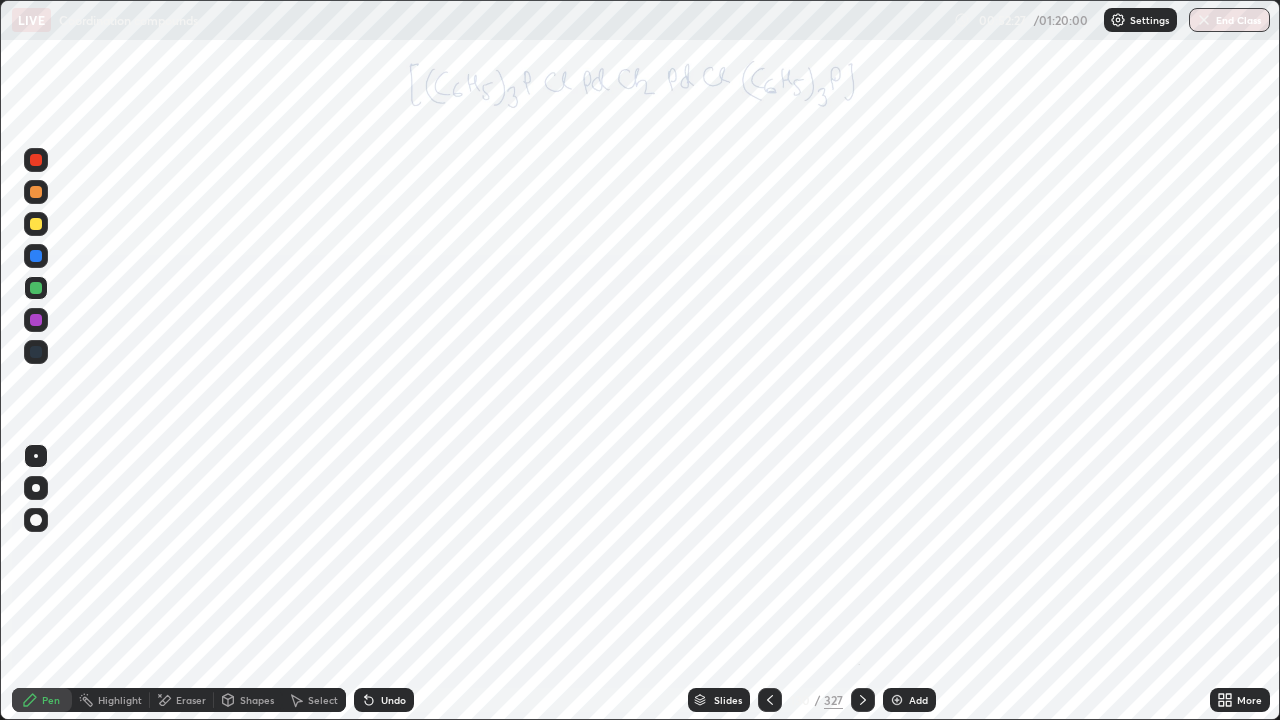 click at bounding box center (36, 320) 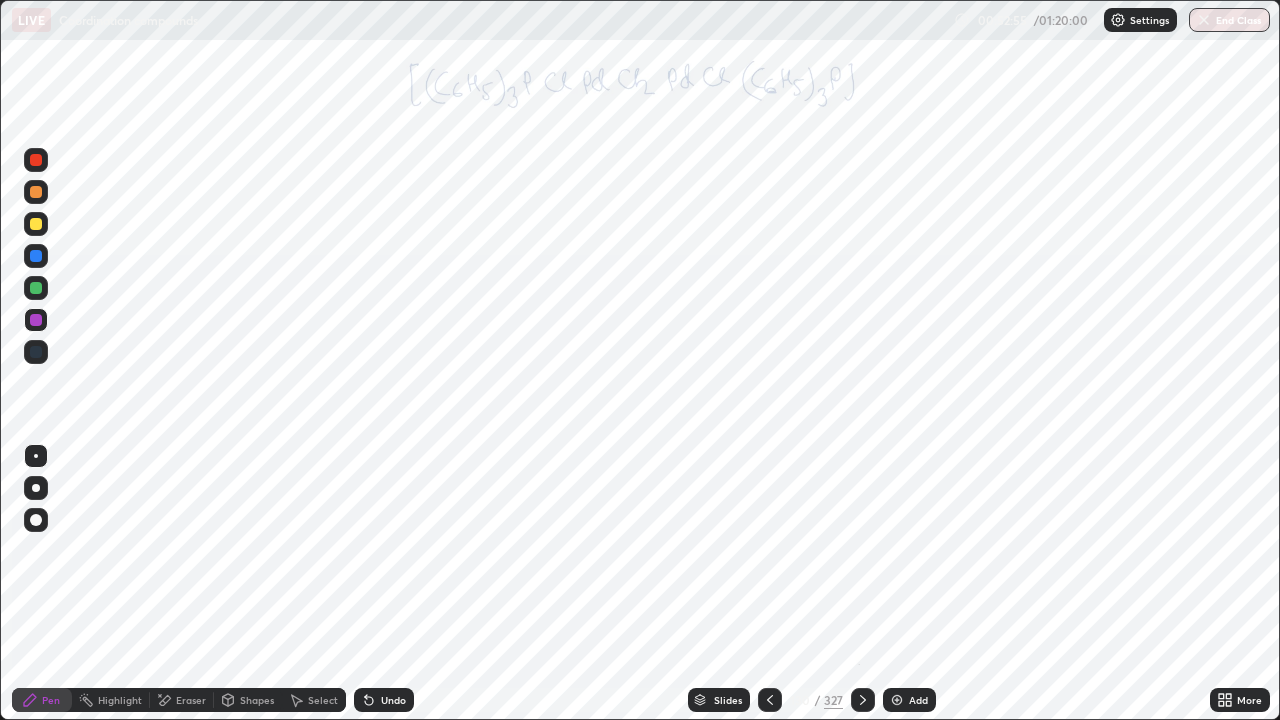 click at bounding box center [36, 320] 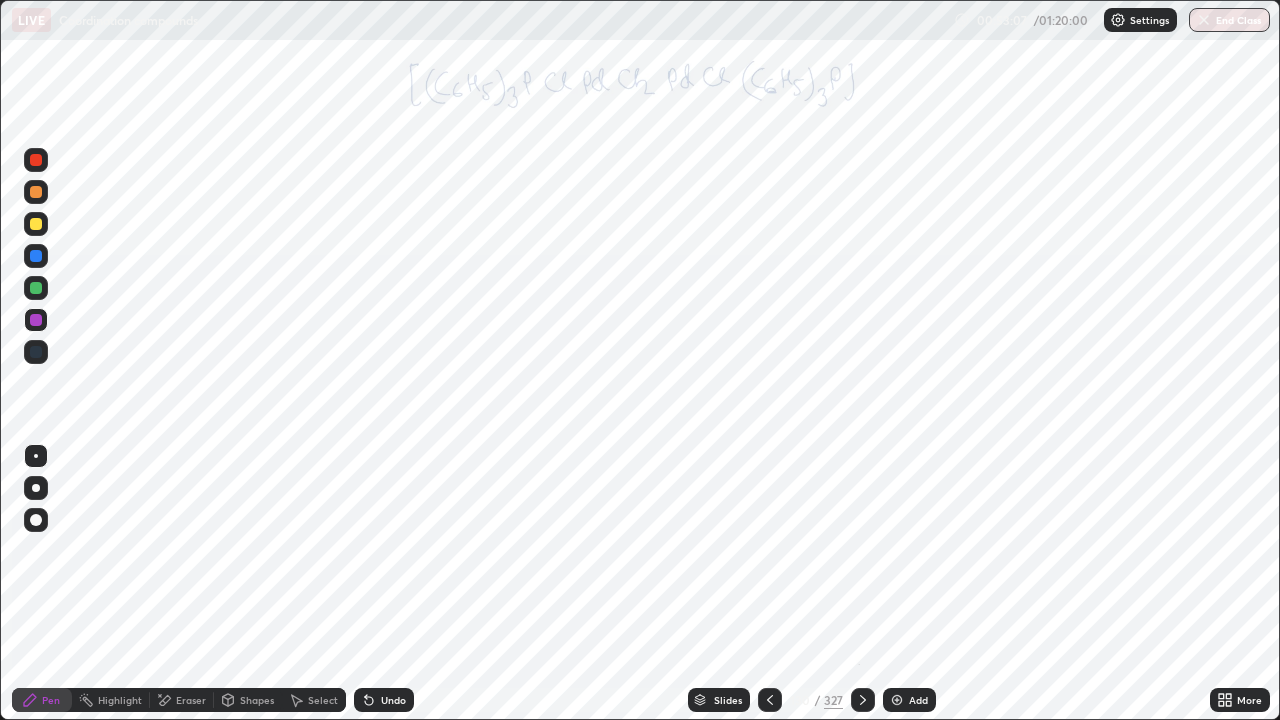 click 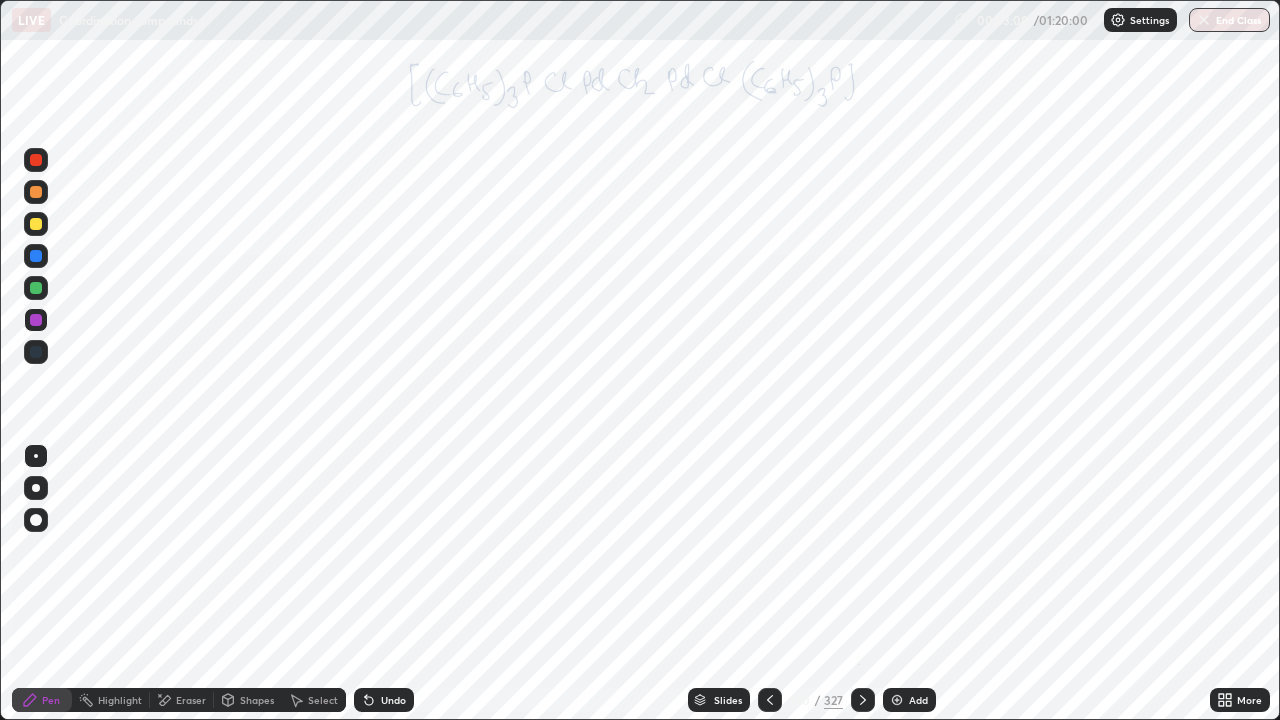 click on "Undo" at bounding box center [384, 700] 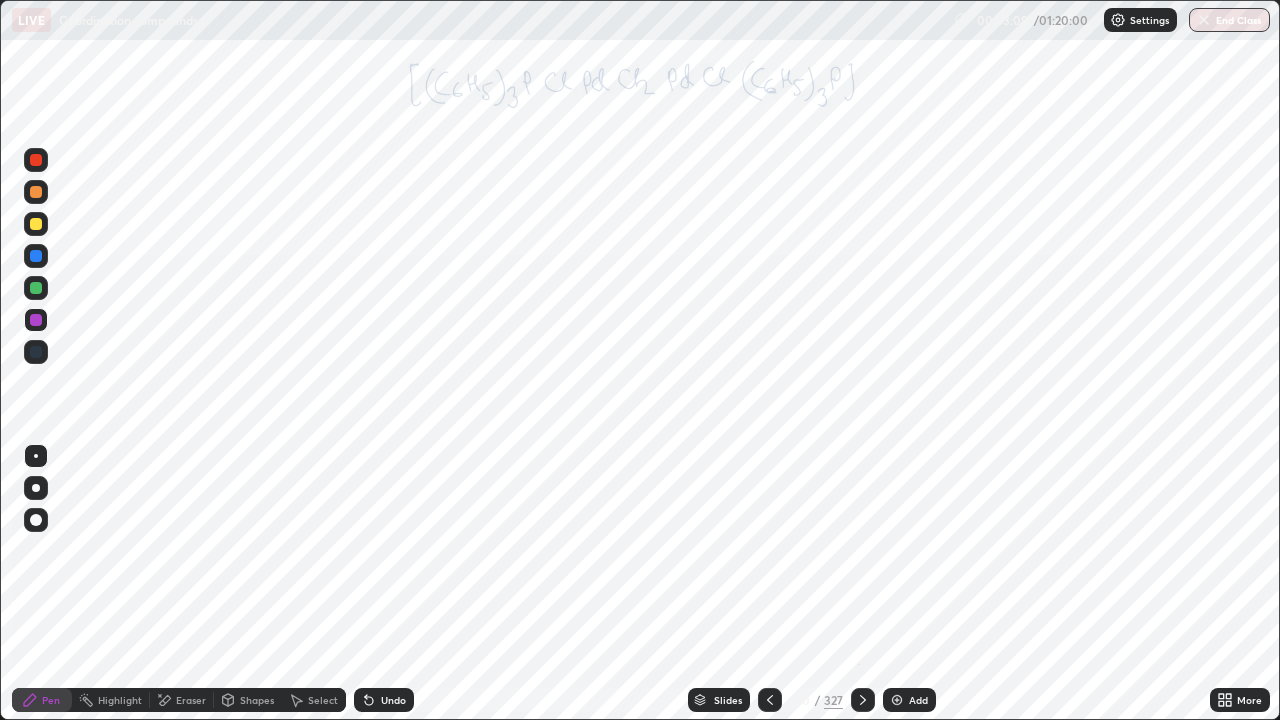 click on "Undo" at bounding box center [384, 700] 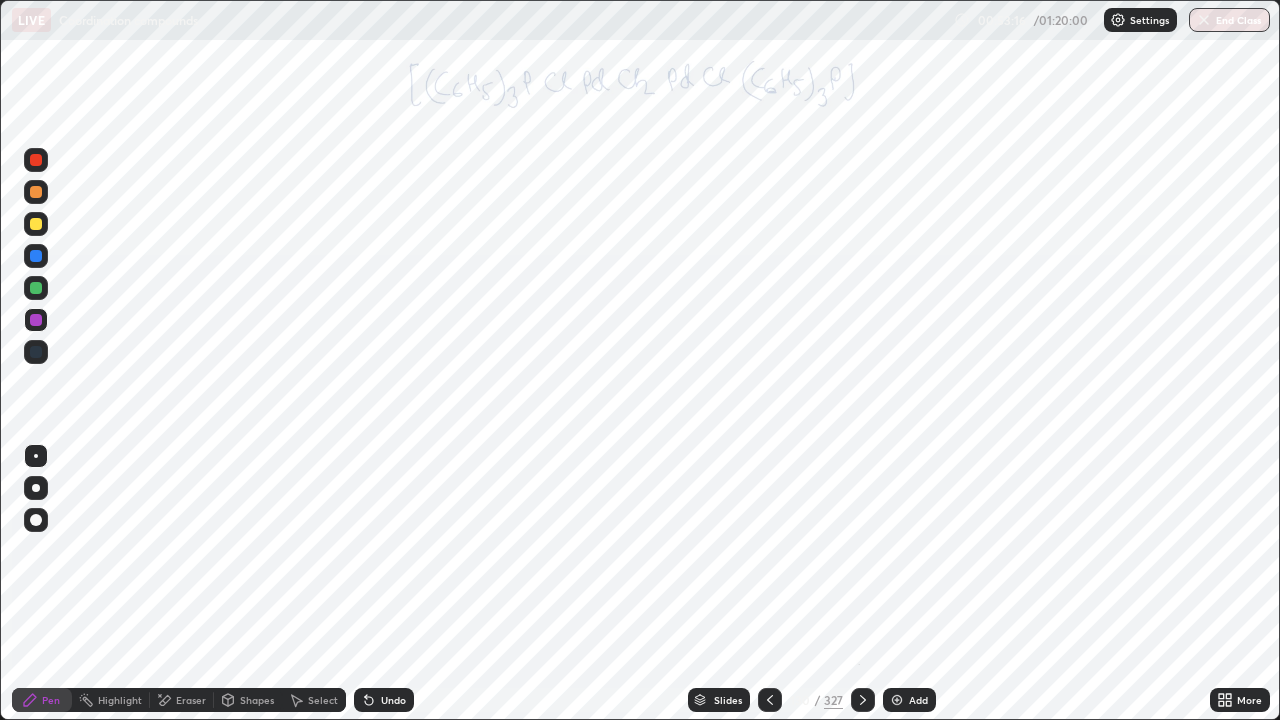 click 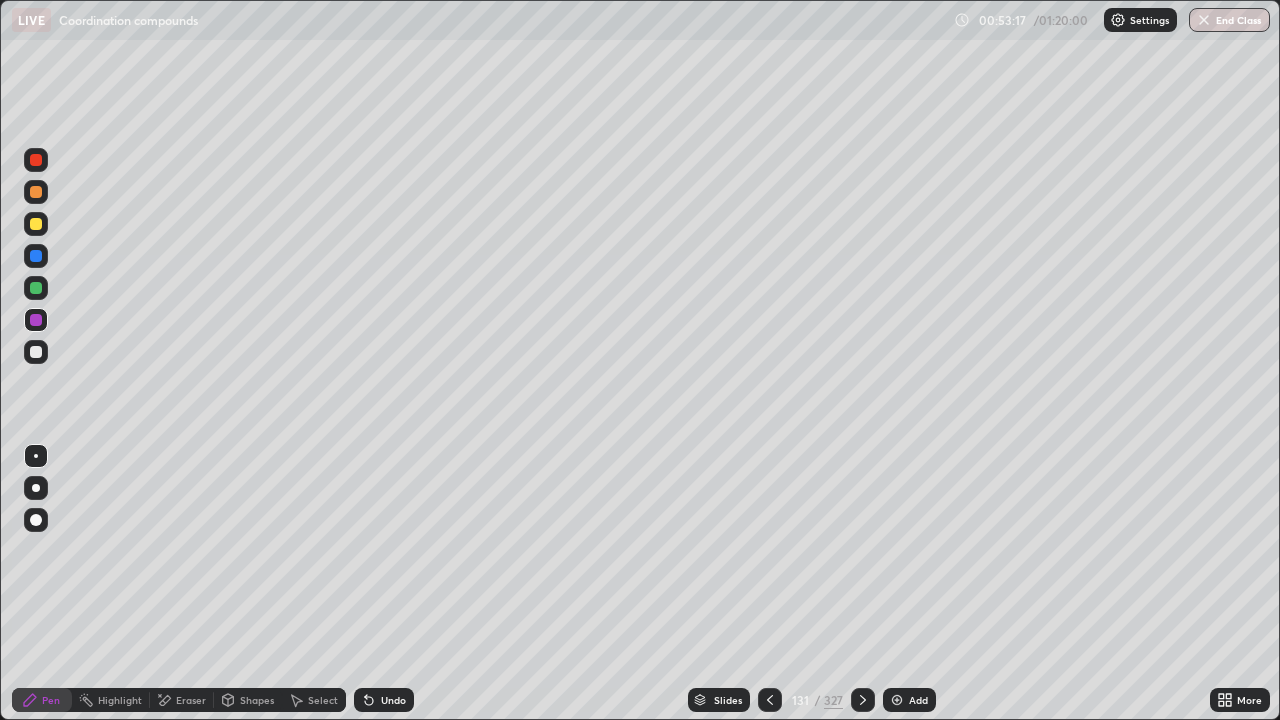 click 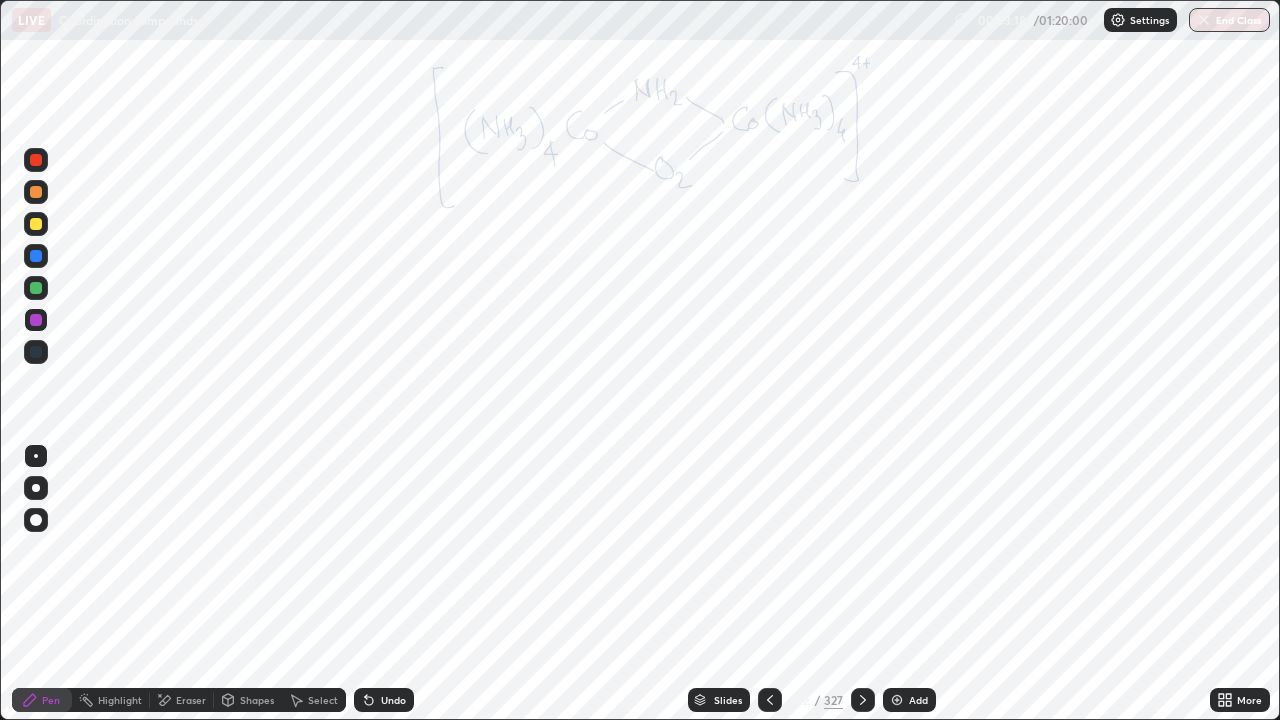 click 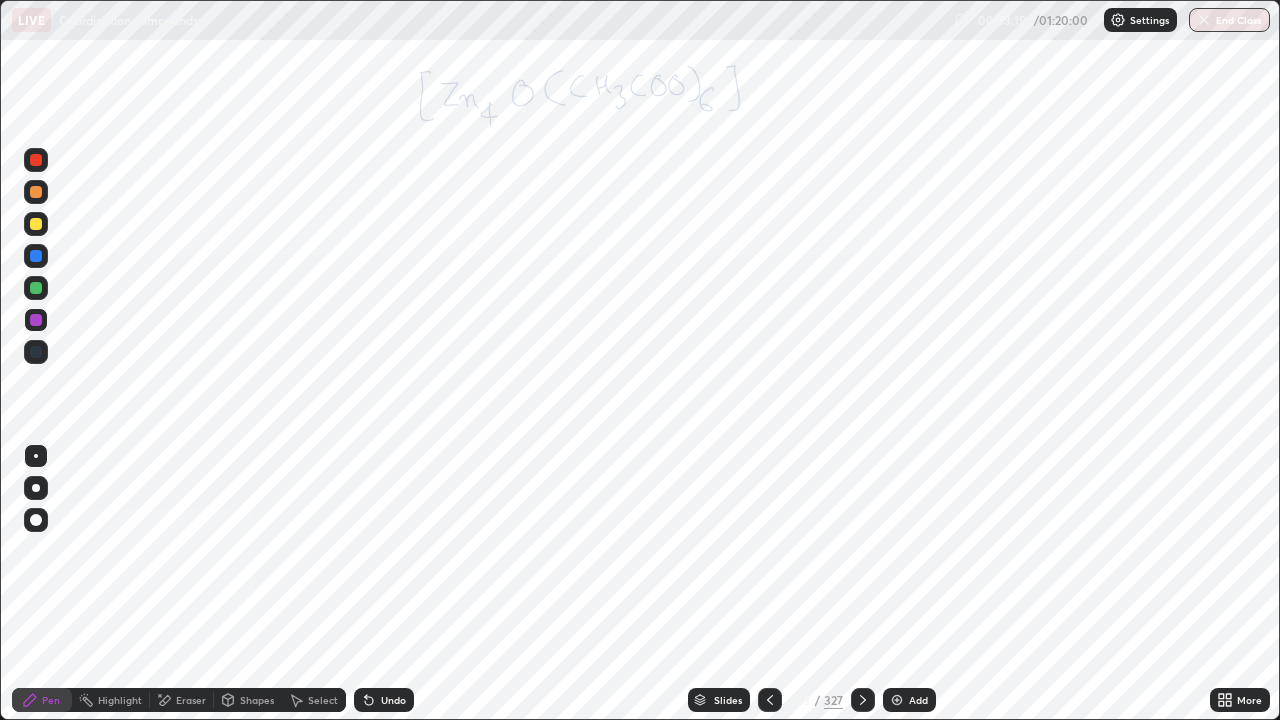 click 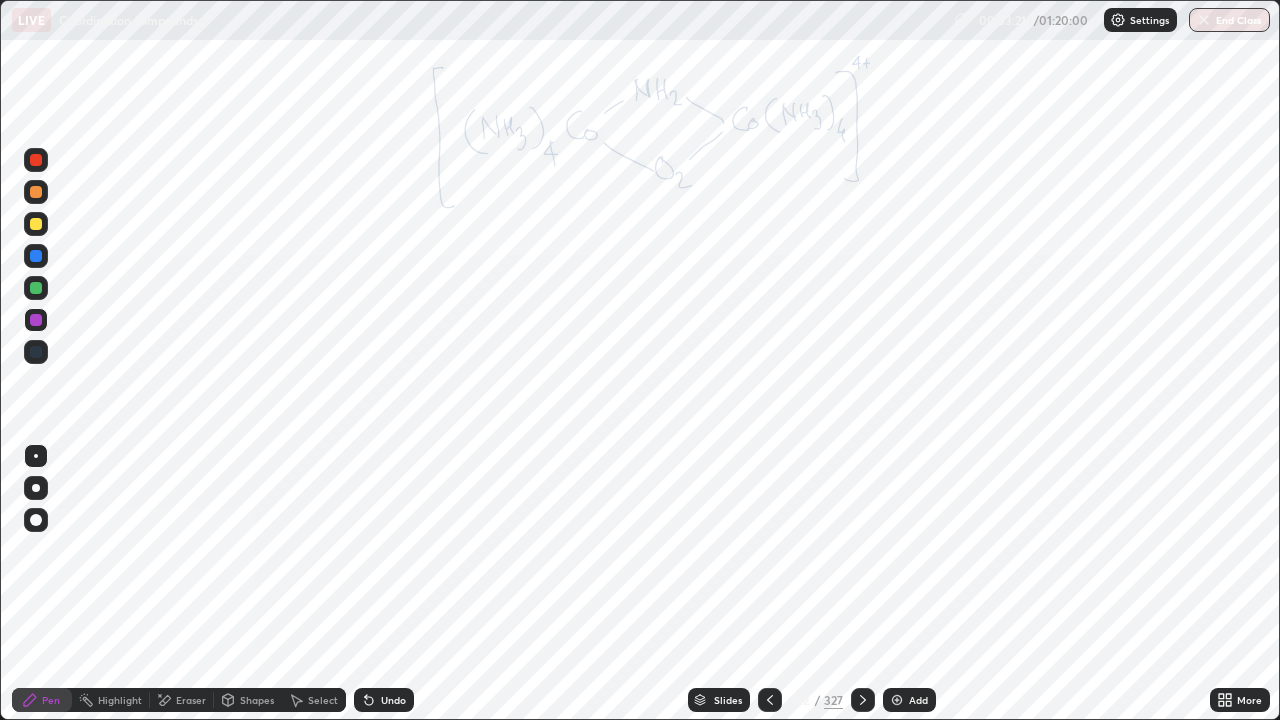 click 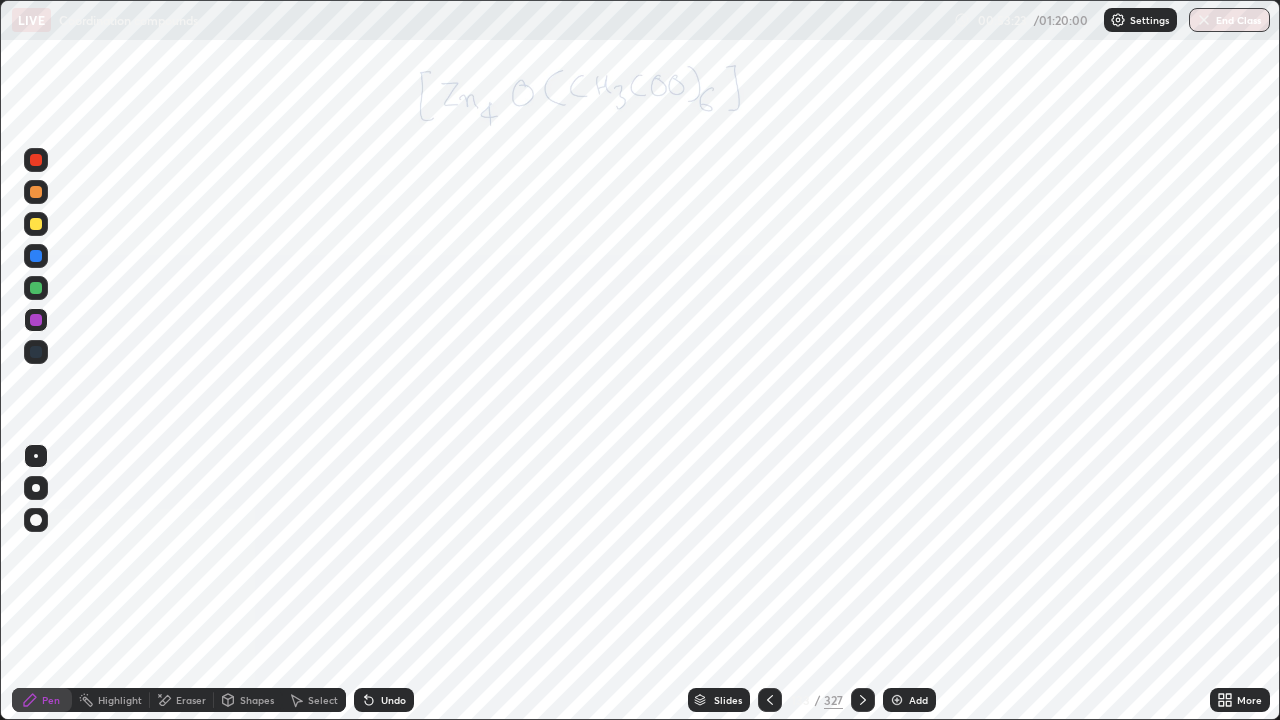 click at bounding box center (863, 700) 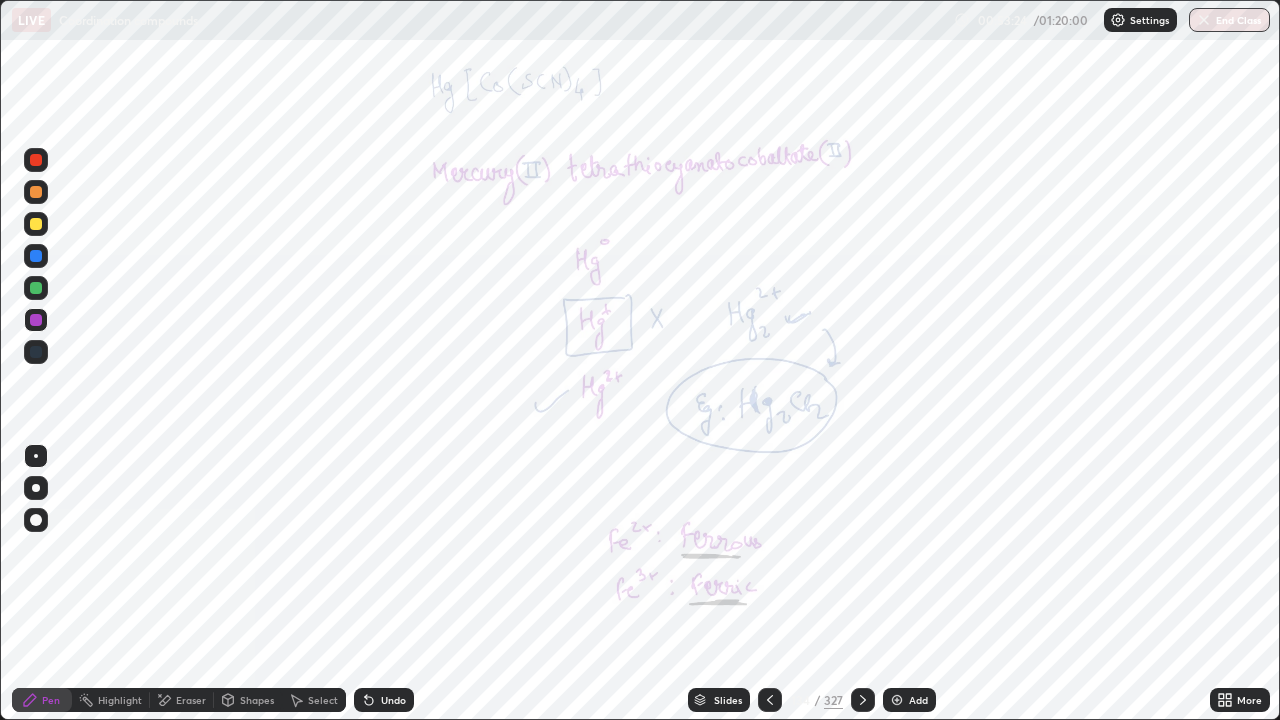 click at bounding box center [863, 700] 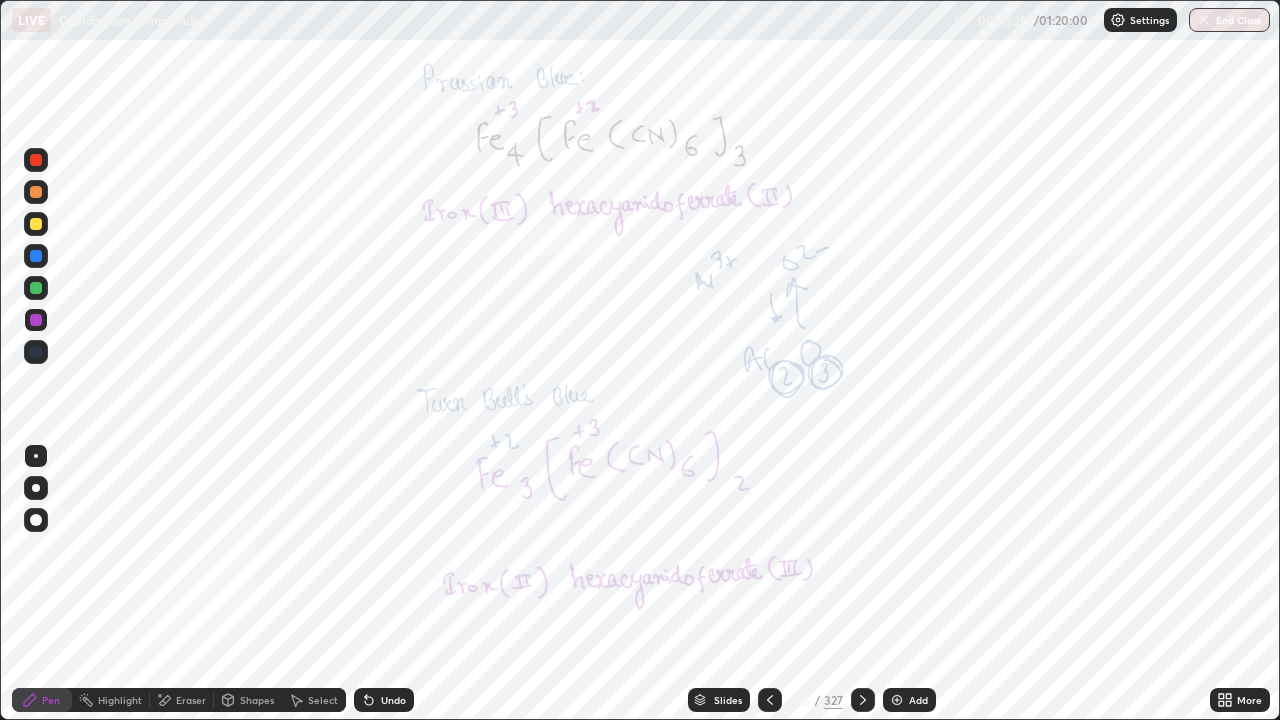 click 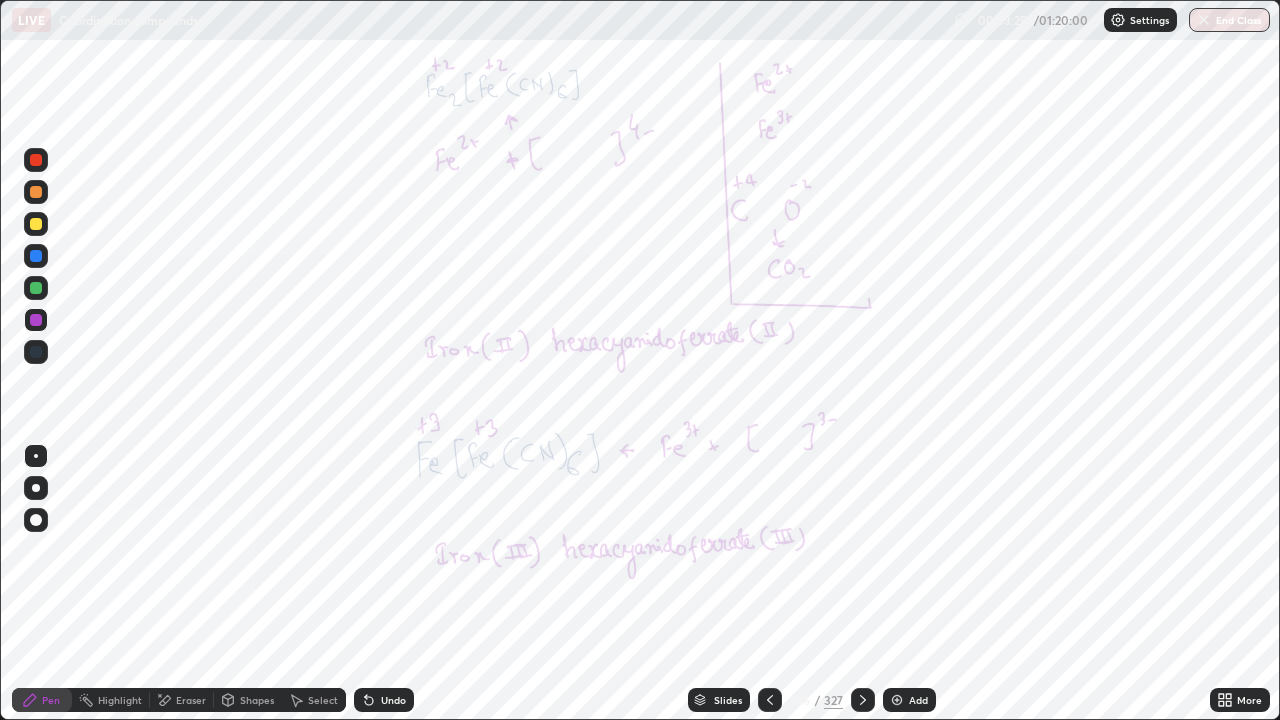 click 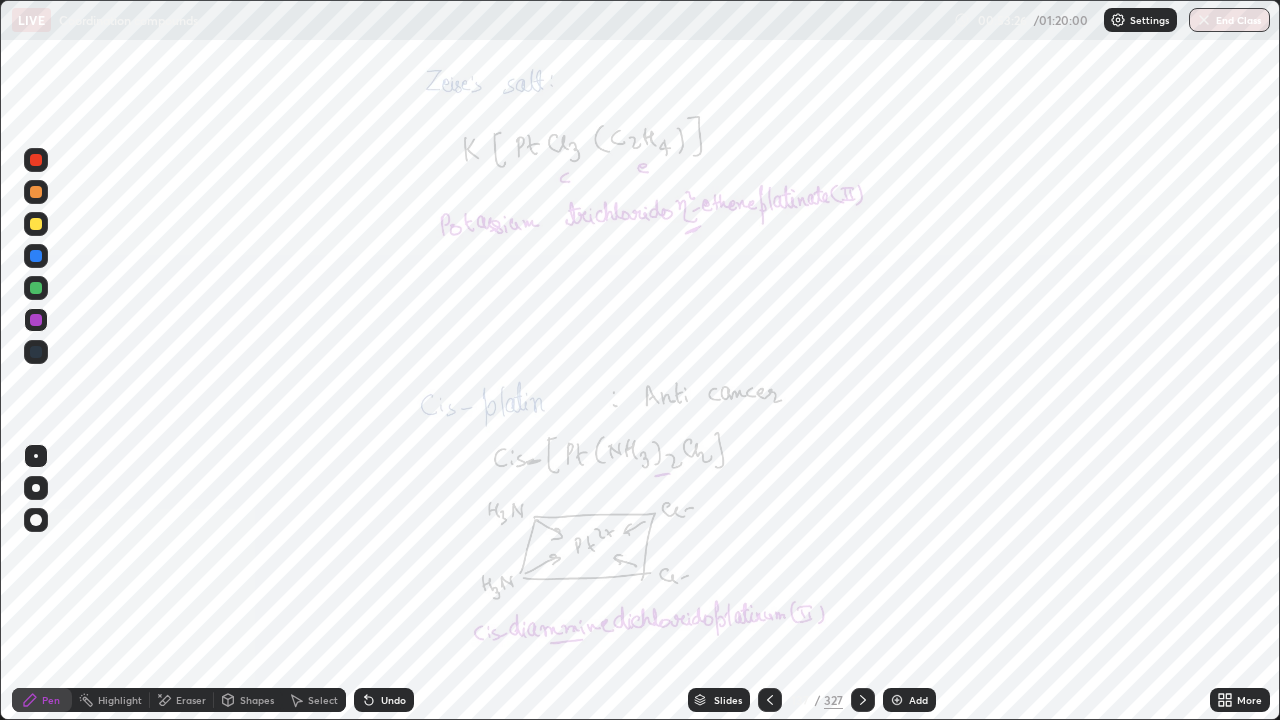 click at bounding box center (863, 700) 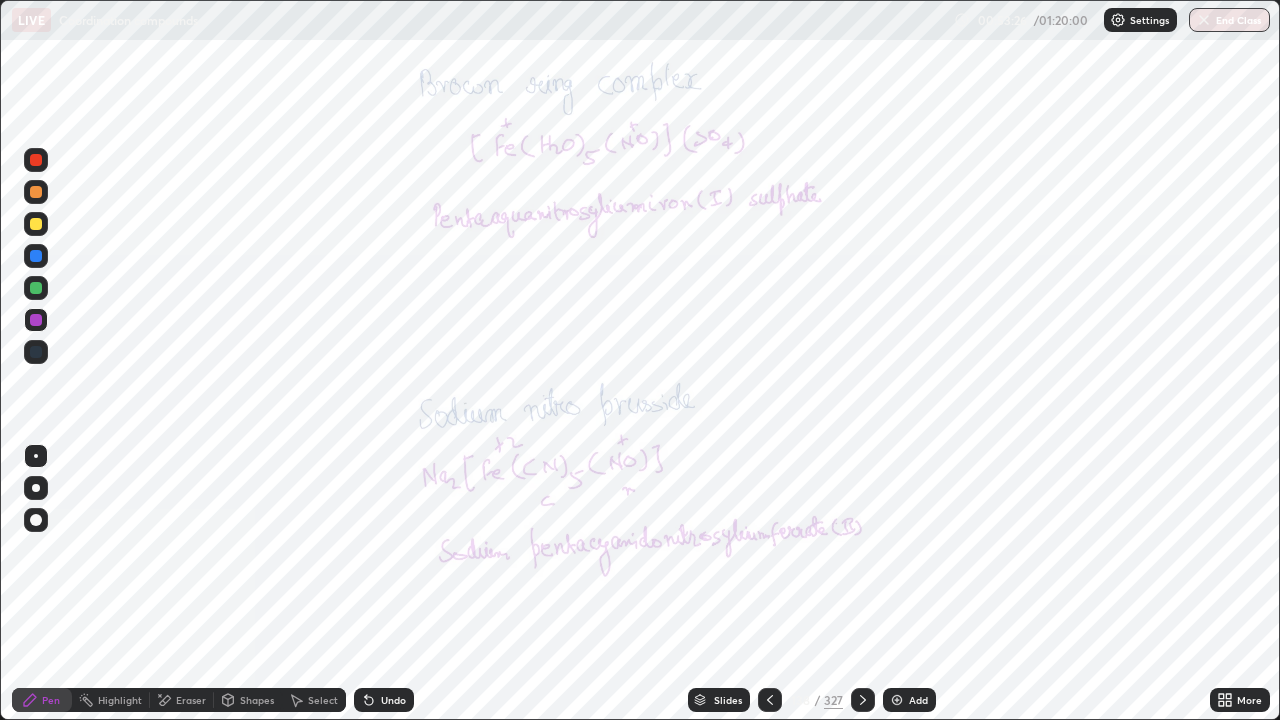 click at bounding box center (863, 700) 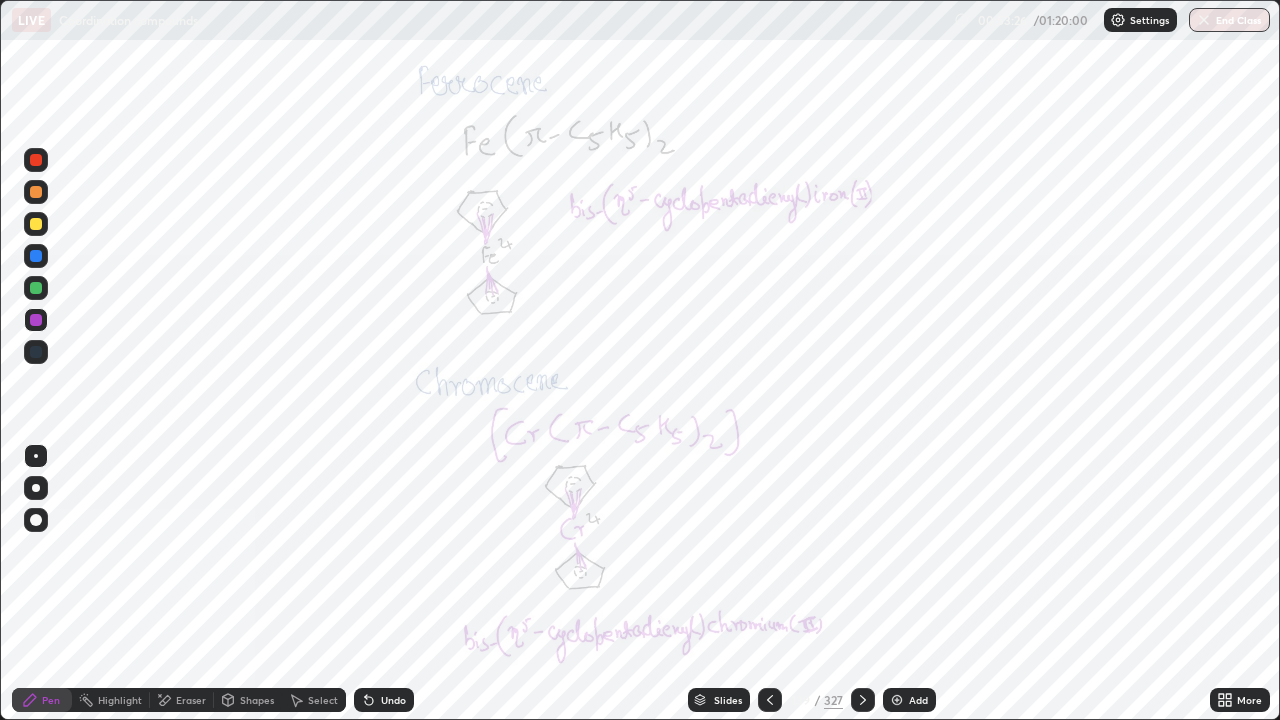 click 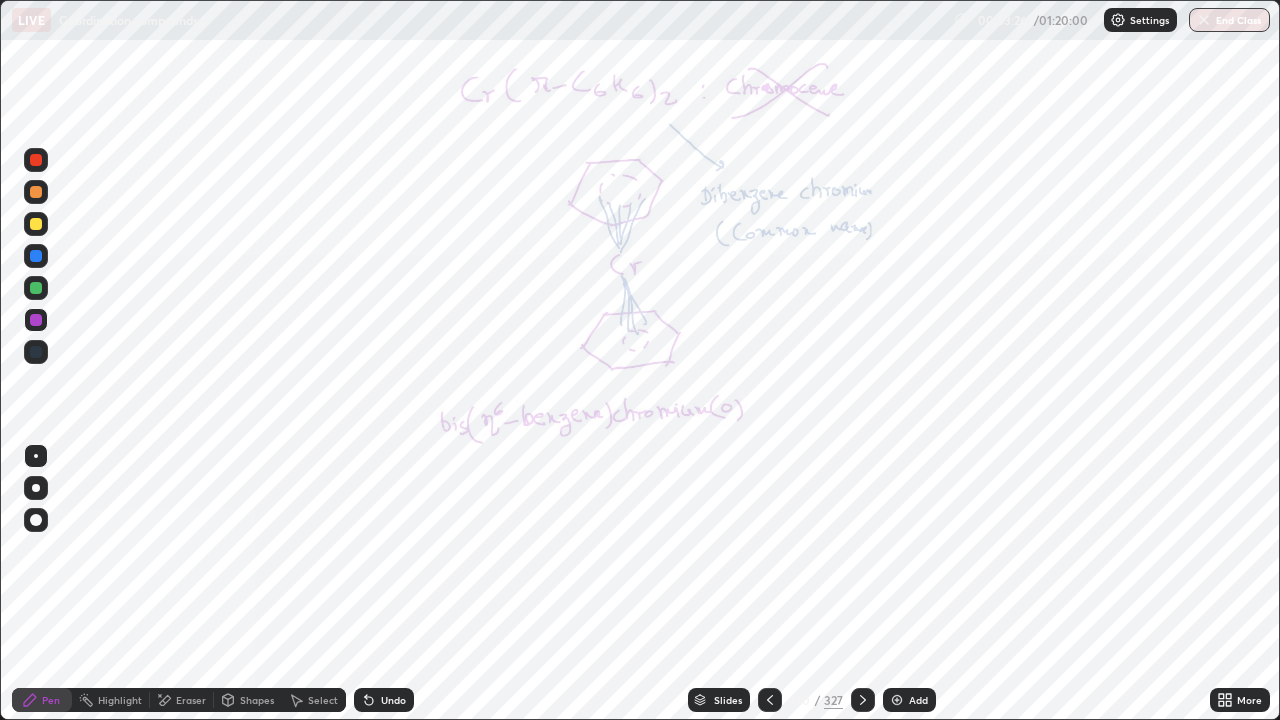 click 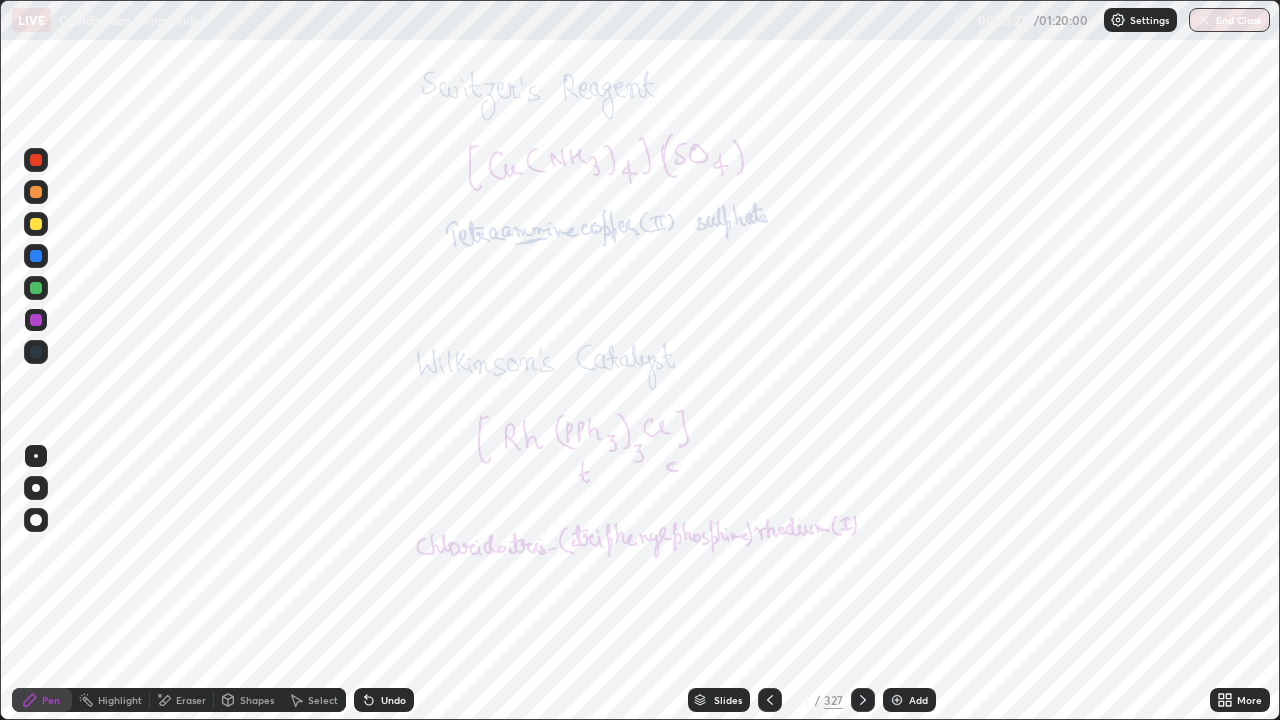 click 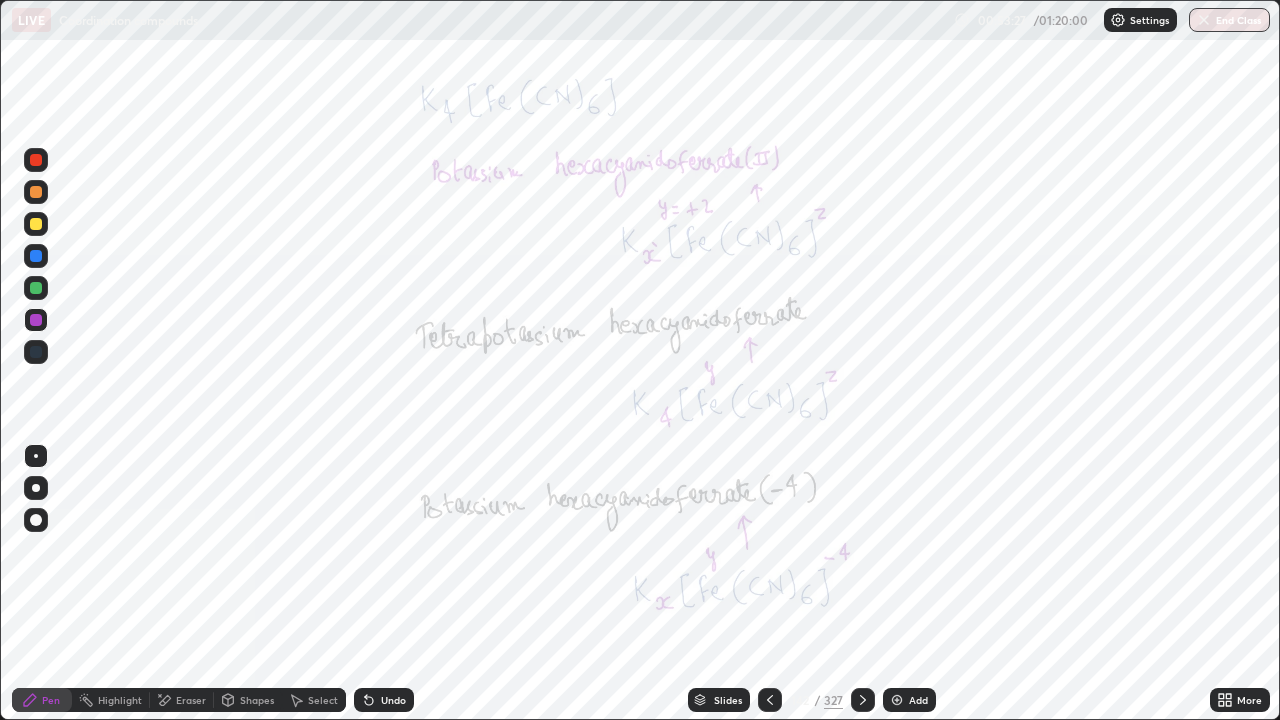 click 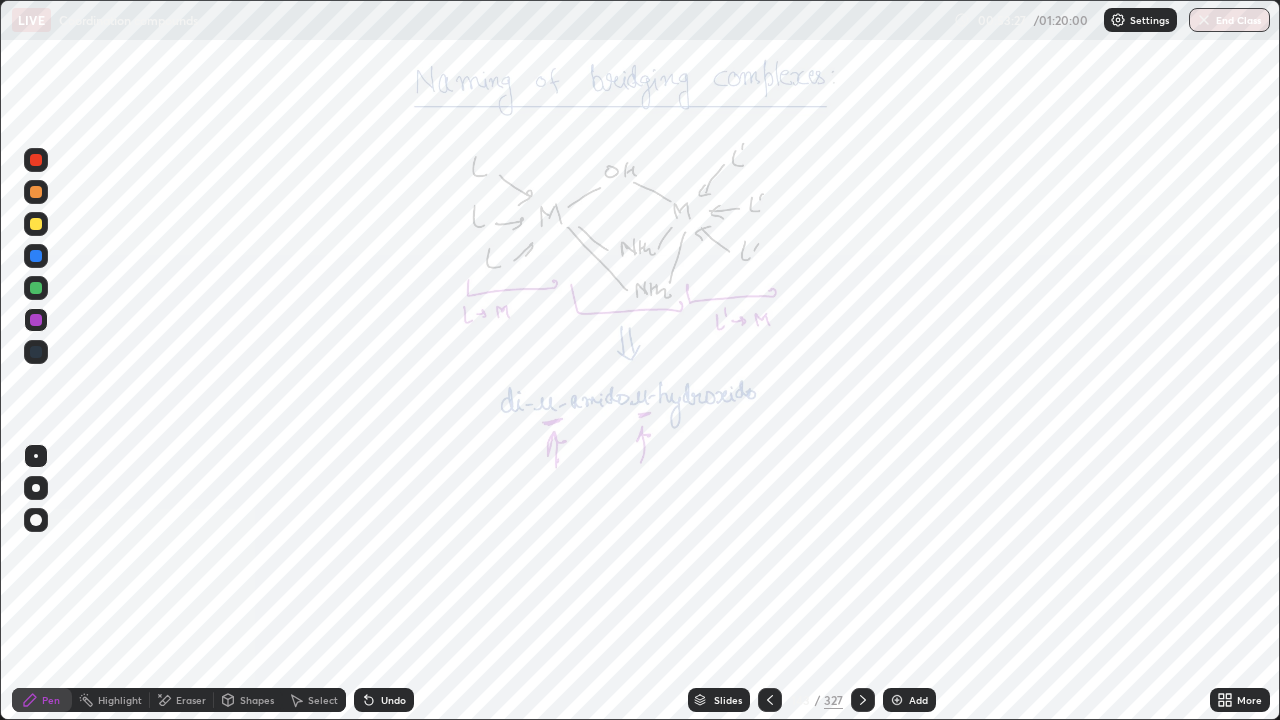 click 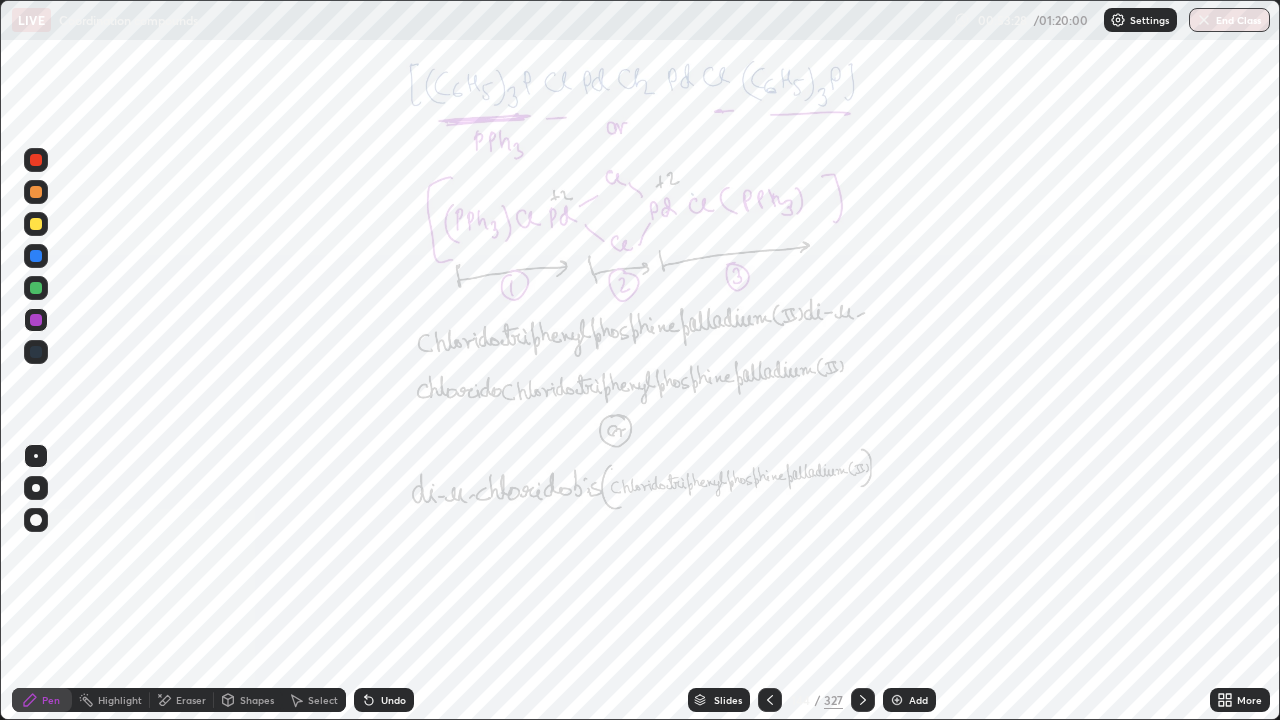 click 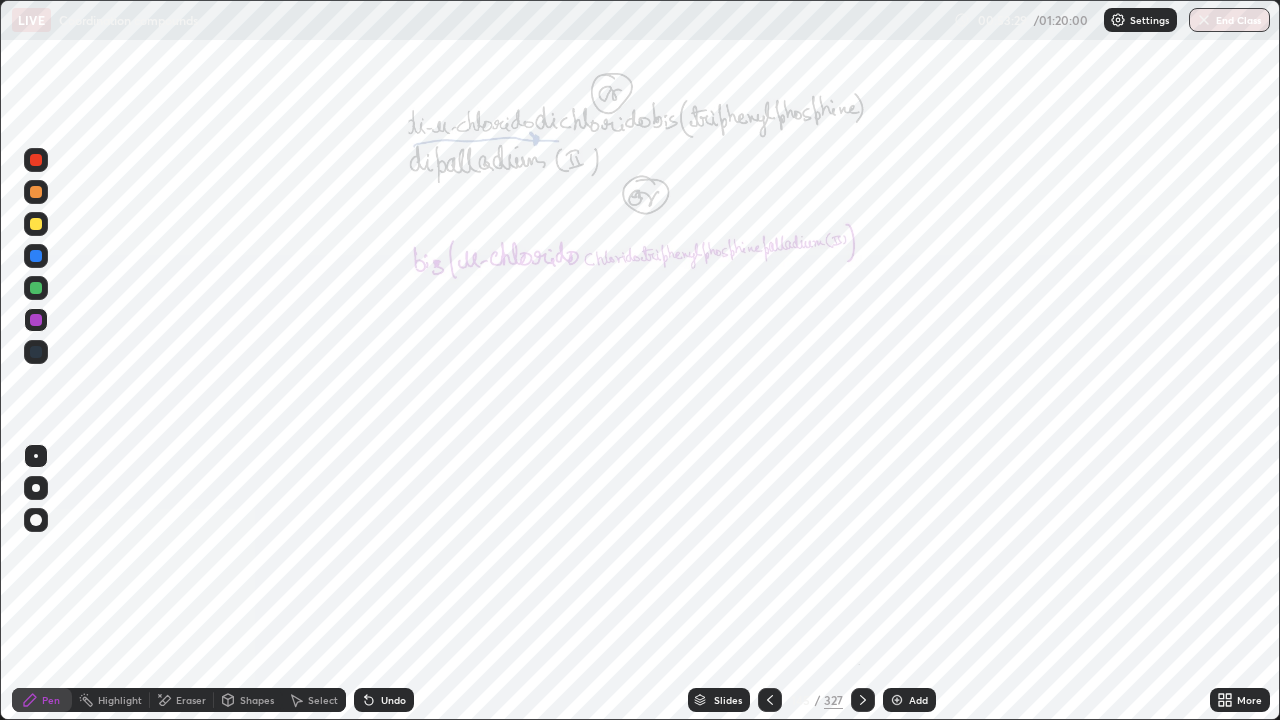 click 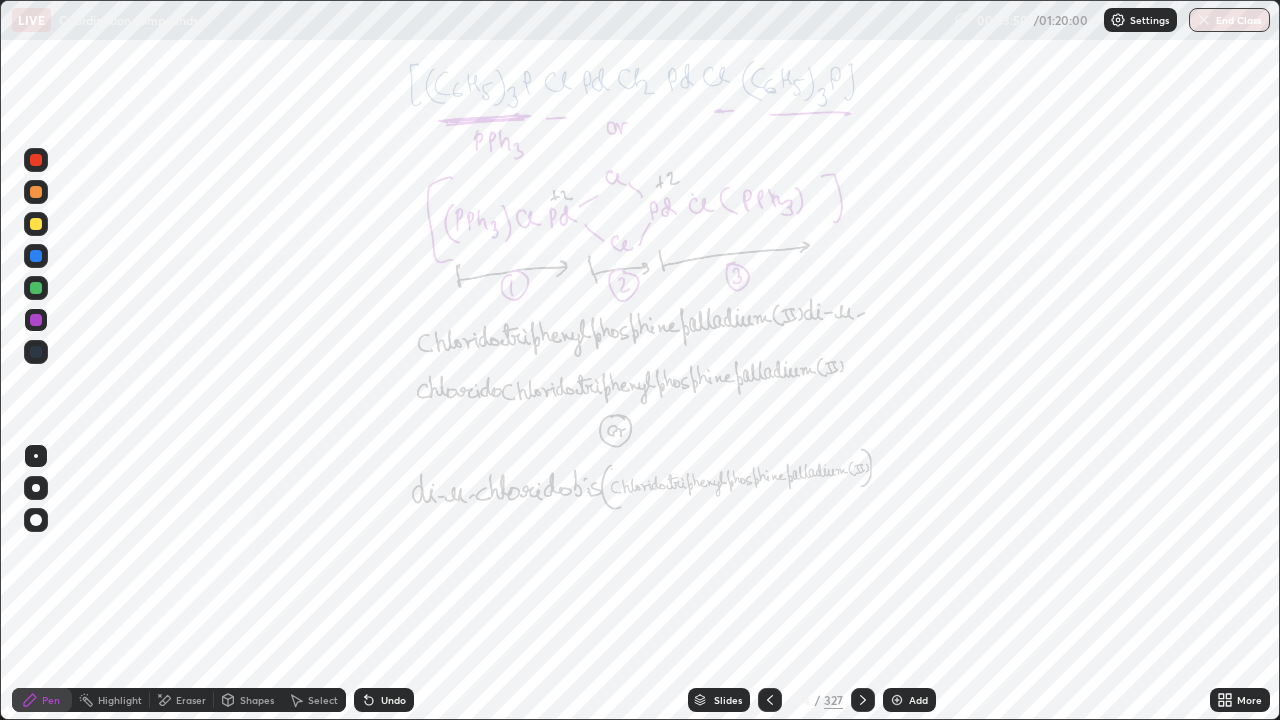 click at bounding box center (36, 160) 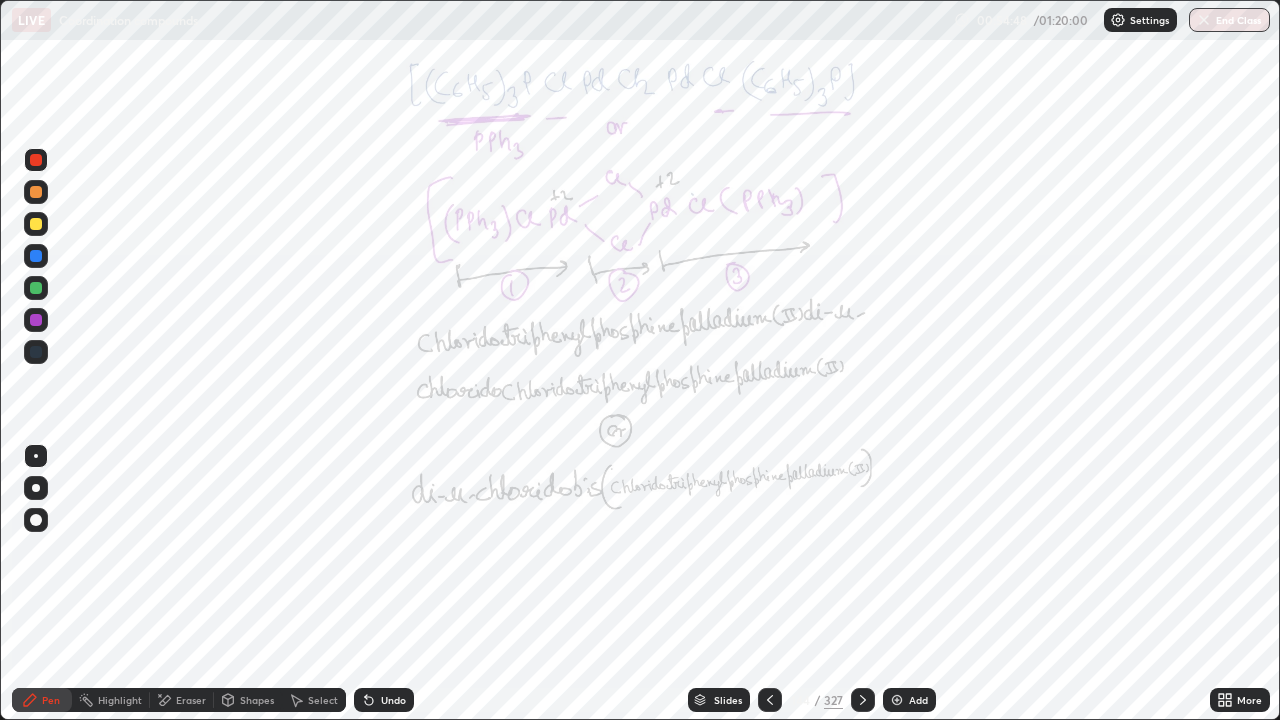 click at bounding box center (36, 160) 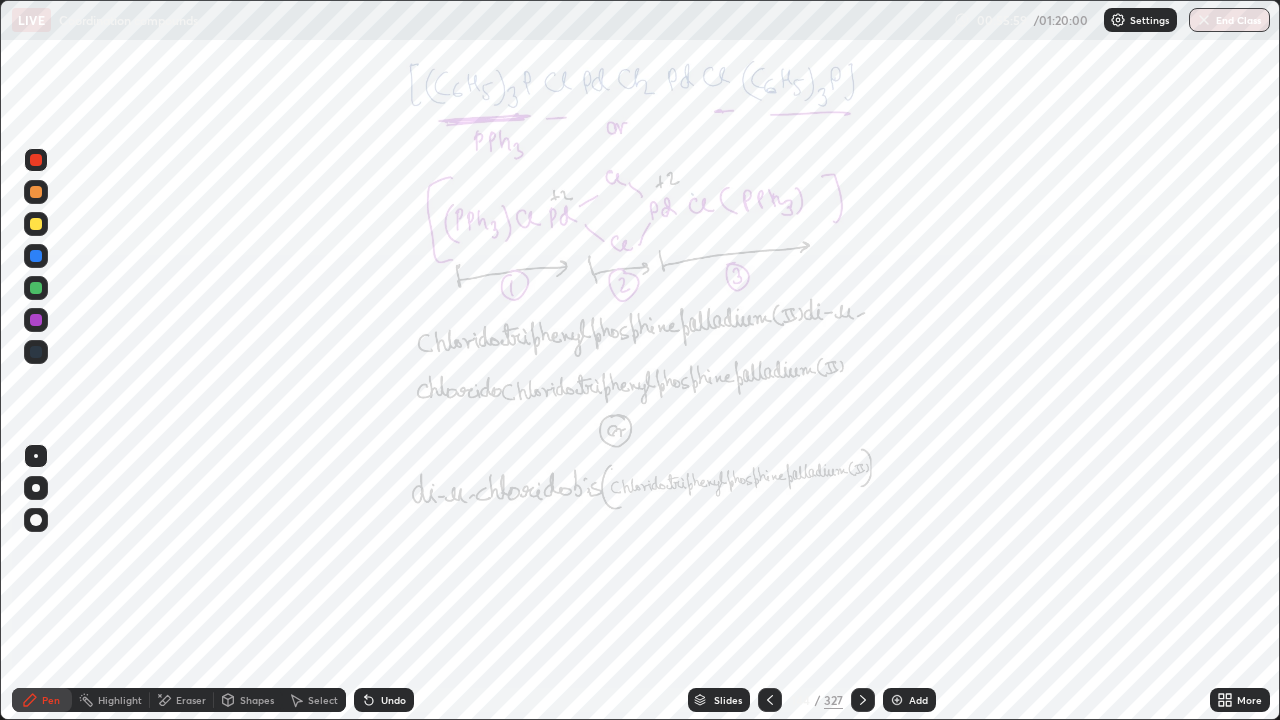 click on "Undo" at bounding box center [384, 700] 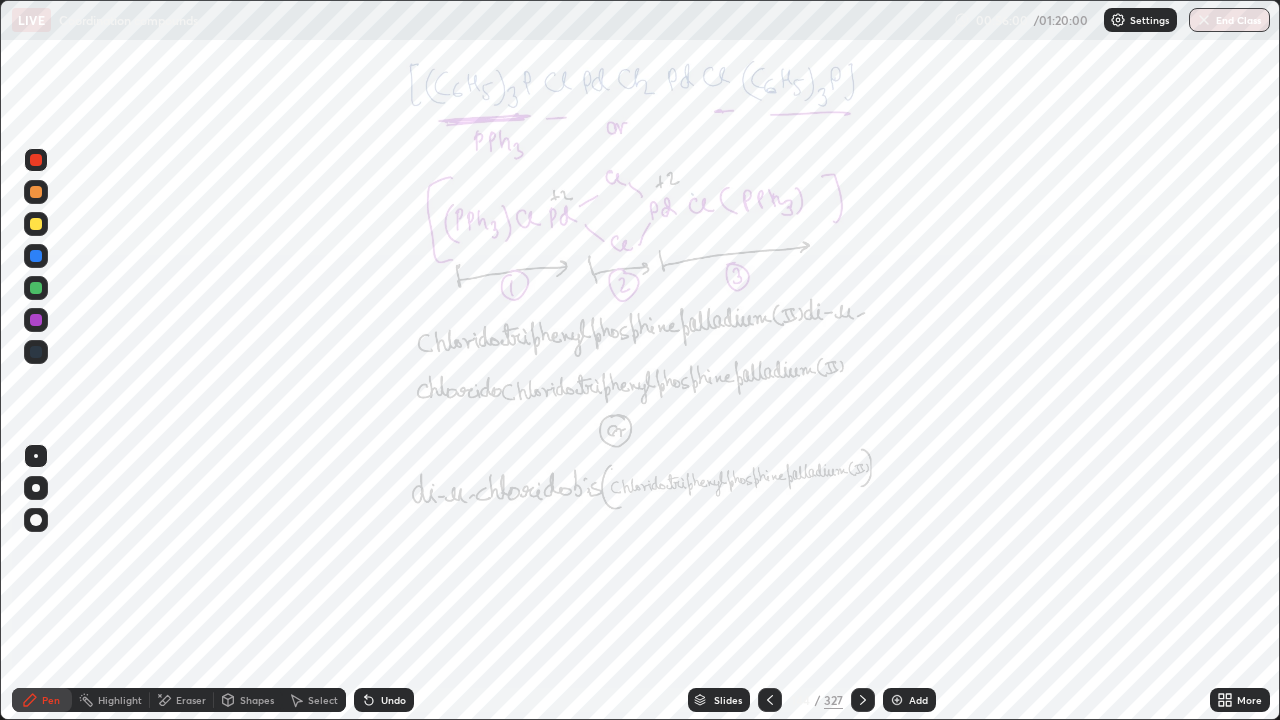 click 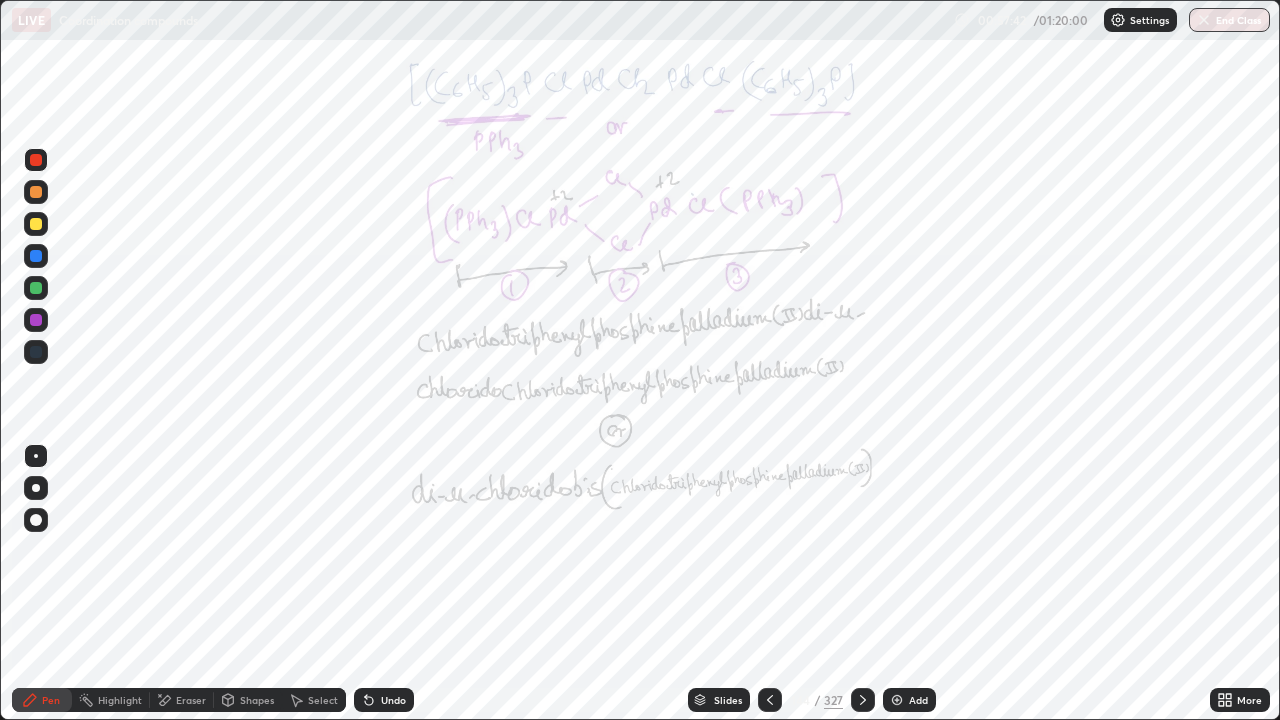 click at bounding box center (863, 700) 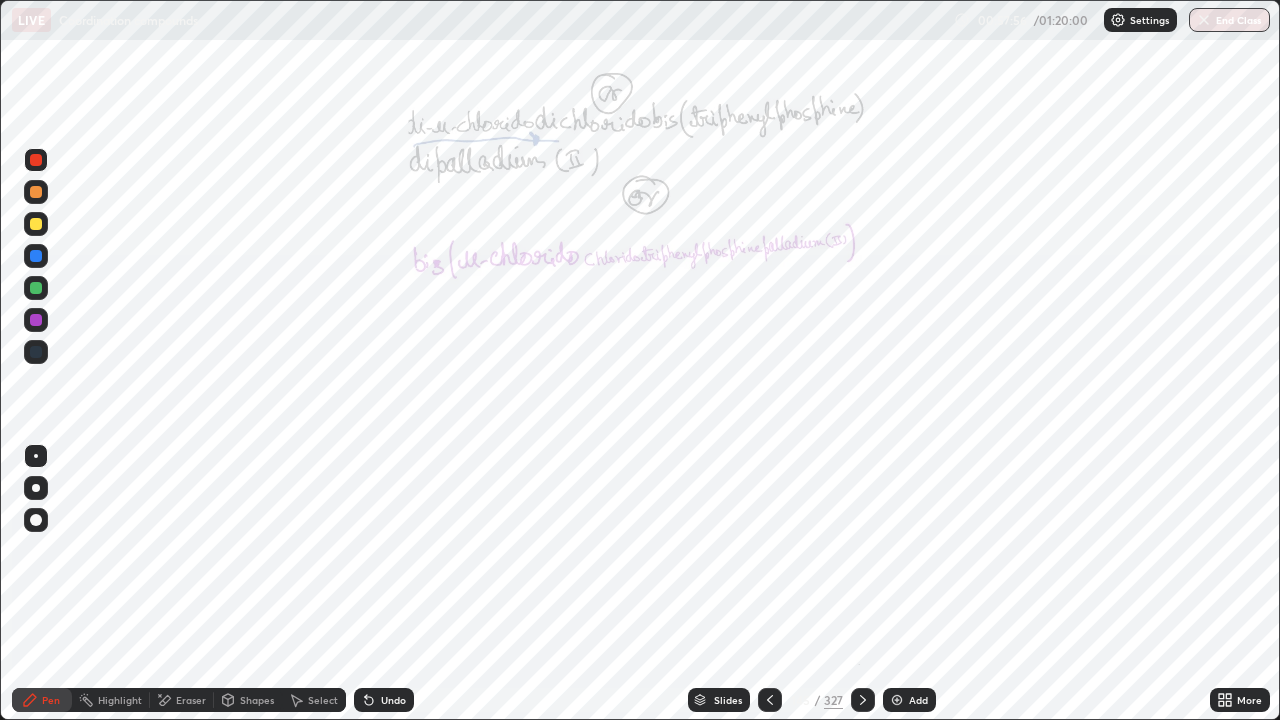 click 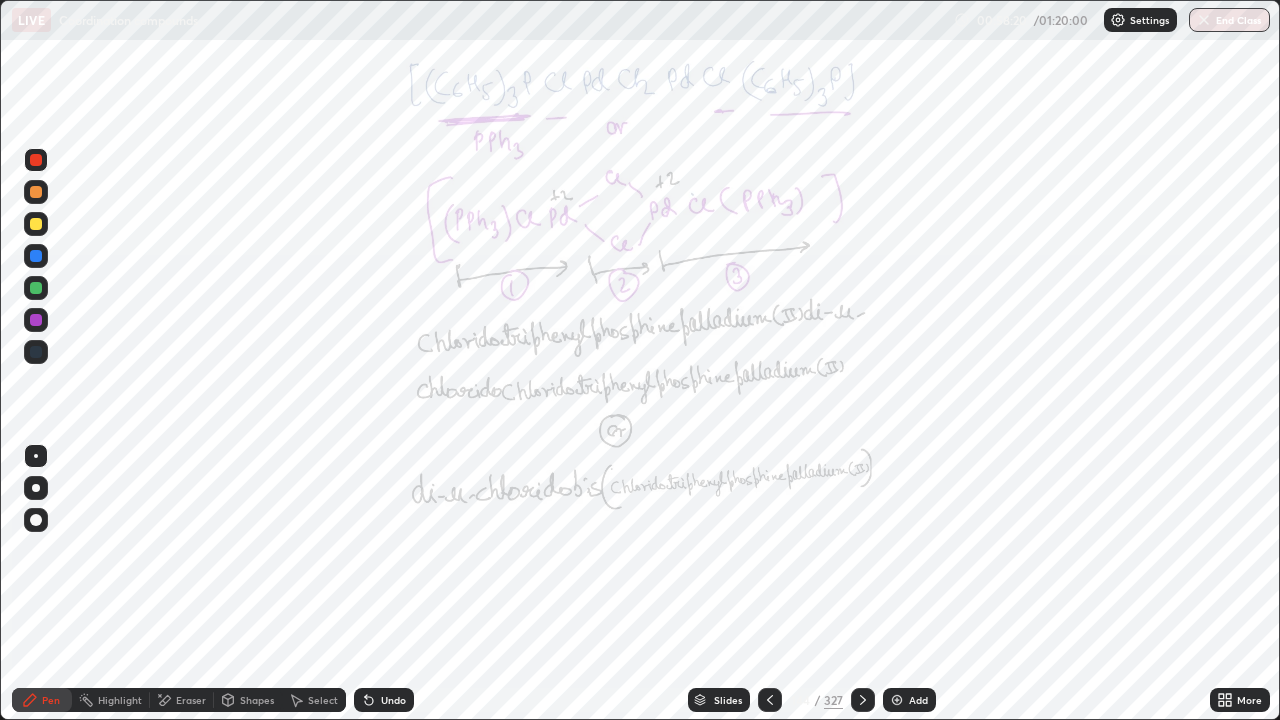 click 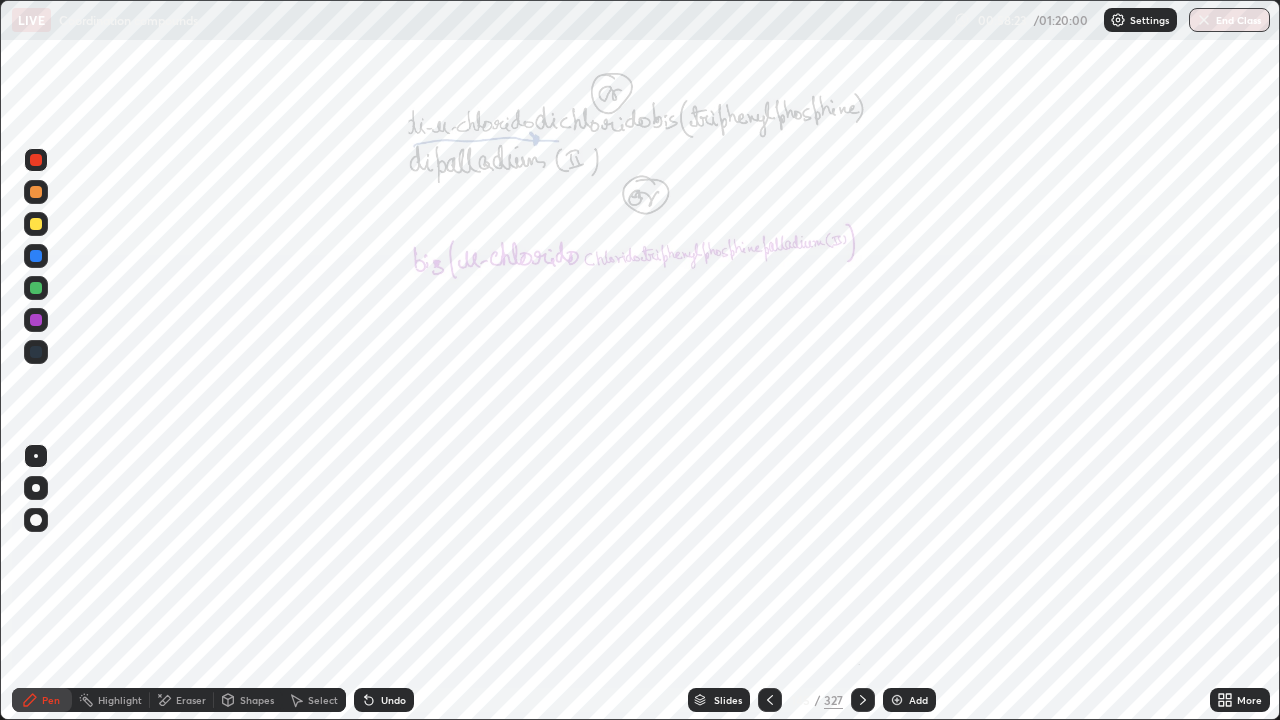 click 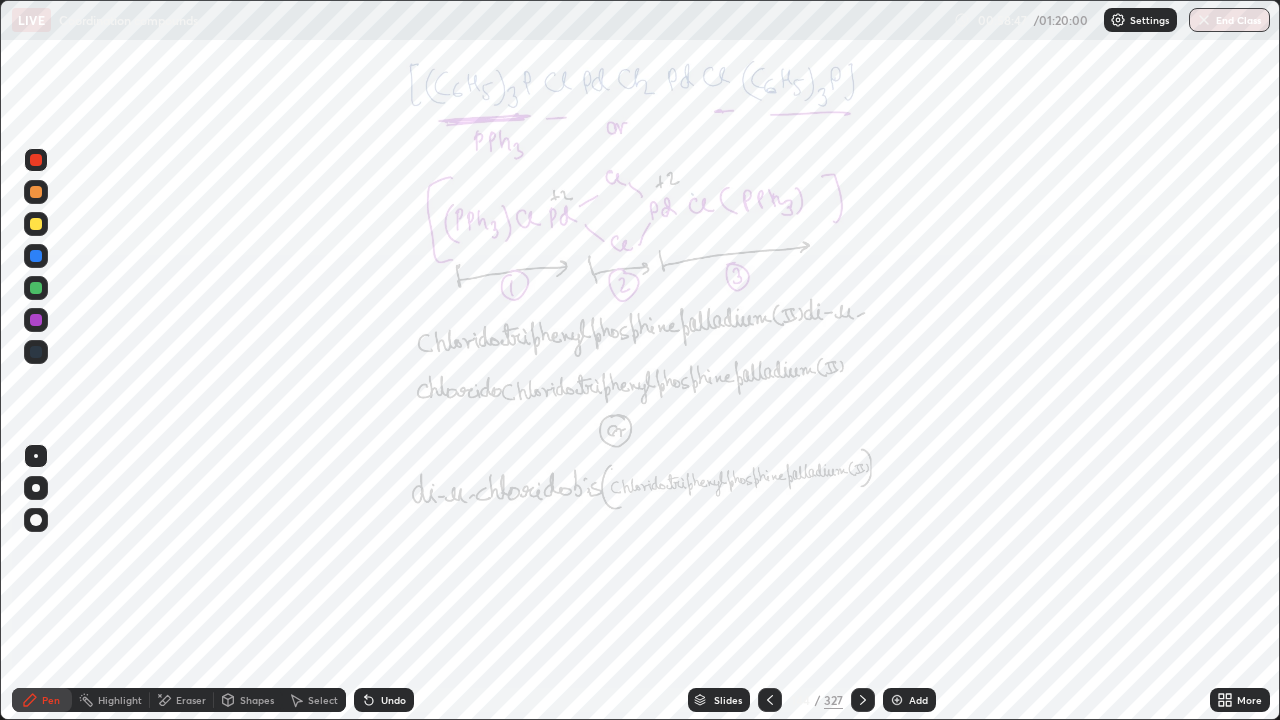 click 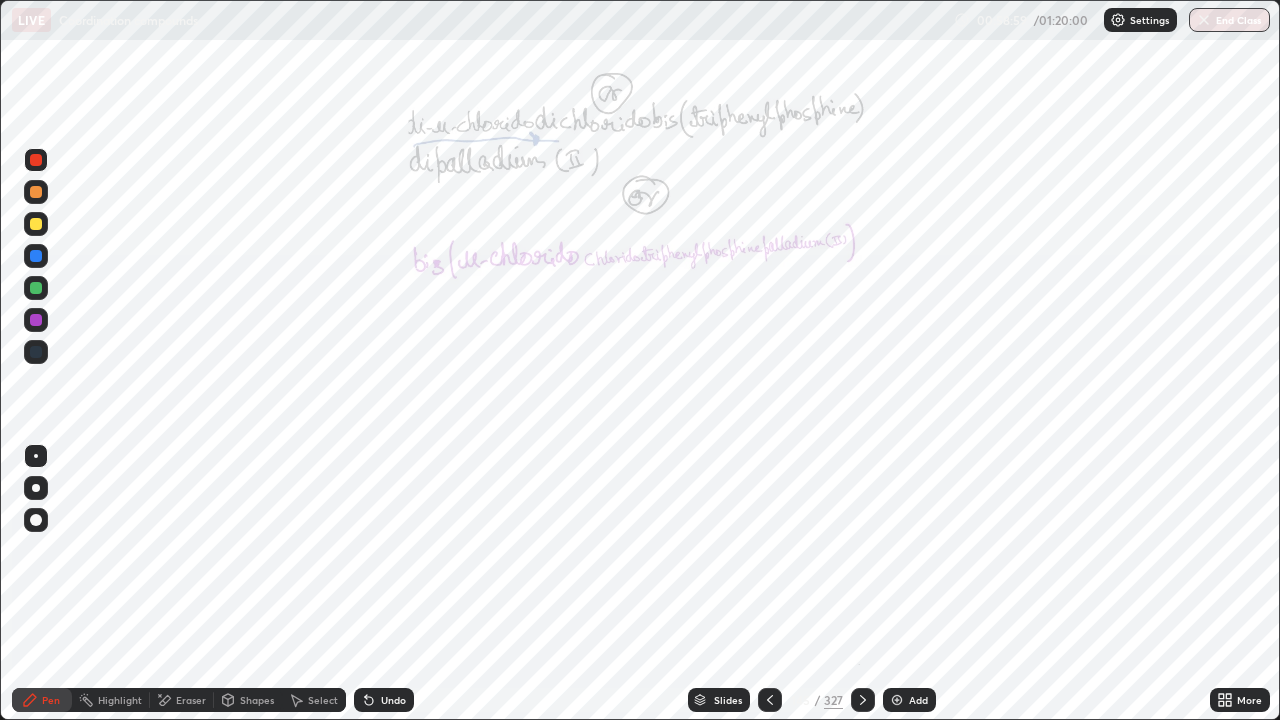 click 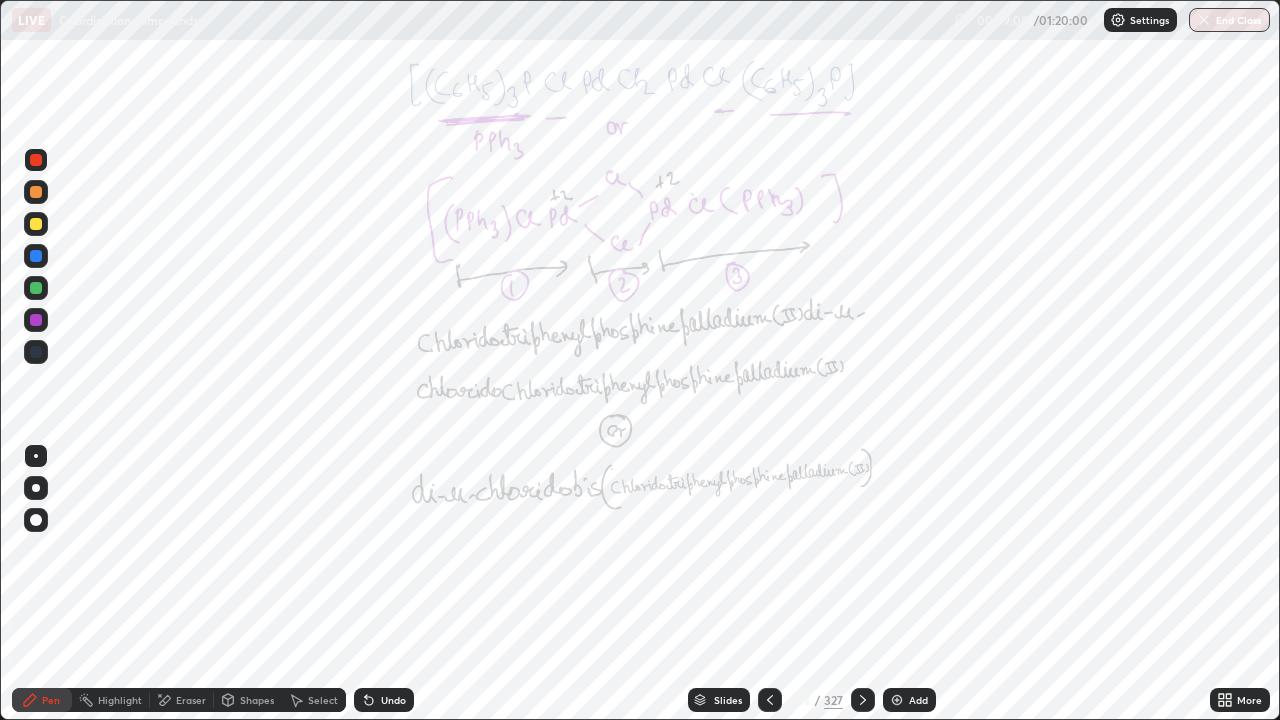 click 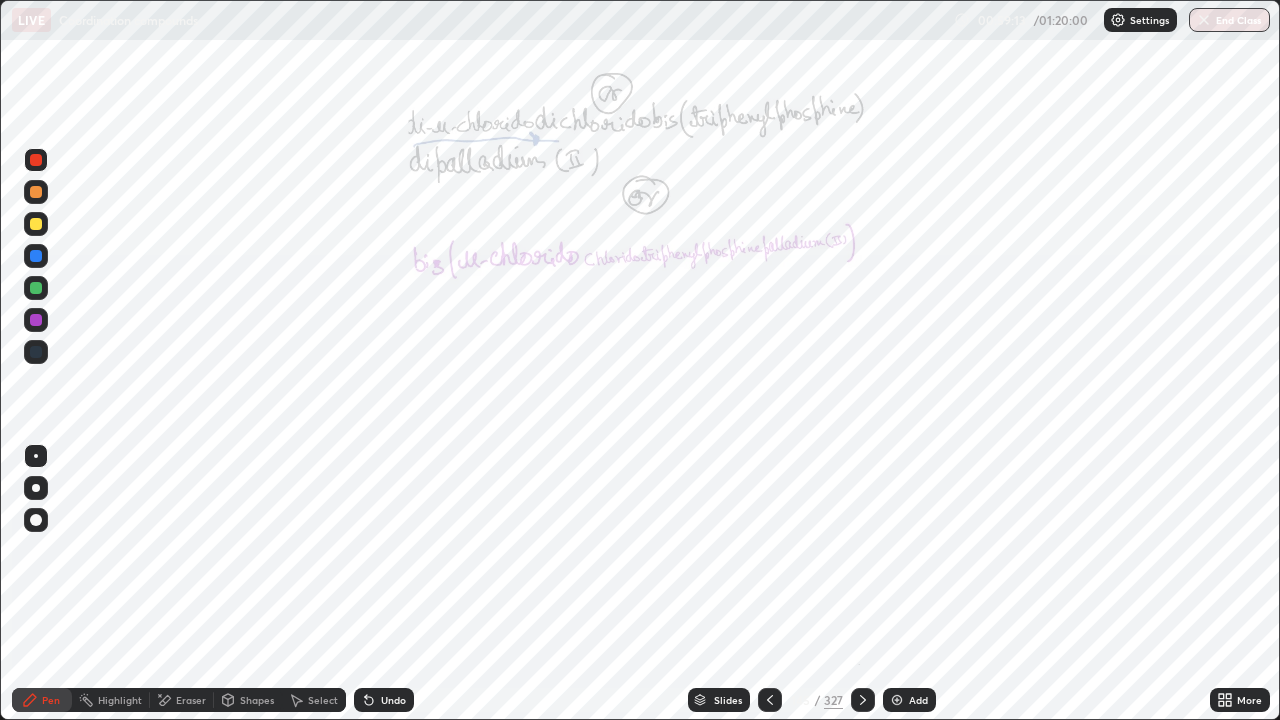 click 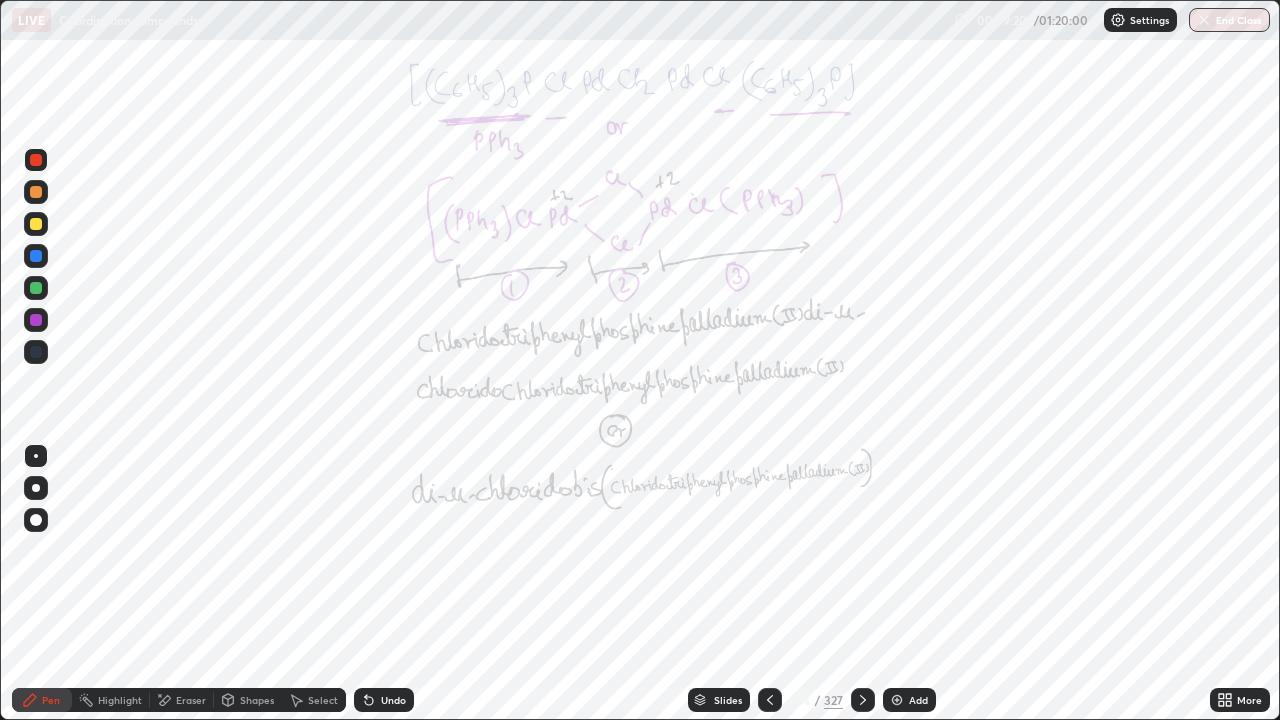 click 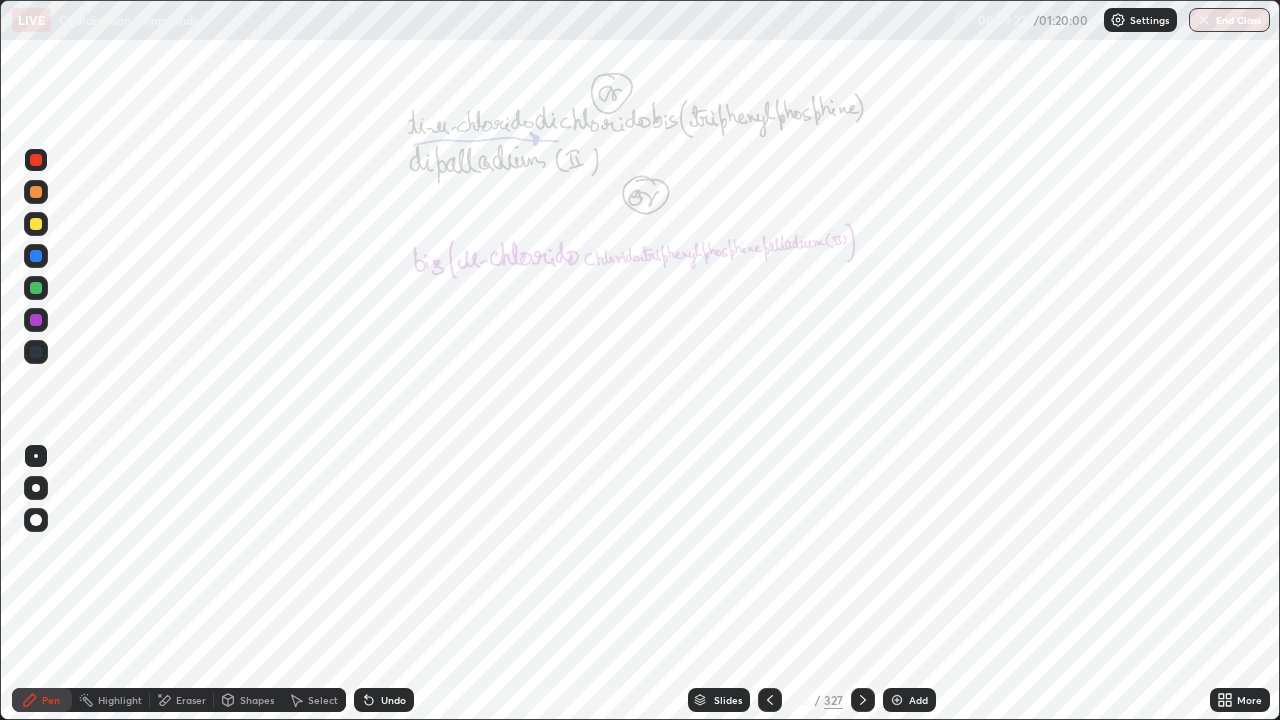 click 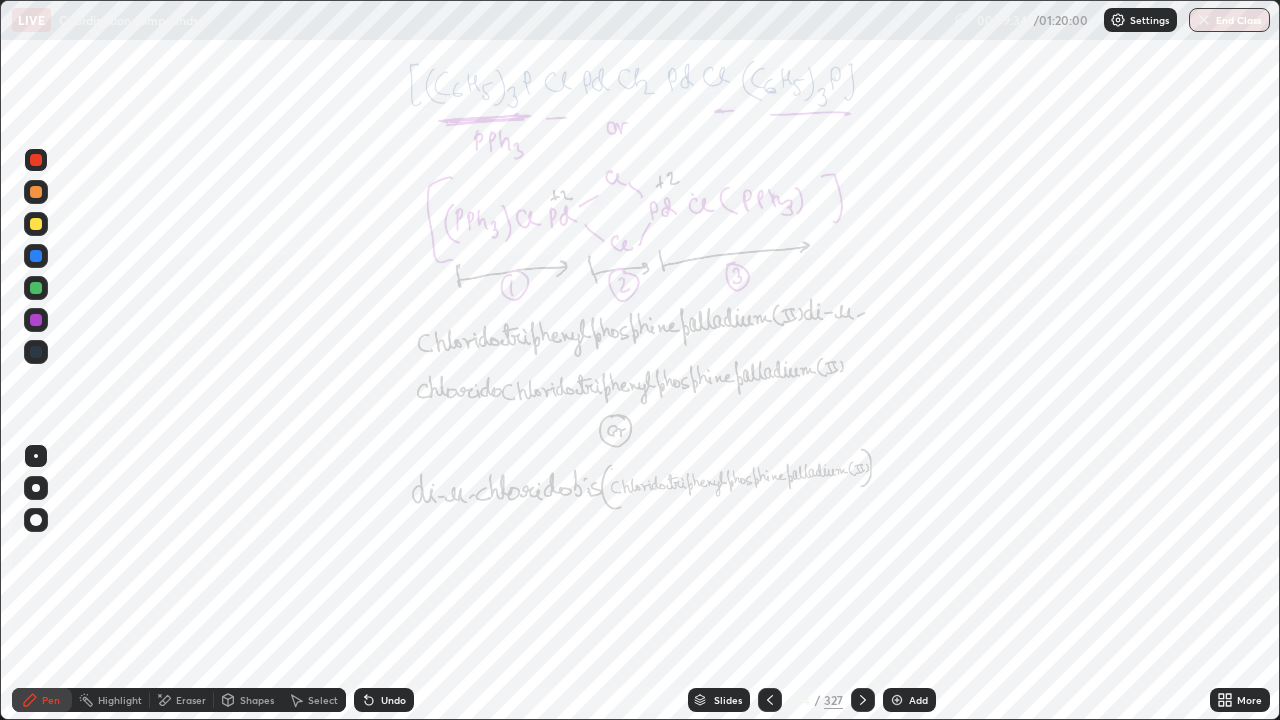 click 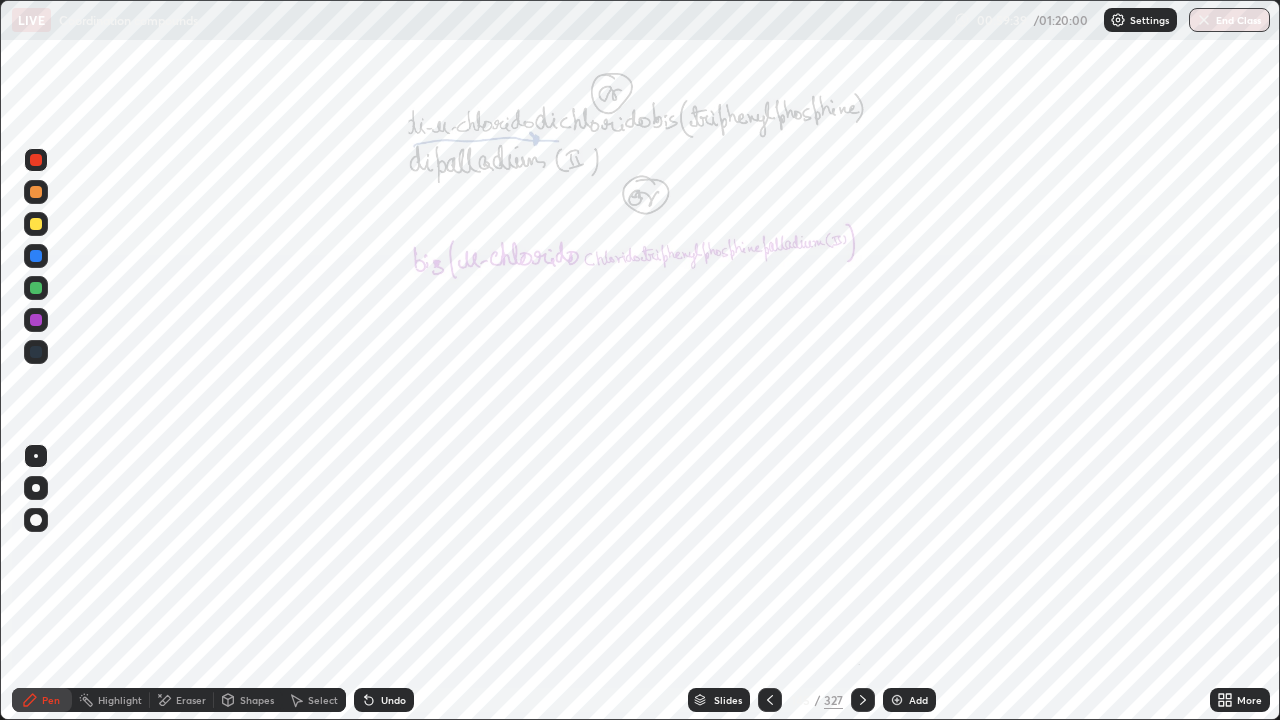 click 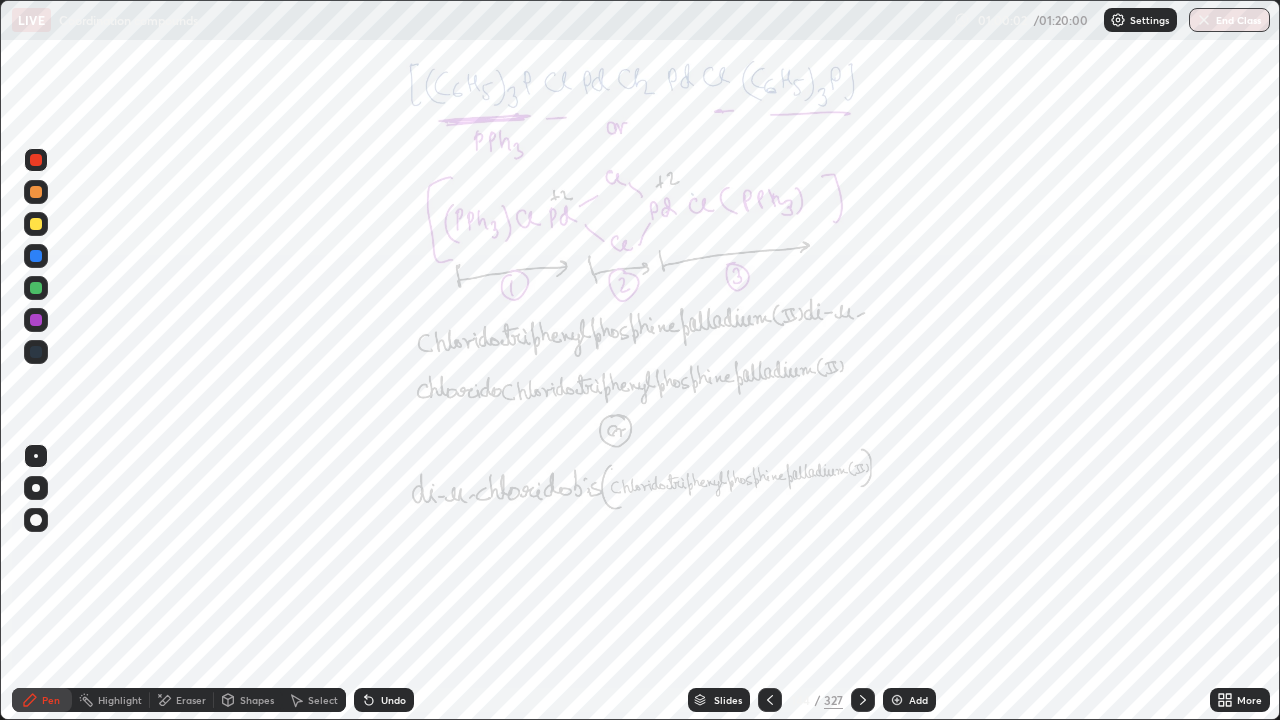 click 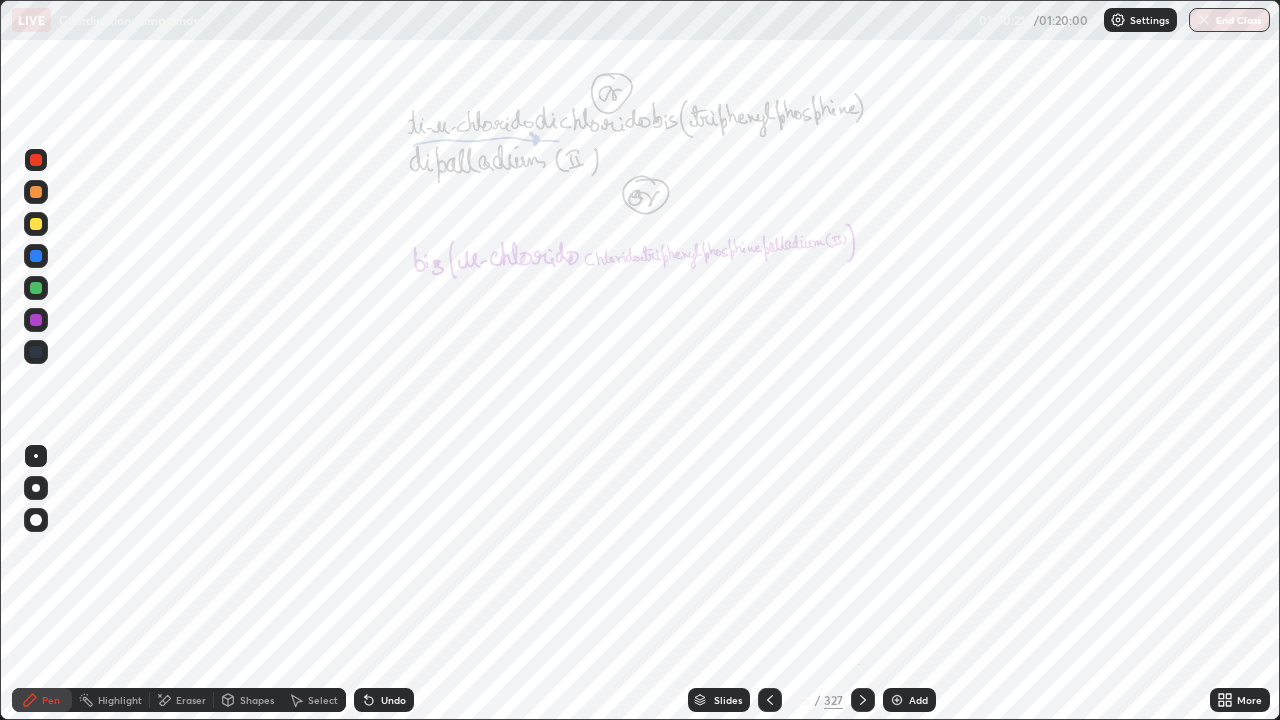 click at bounding box center (770, 700) 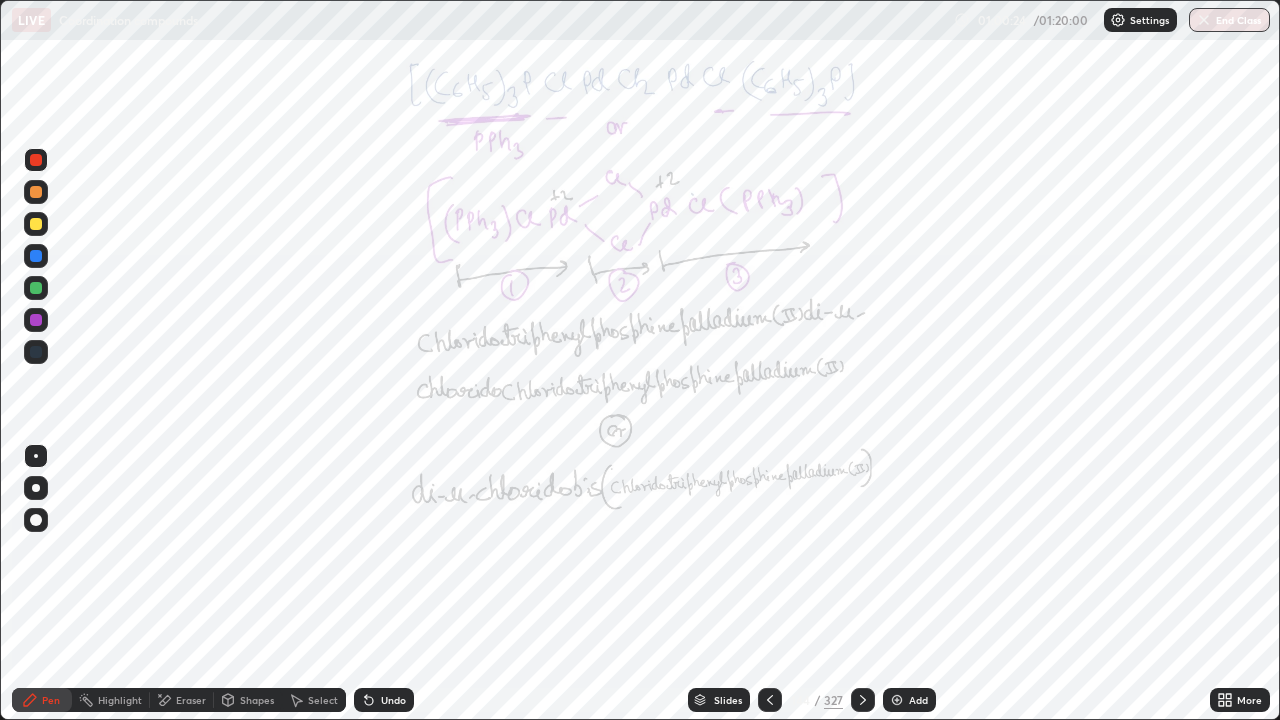 click 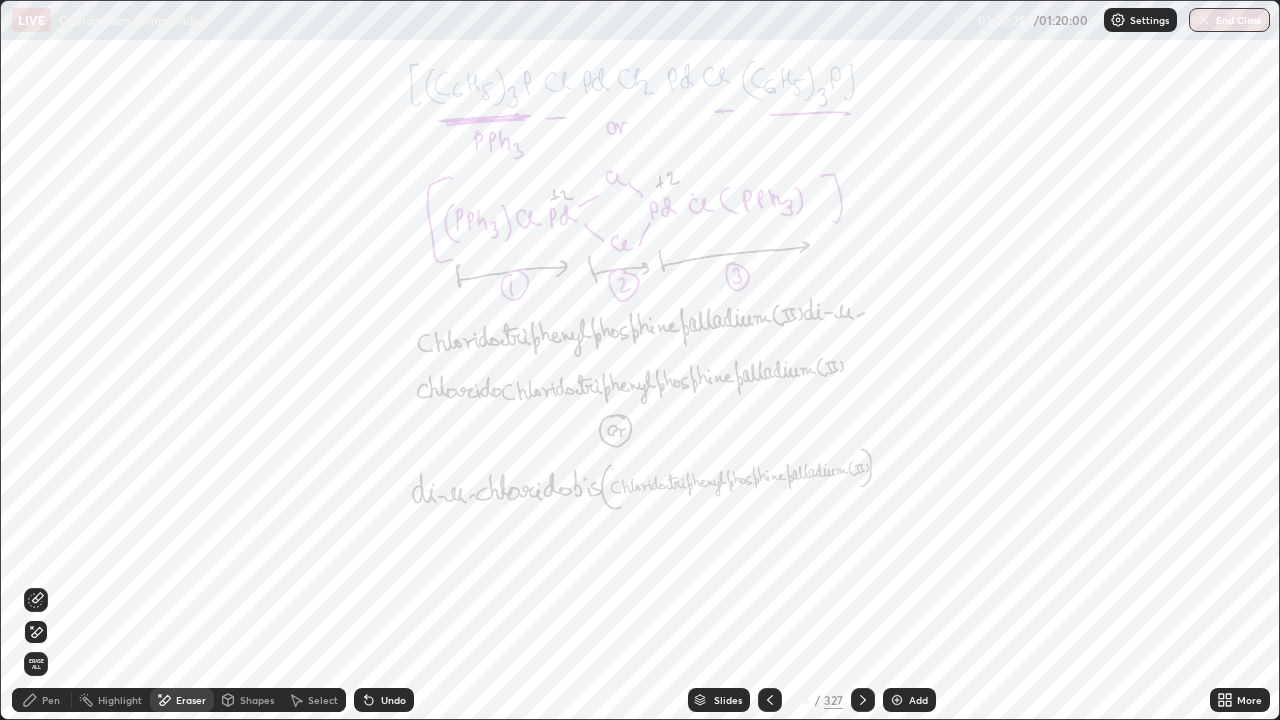 click 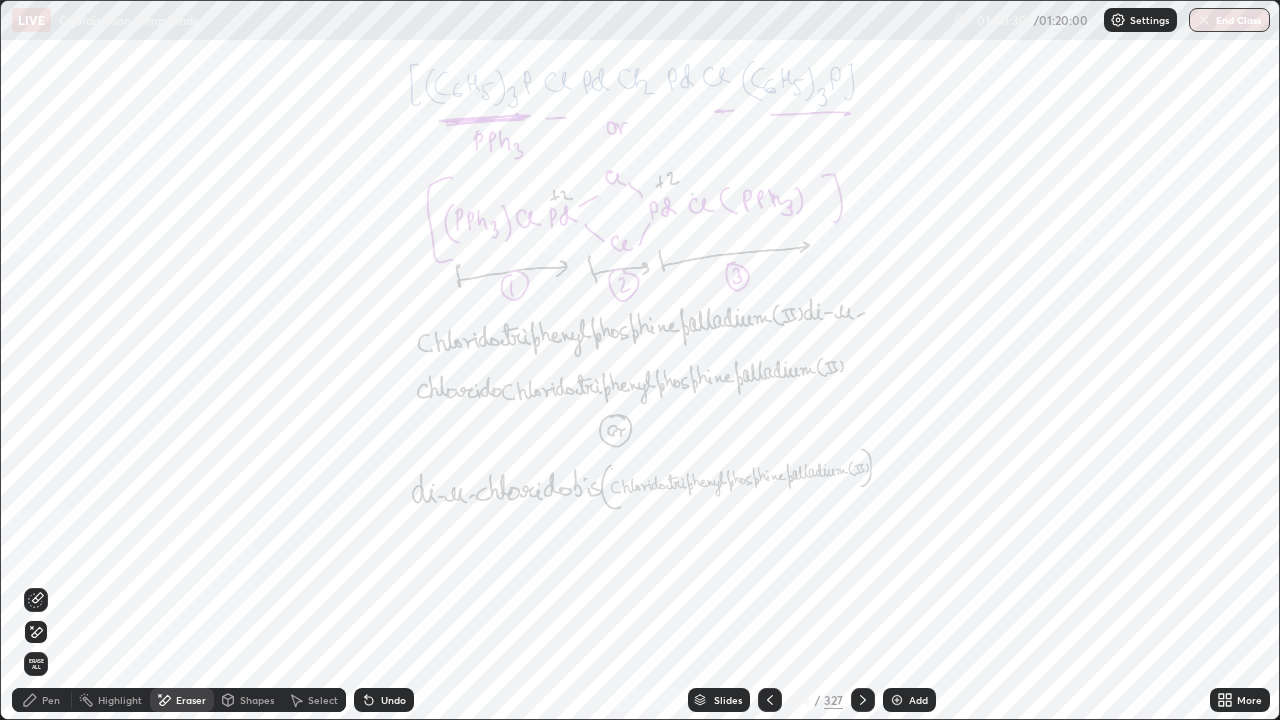 click 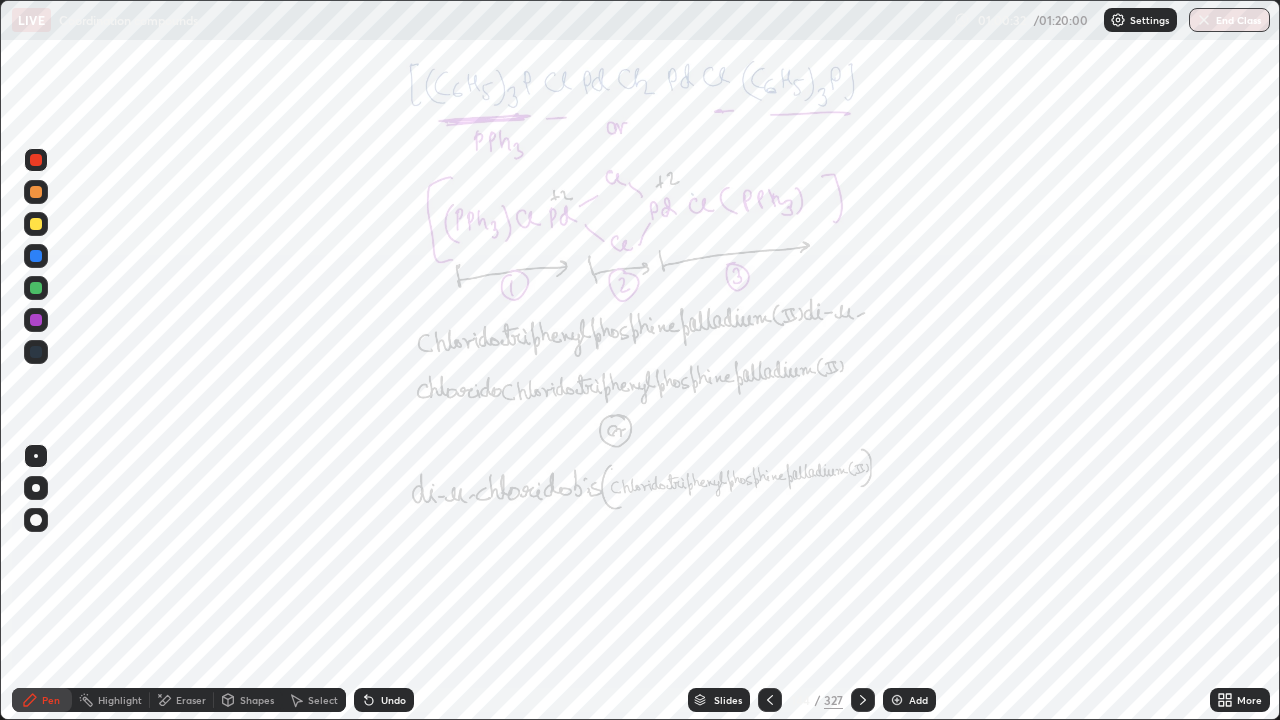 click at bounding box center (36, 160) 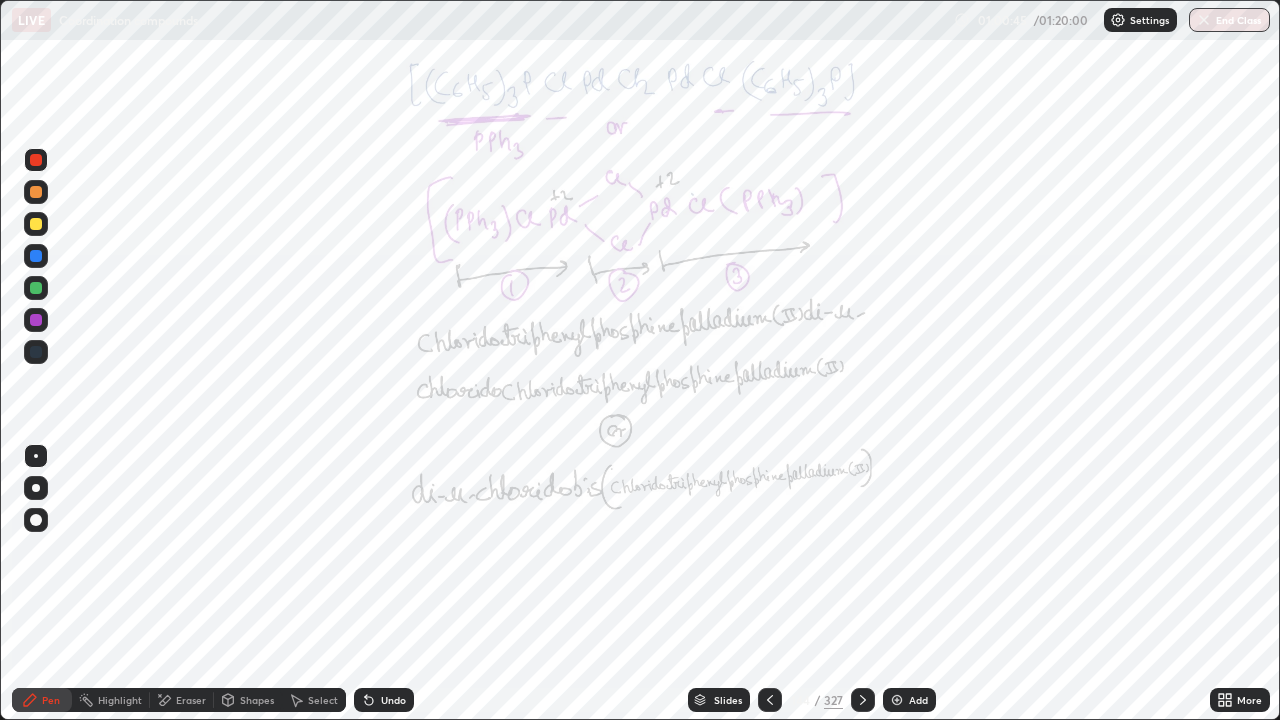 click 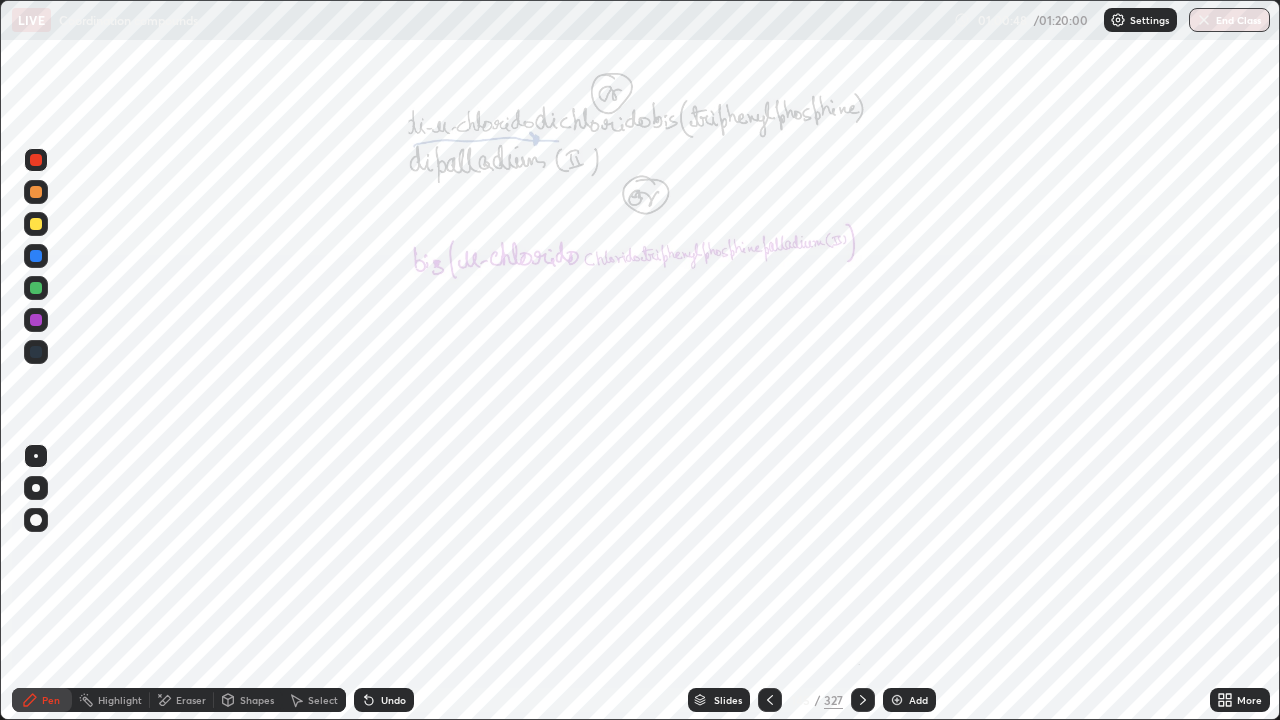 click 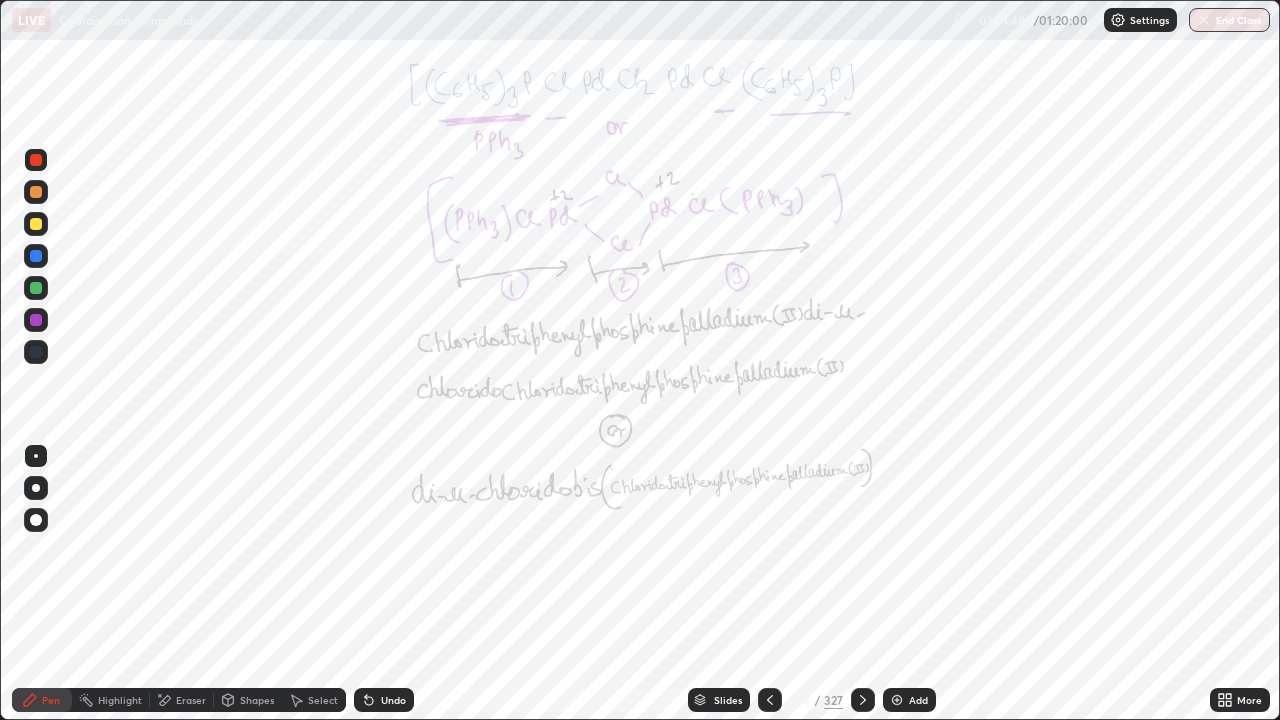 click 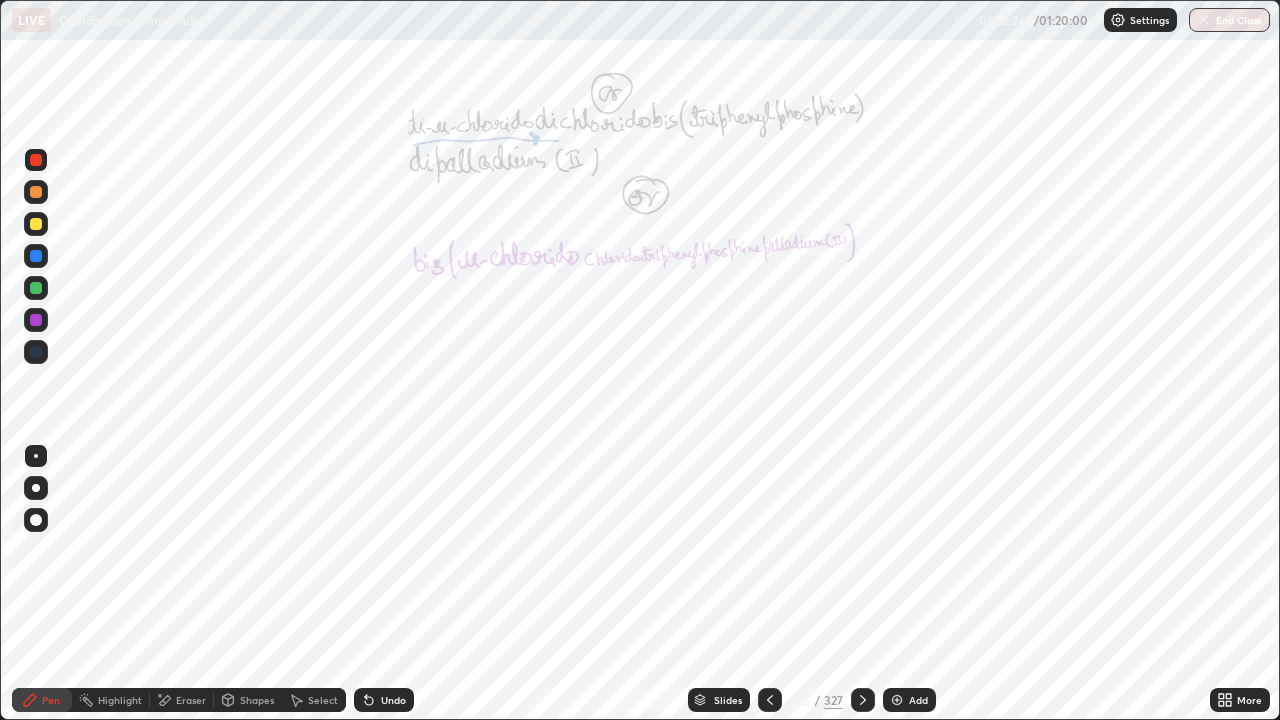 click 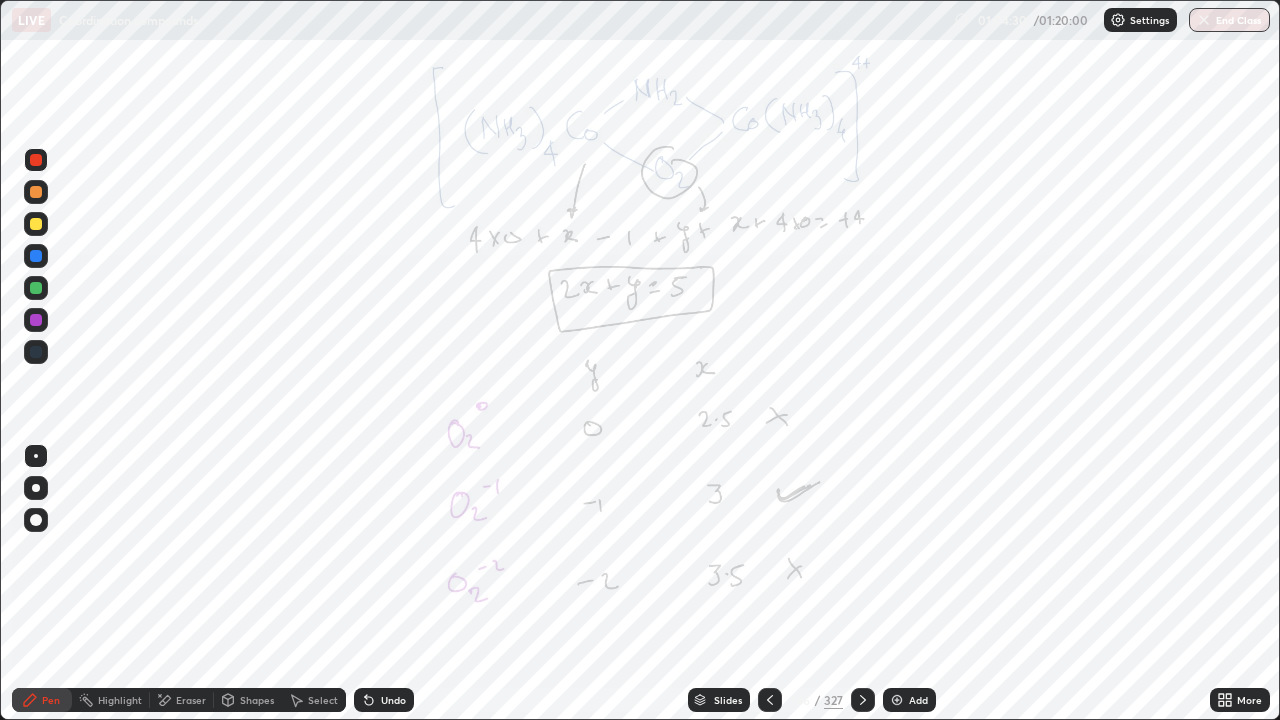 click 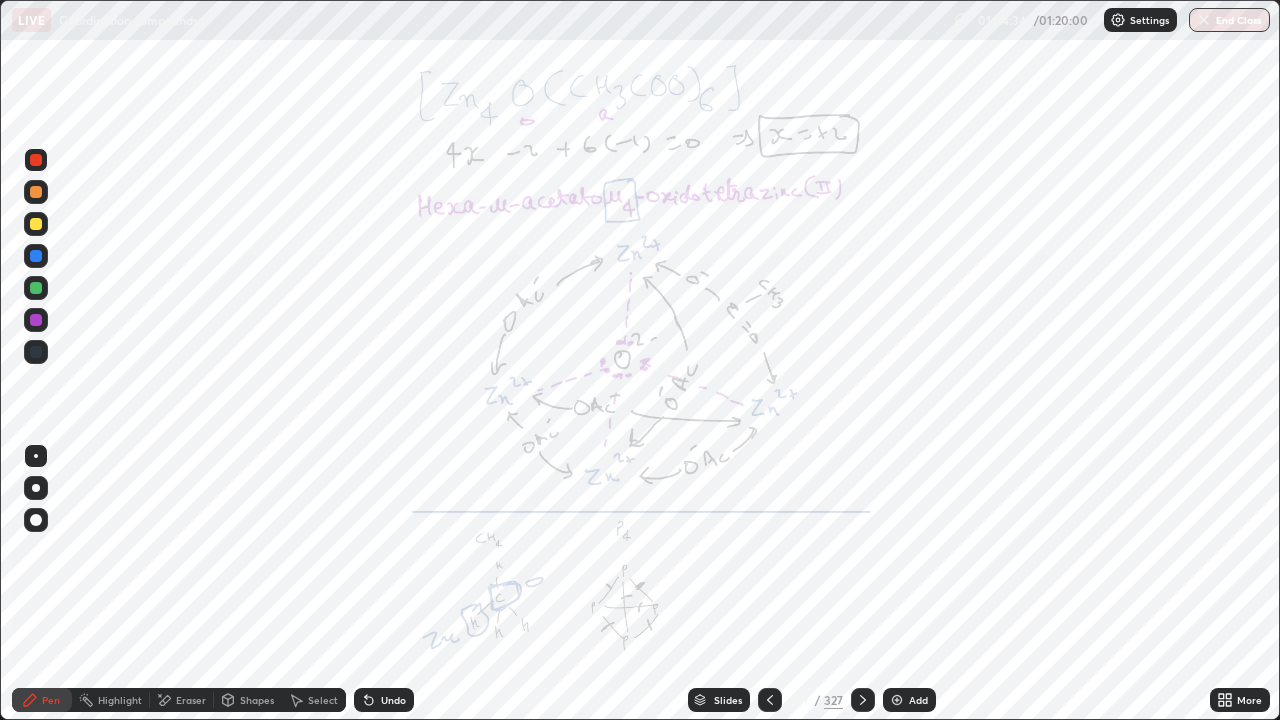click at bounding box center [770, 700] 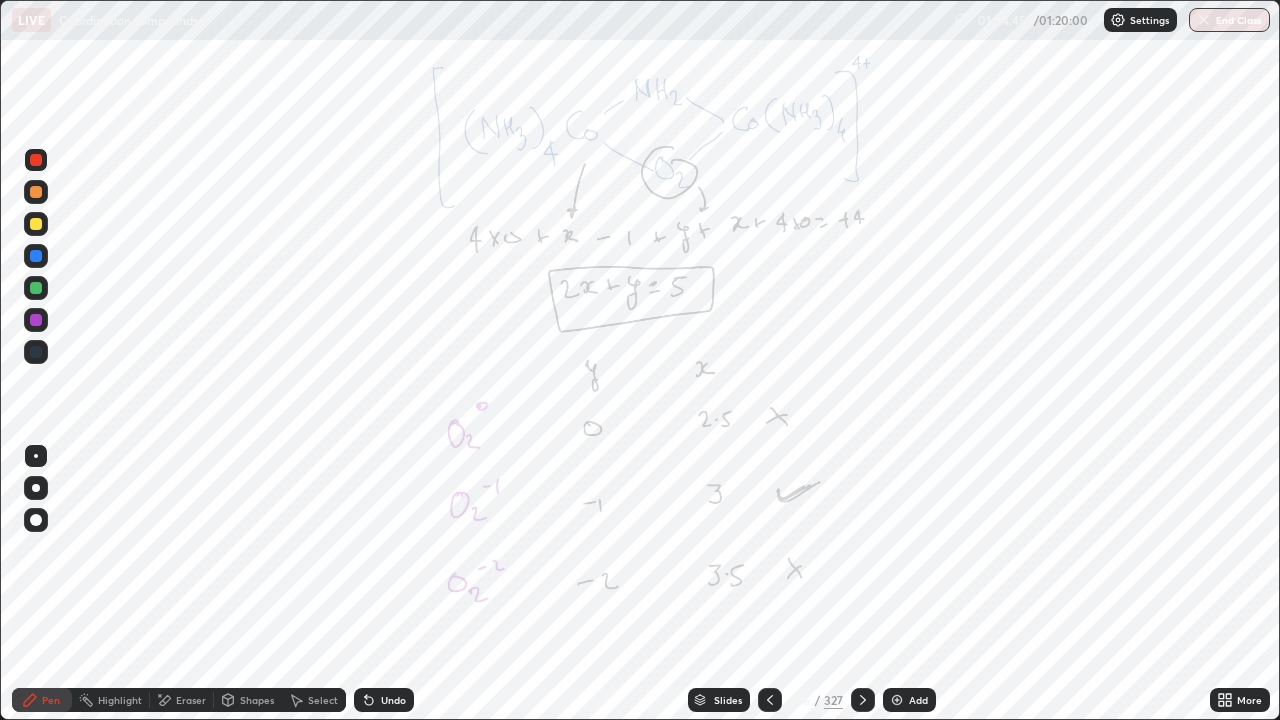 click 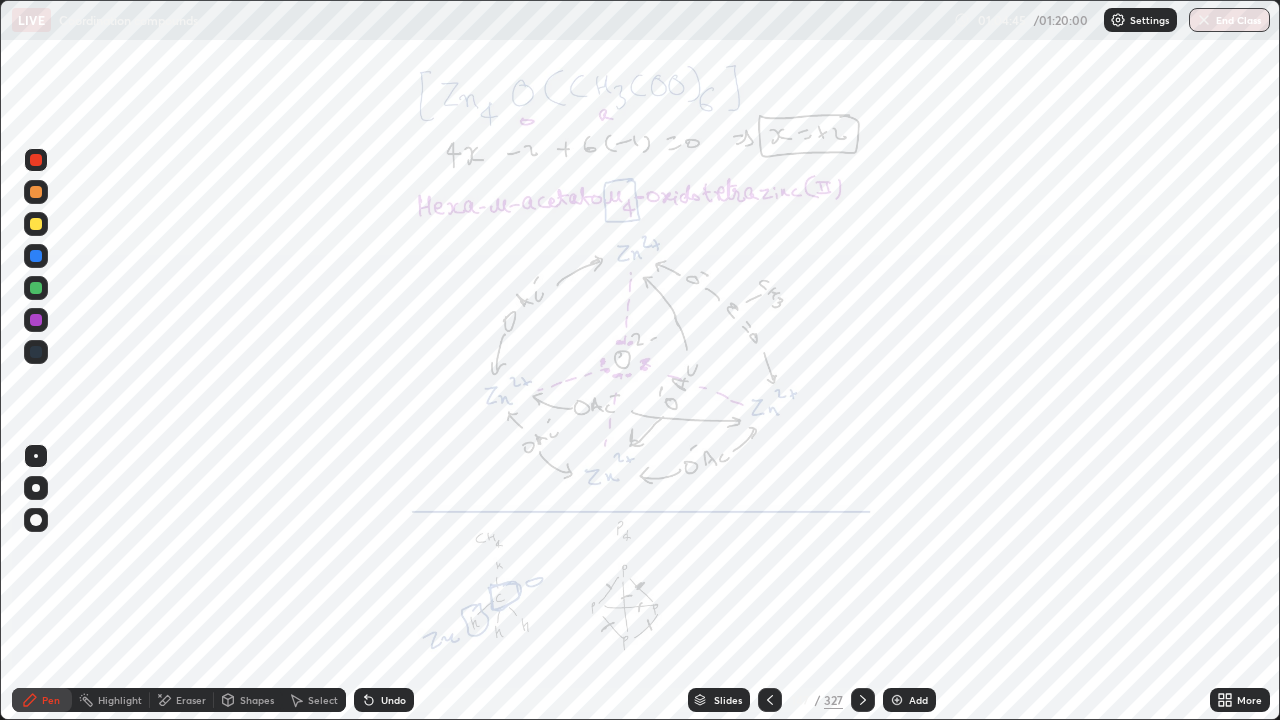 click 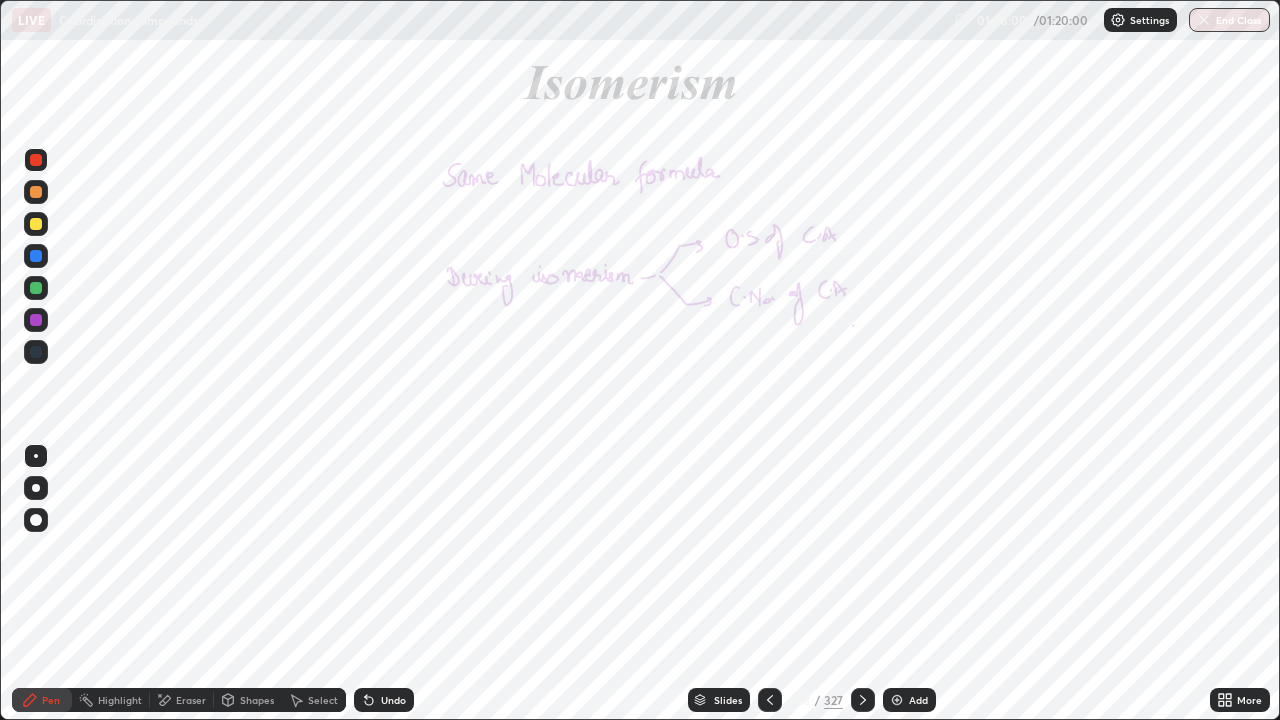 click 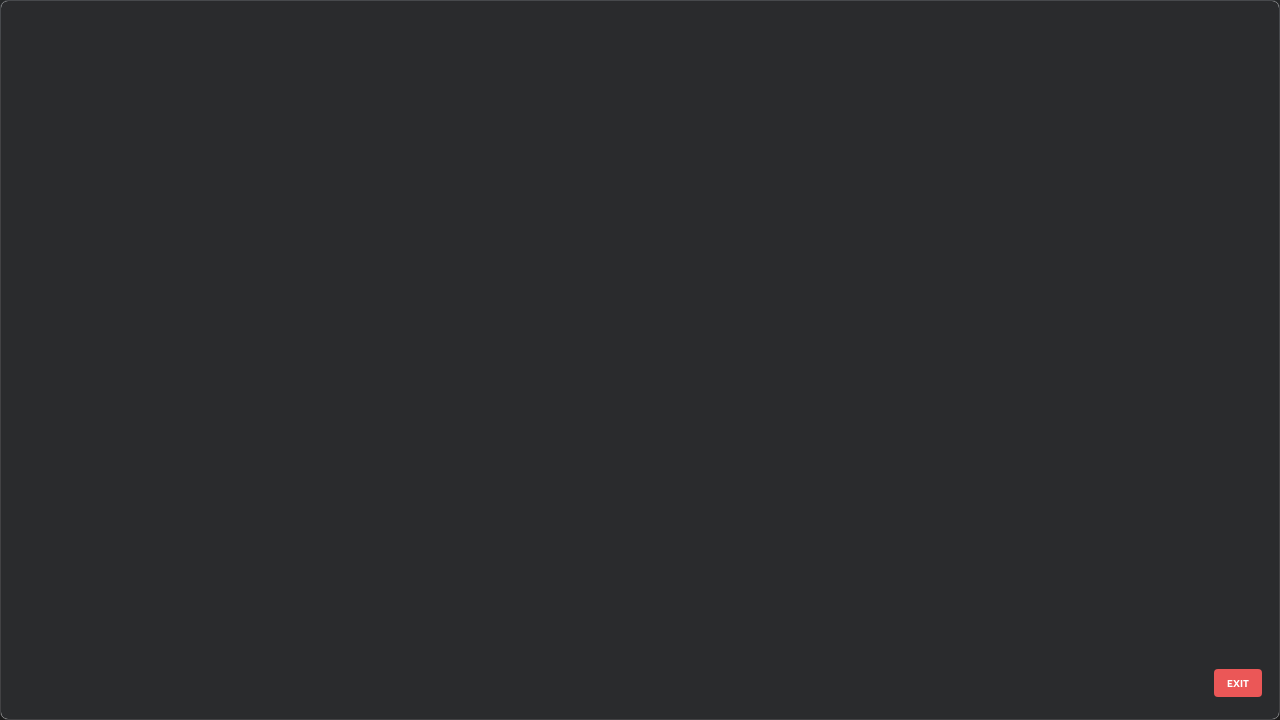 scroll, scrollTop: 10513, scrollLeft: 0, axis: vertical 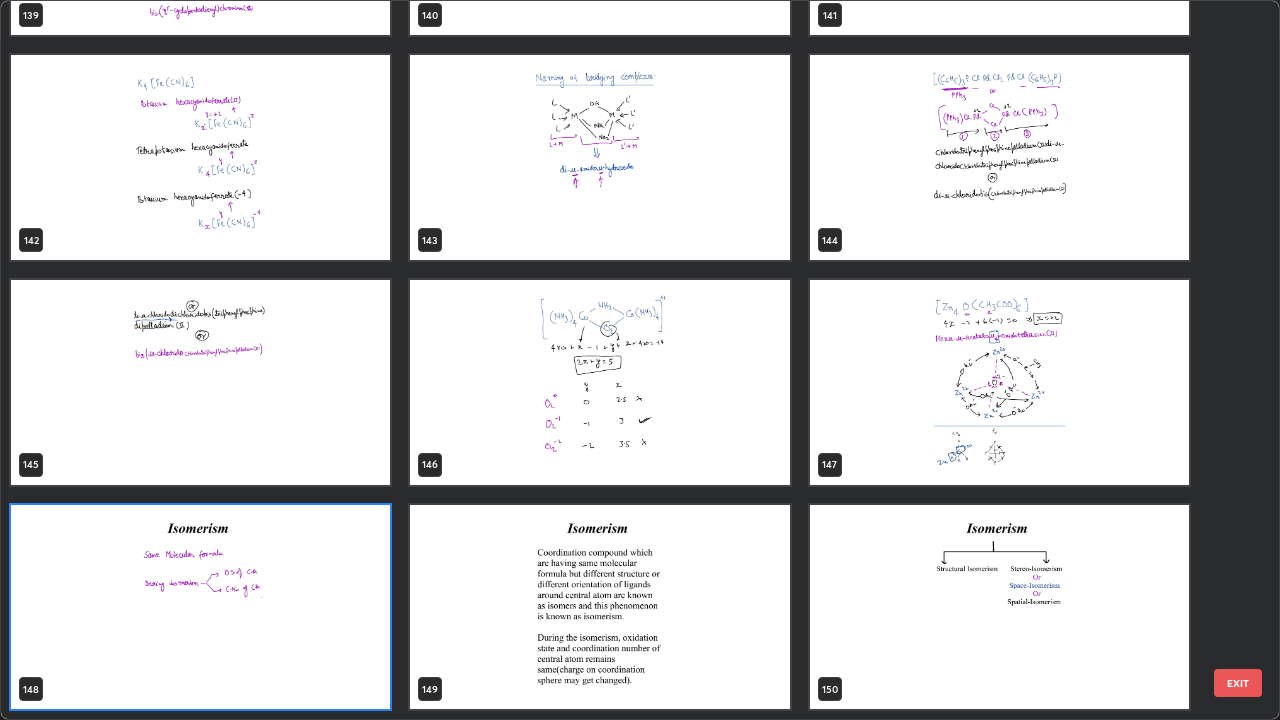 click on "EXIT" at bounding box center [1238, 683] 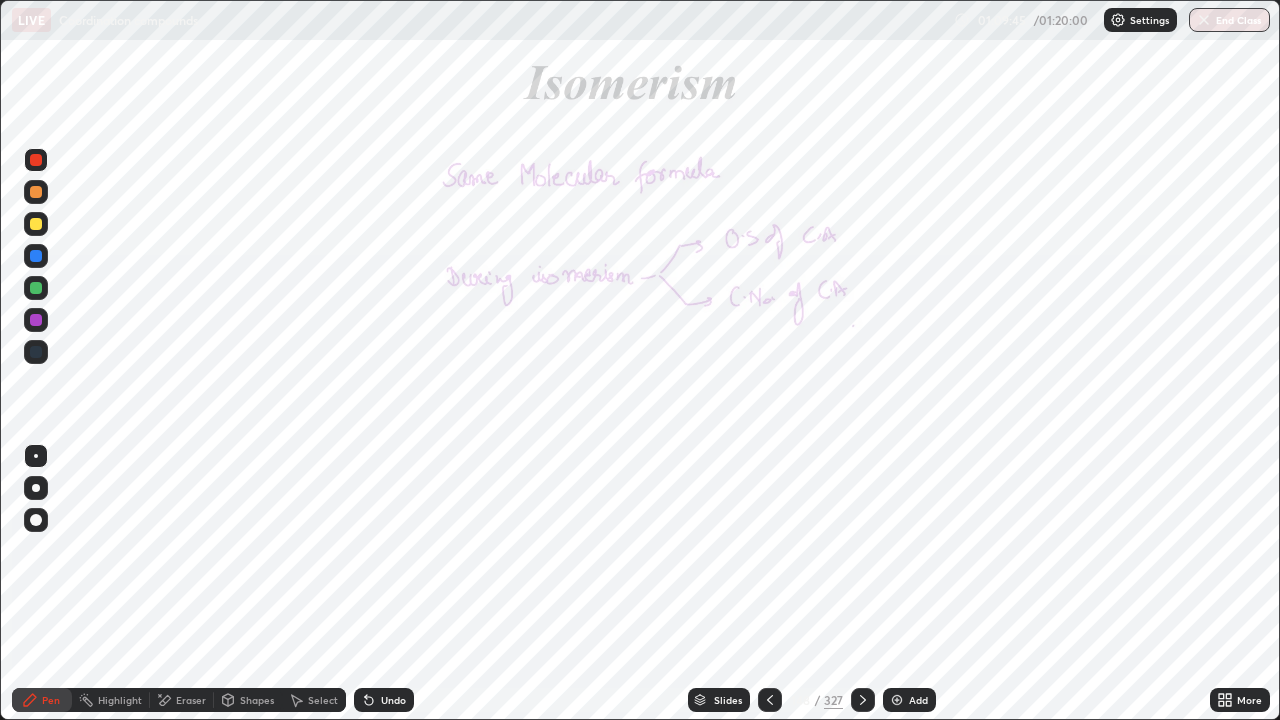 click at bounding box center [36, 352] 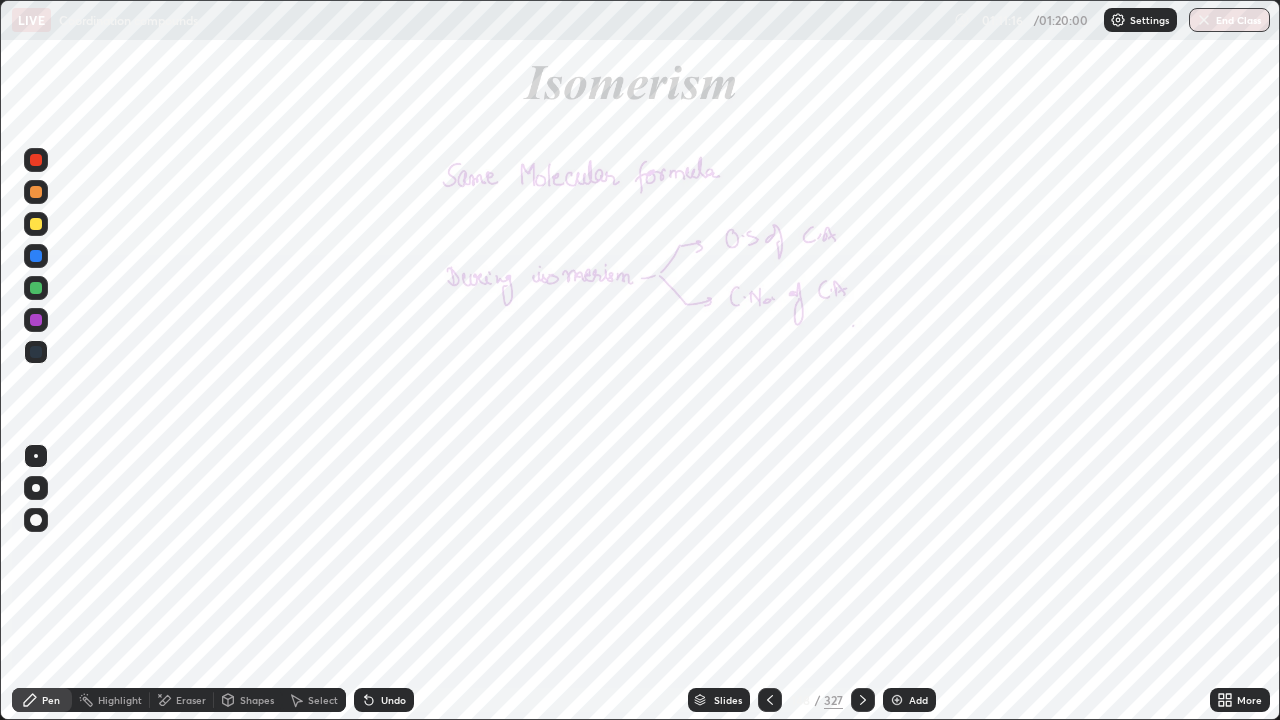 click at bounding box center (36, 288) 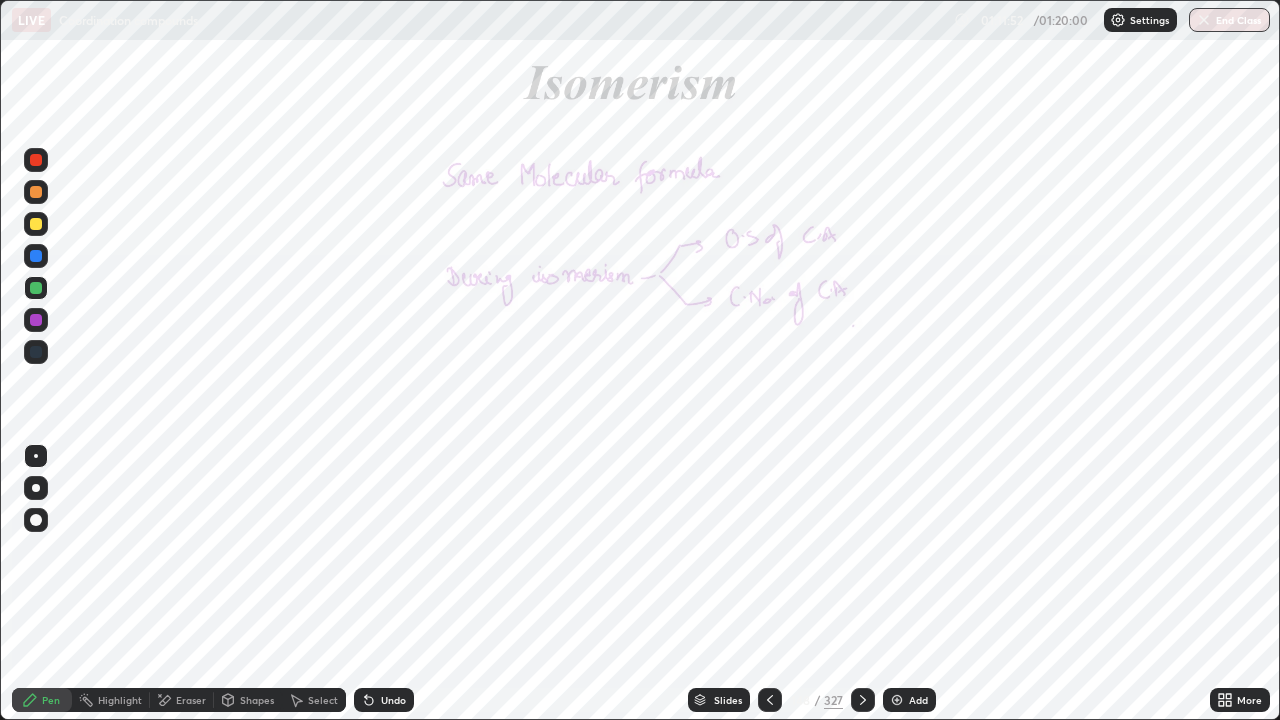 click at bounding box center [36, 320] 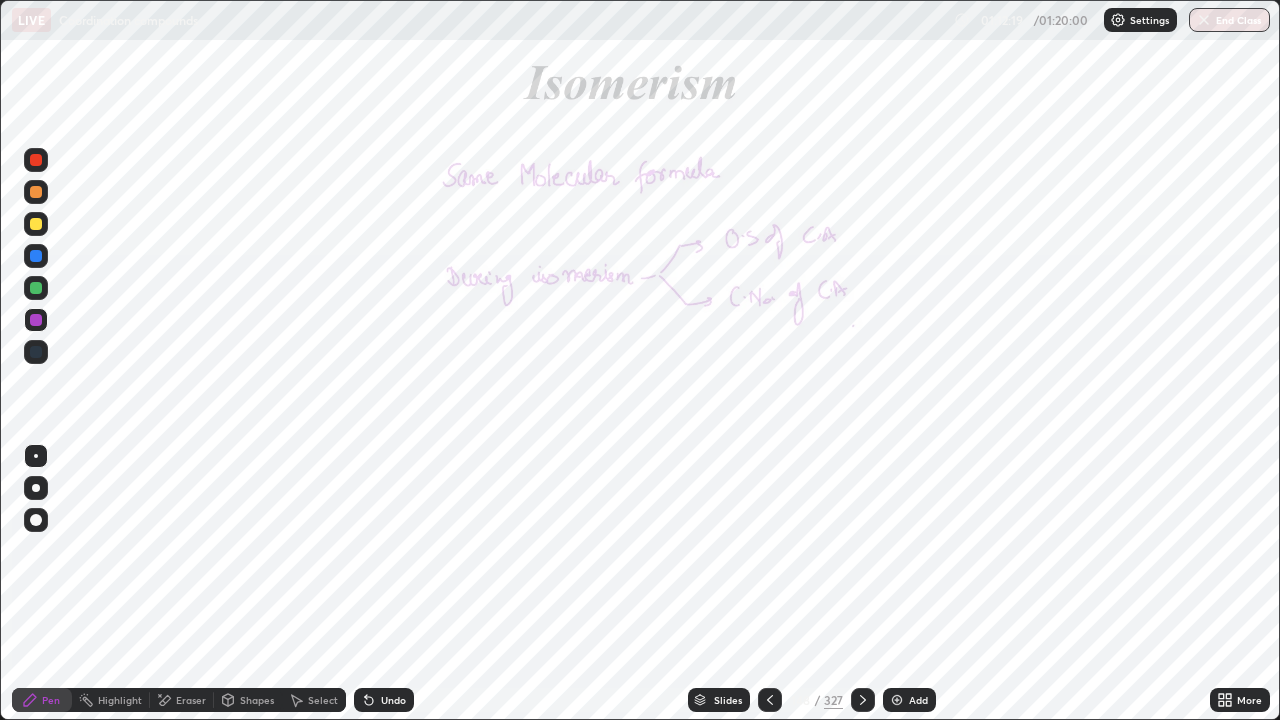 click on "Eraser" at bounding box center [191, 700] 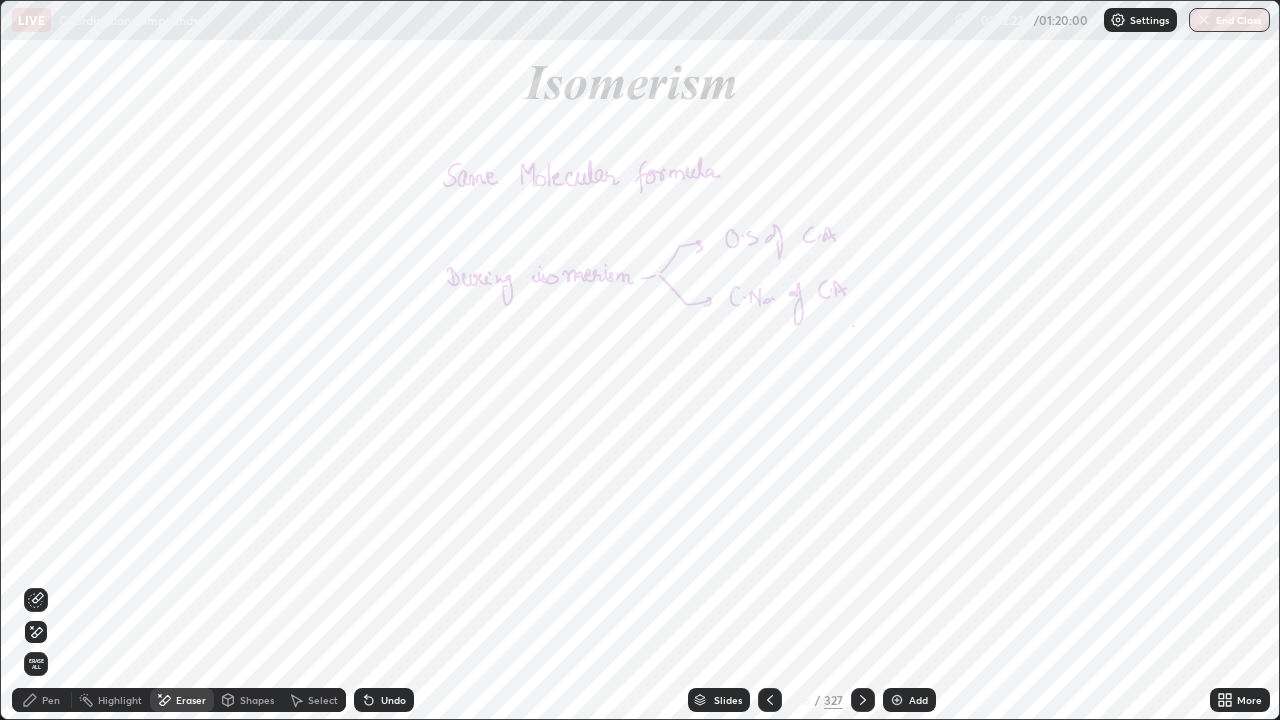 click on "Pen" at bounding box center (42, 700) 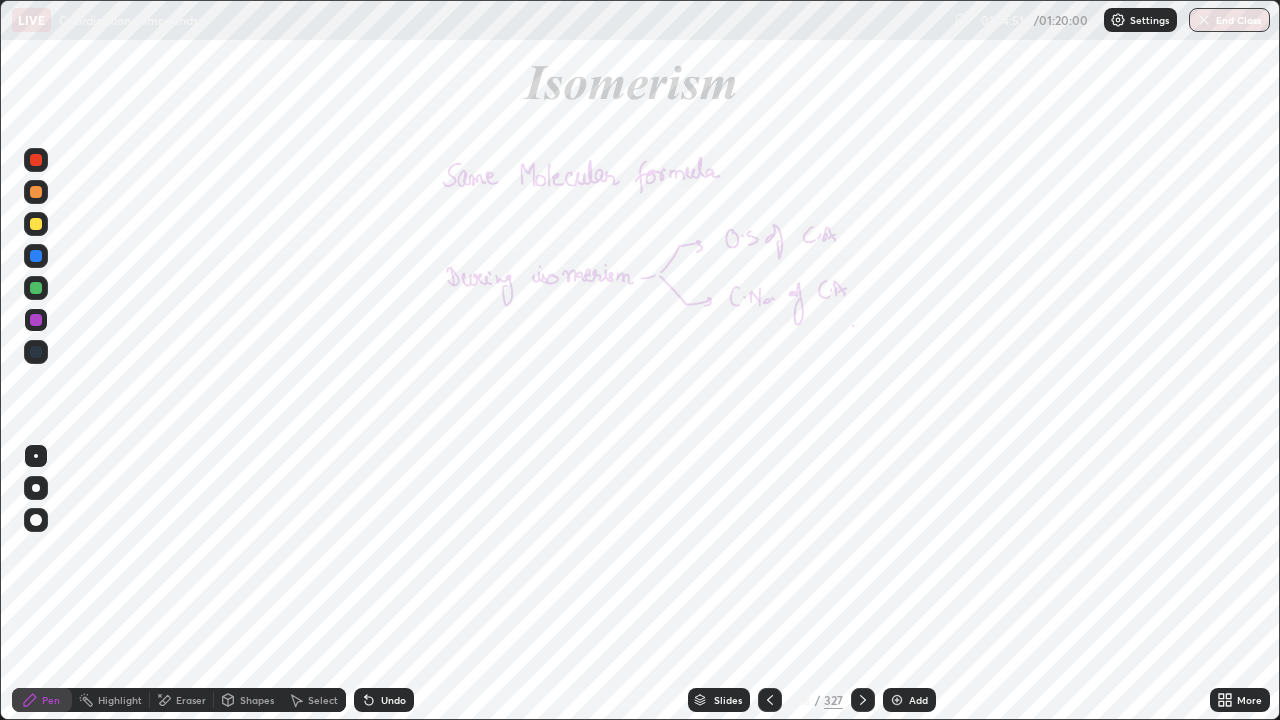 click 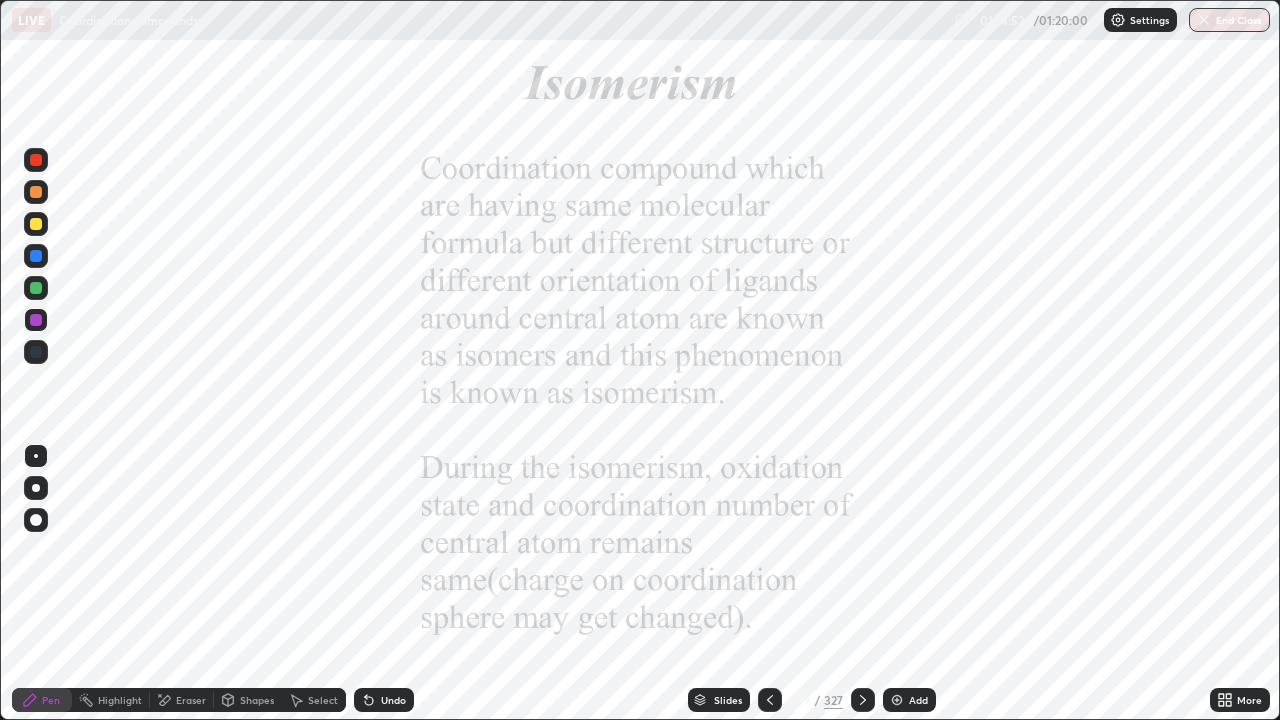 click 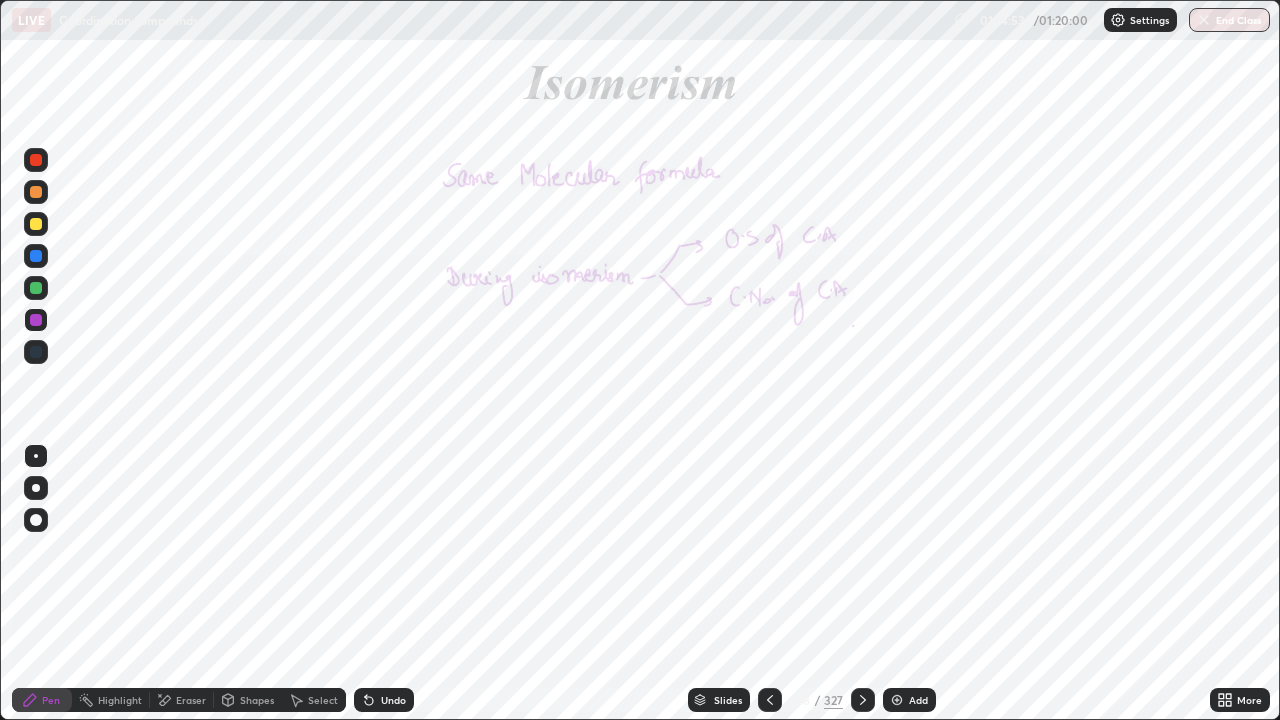 click at bounding box center [897, 700] 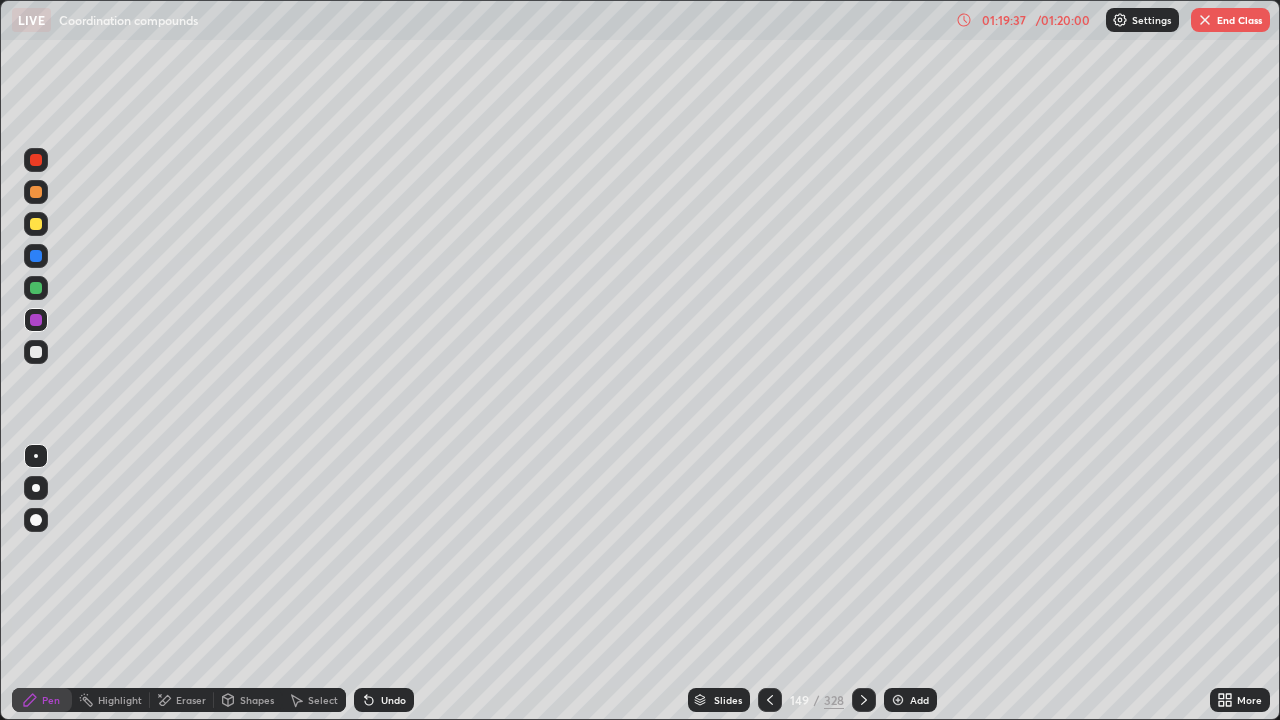 click at bounding box center [36, 352] 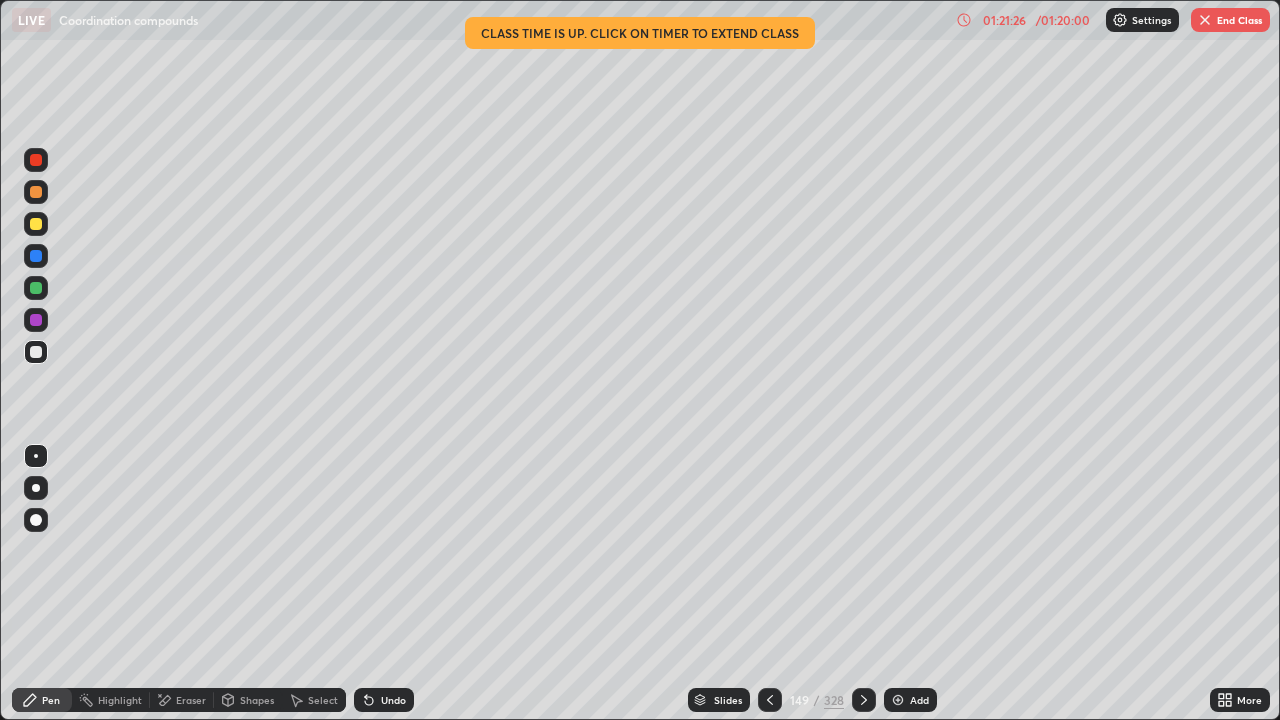 click on "Eraser" at bounding box center [182, 700] 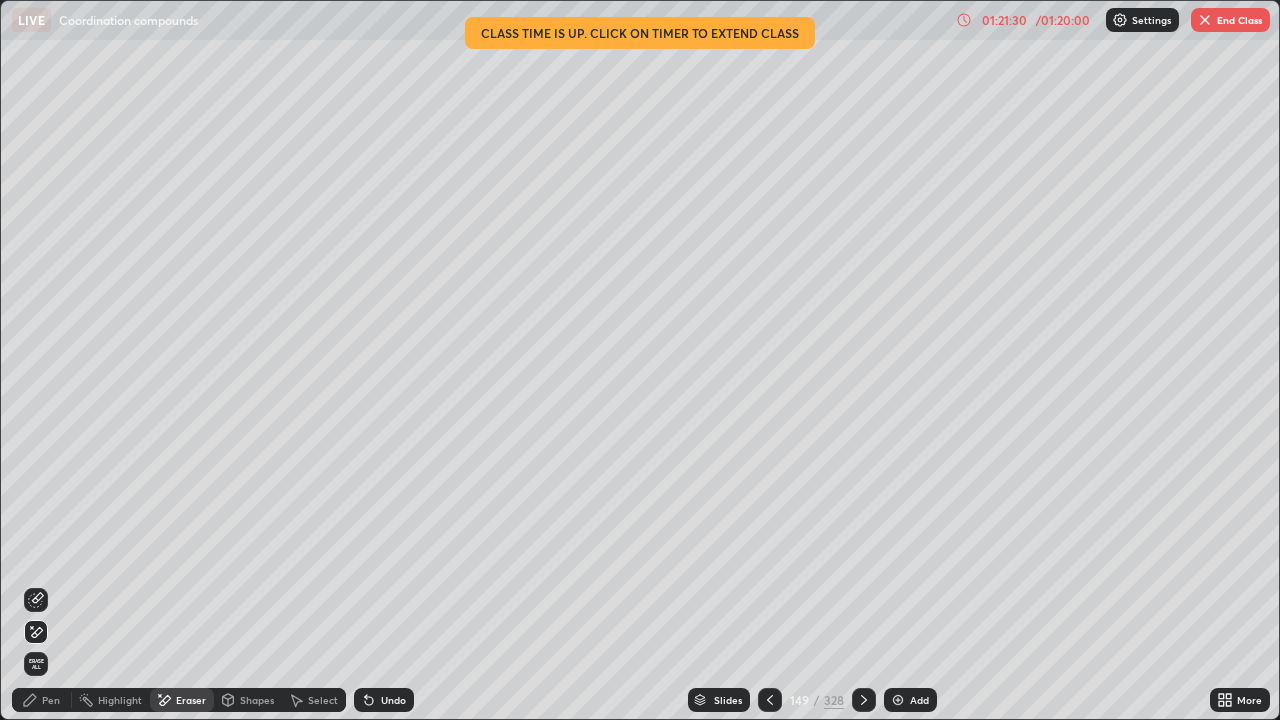 click on "Pen" at bounding box center (51, 700) 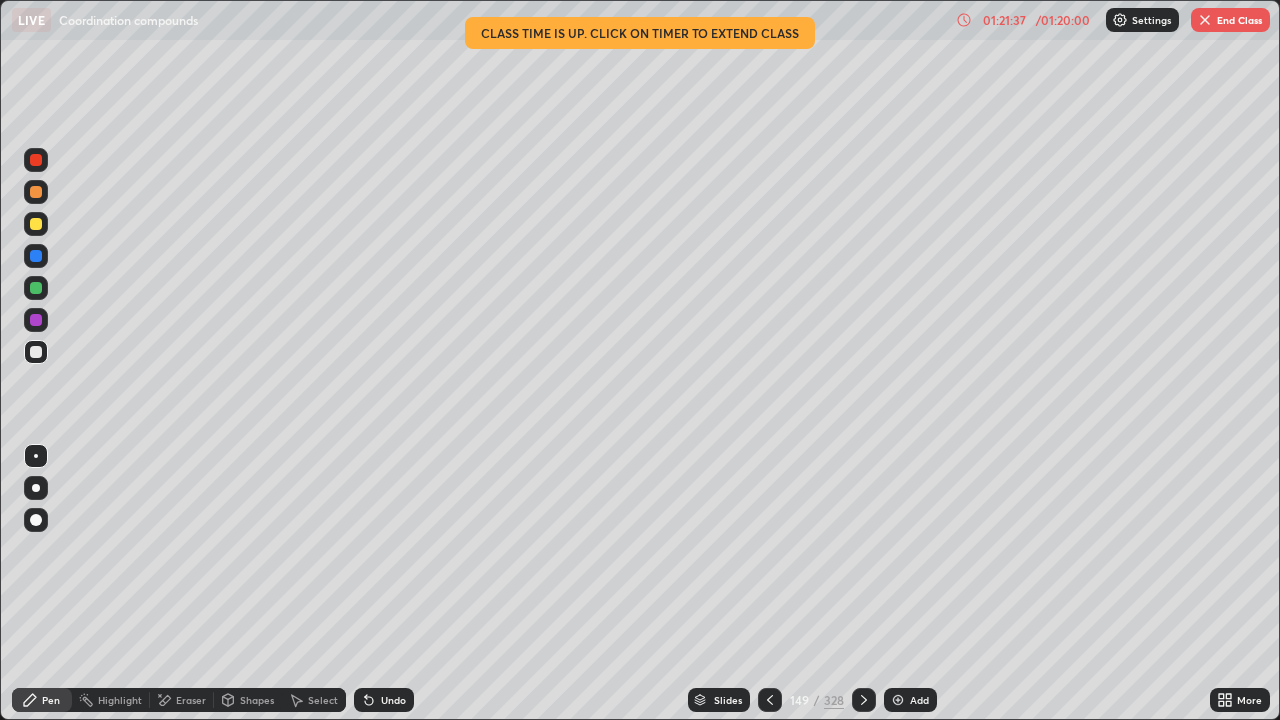 click at bounding box center (36, 160) 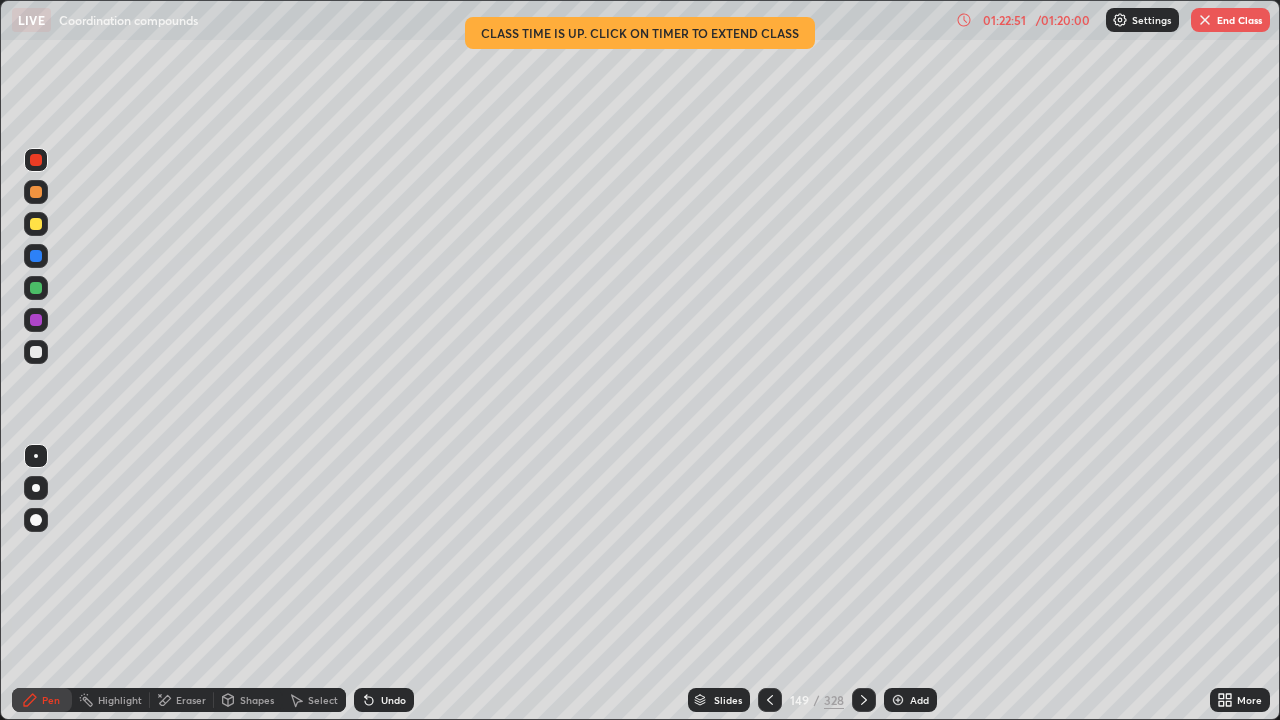 click on "End Class" at bounding box center (1230, 20) 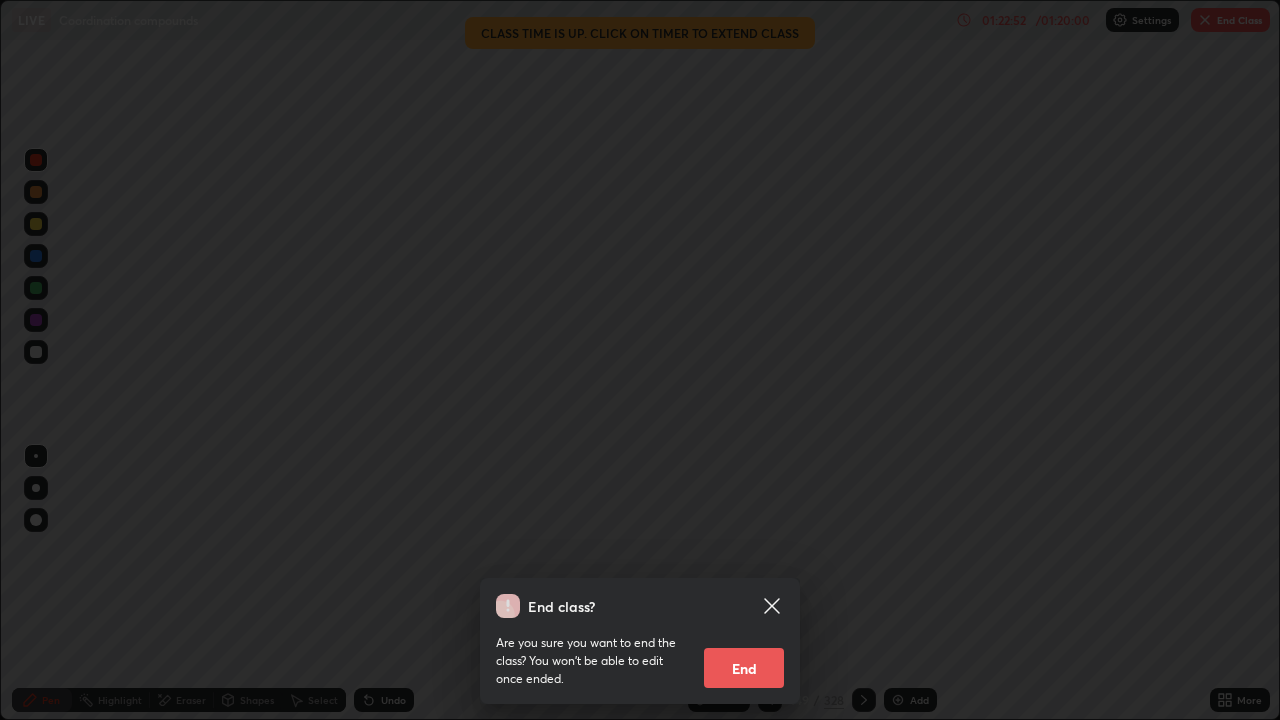 click on "End" at bounding box center (744, 668) 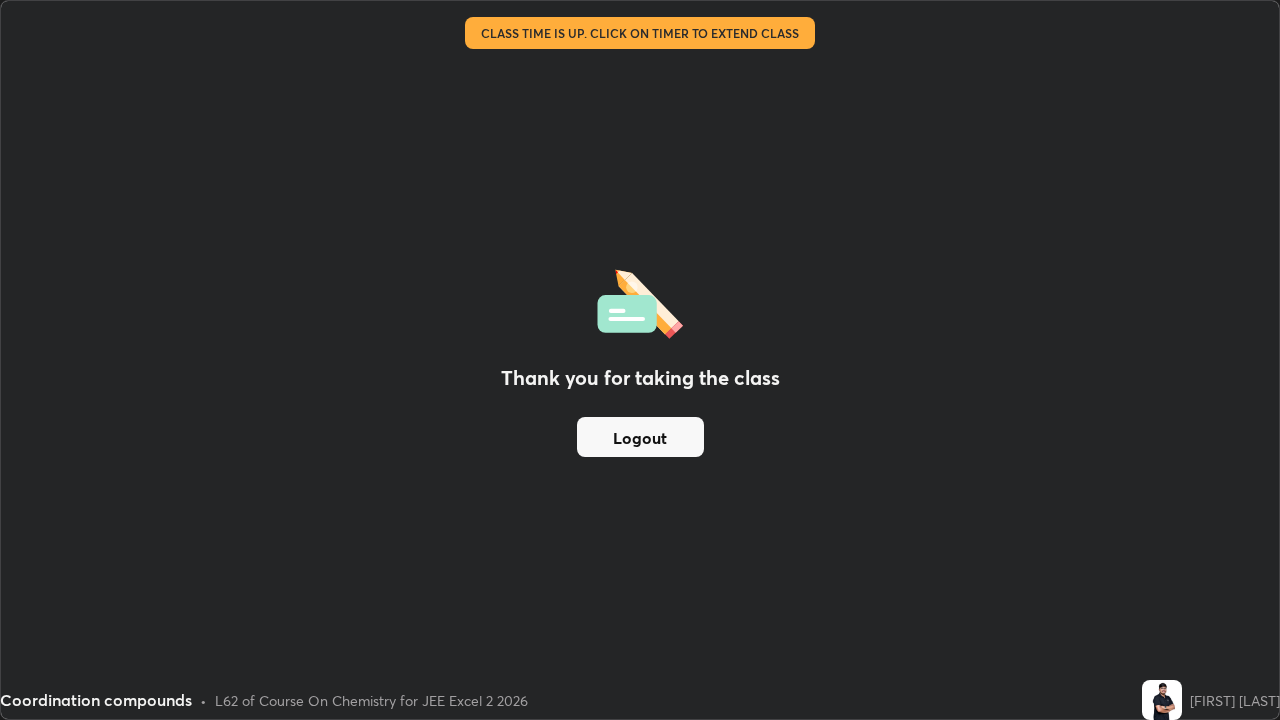 click on "Logout" at bounding box center (640, 437) 